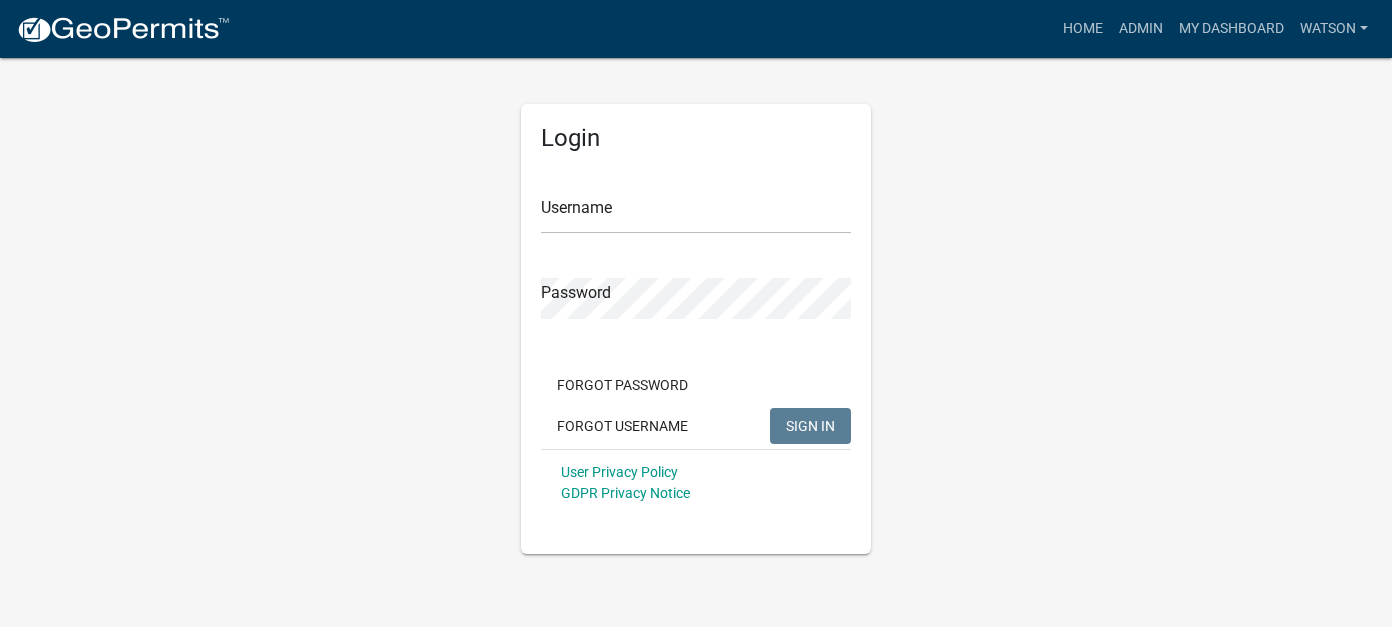scroll, scrollTop: 0, scrollLeft: 0, axis: both 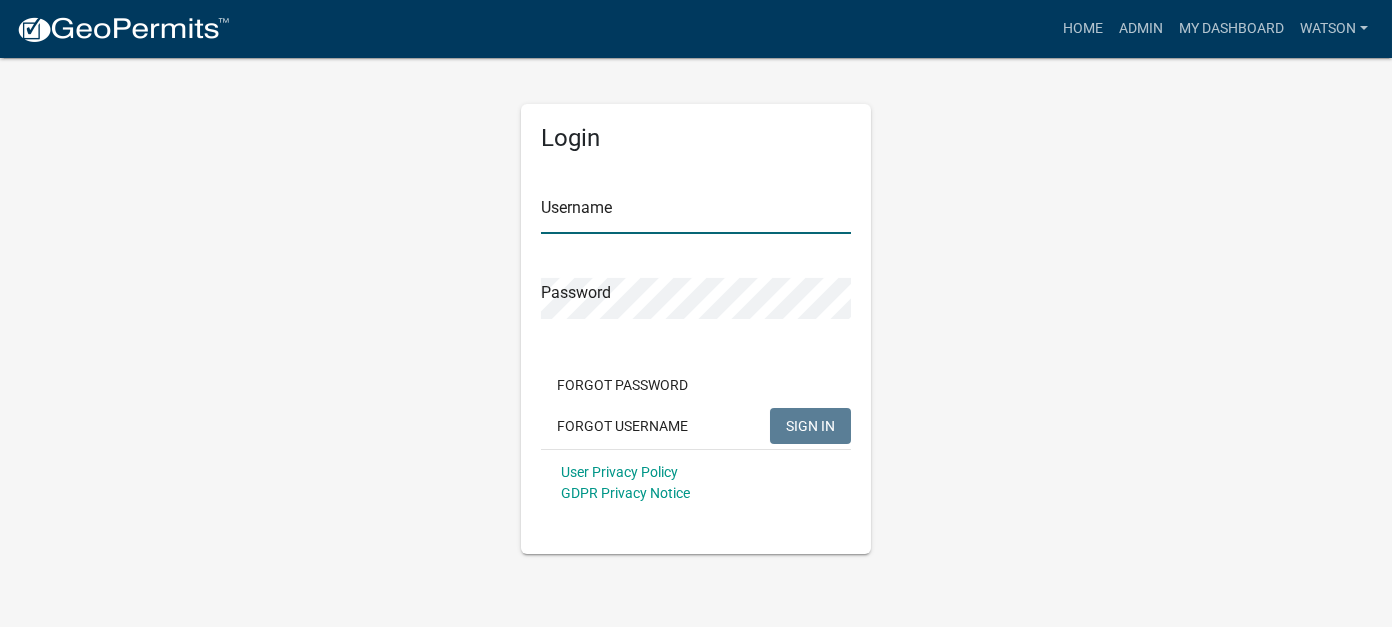 type on "Watson" 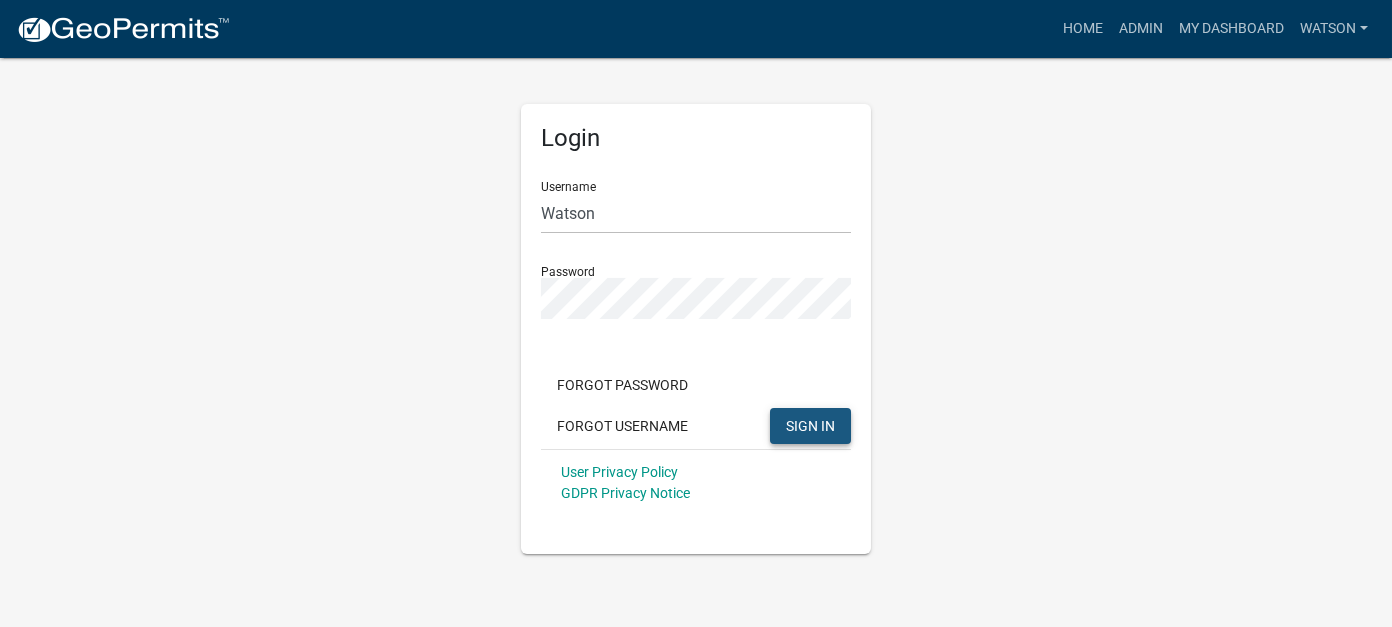 click on "SIGN IN" 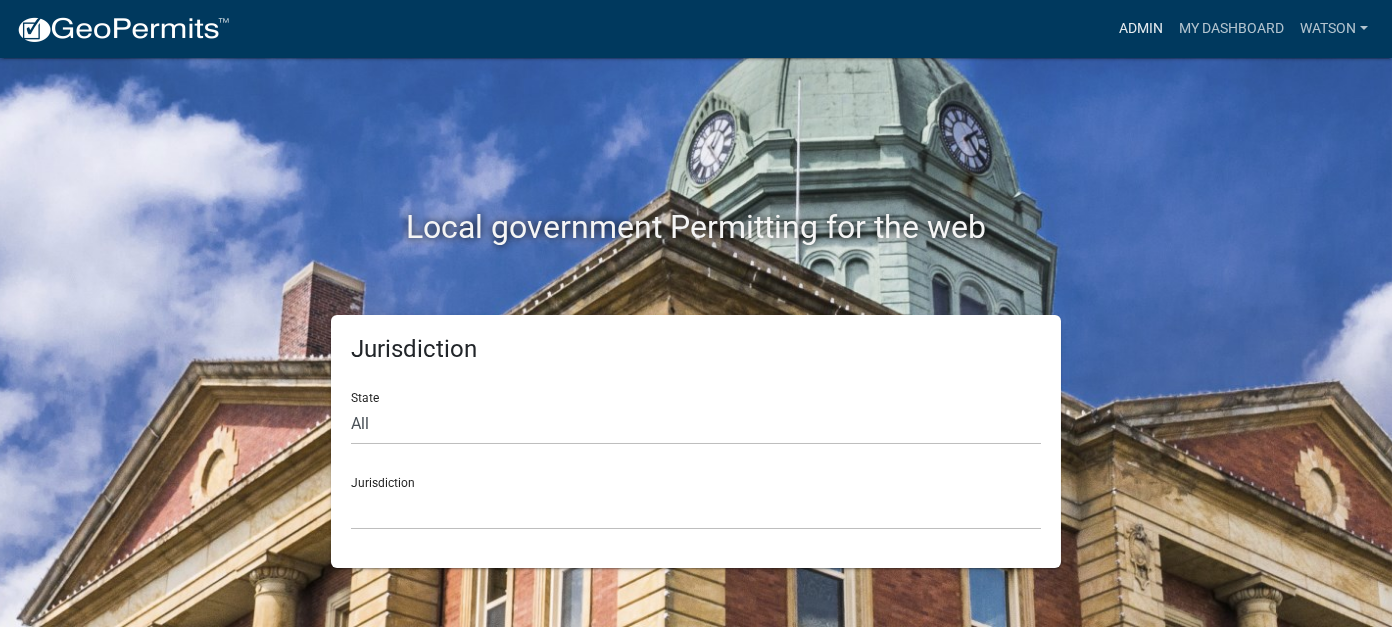 click on "more_horiz Admin My Dashboard [LAST] Admin Account Contractor Profile Logout" 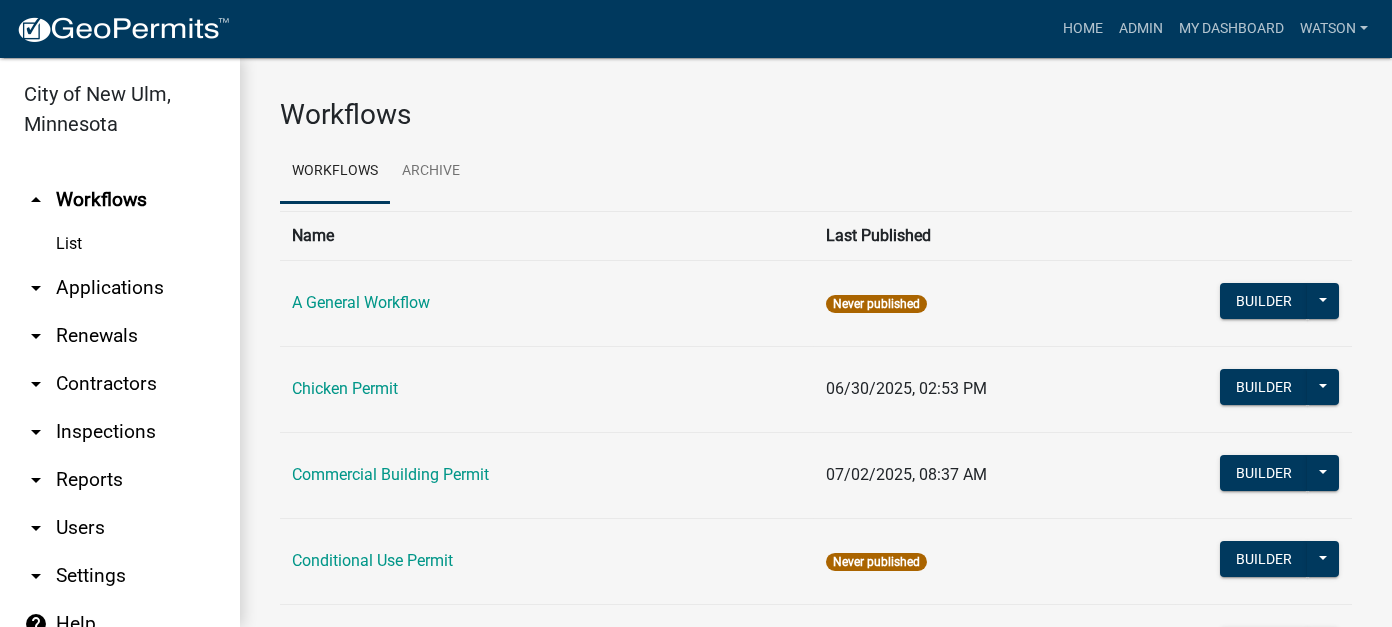 click on "arrow_drop_down   Applications" at bounding box center [120, 288] 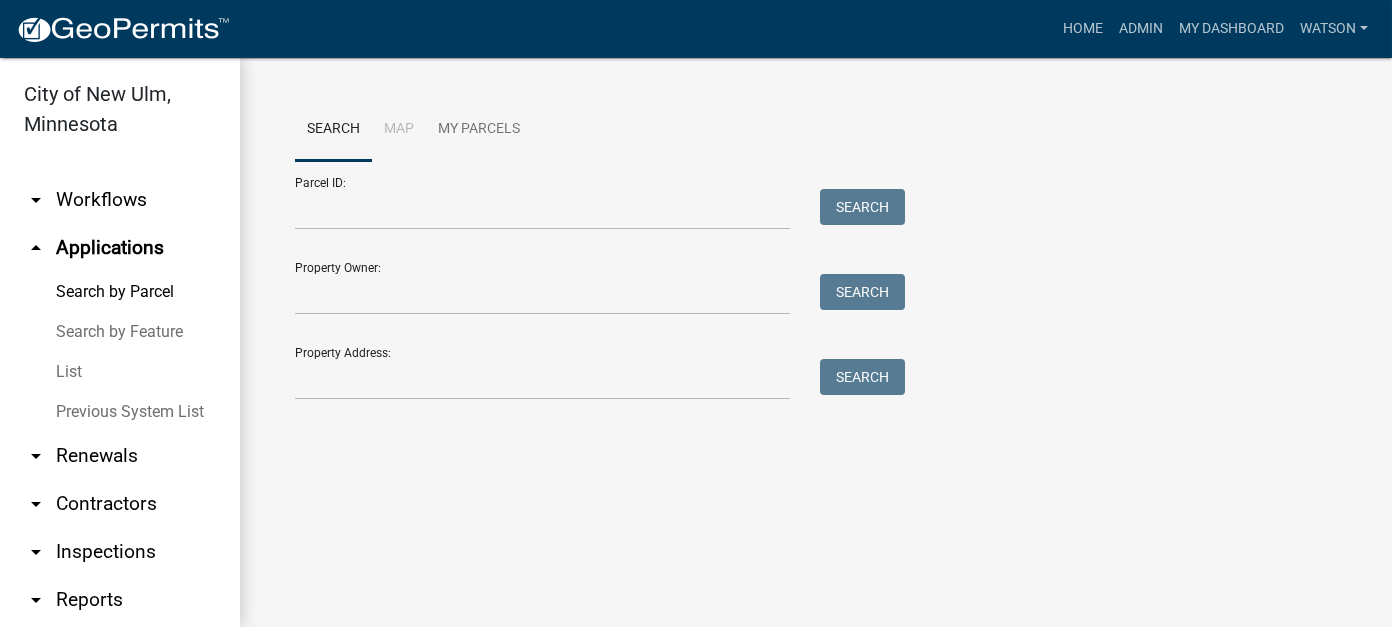 click on "List" at bounding box center (120, 372) 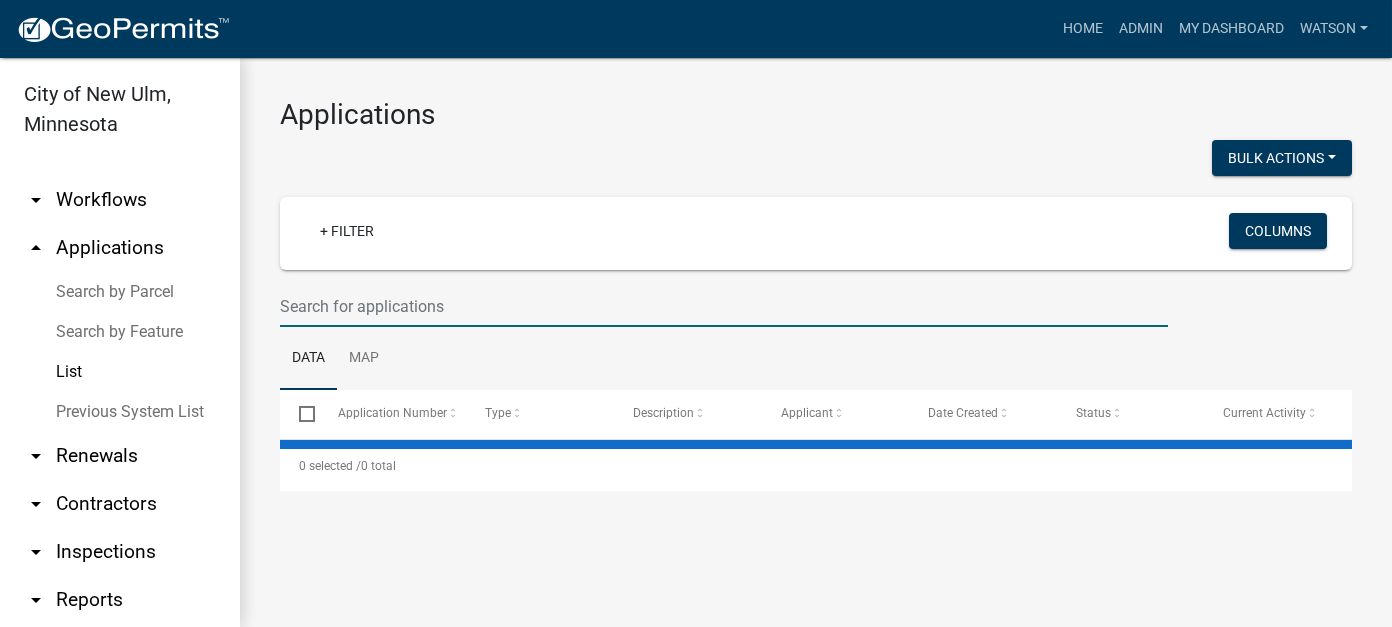 click at bounding box center [724, 306] 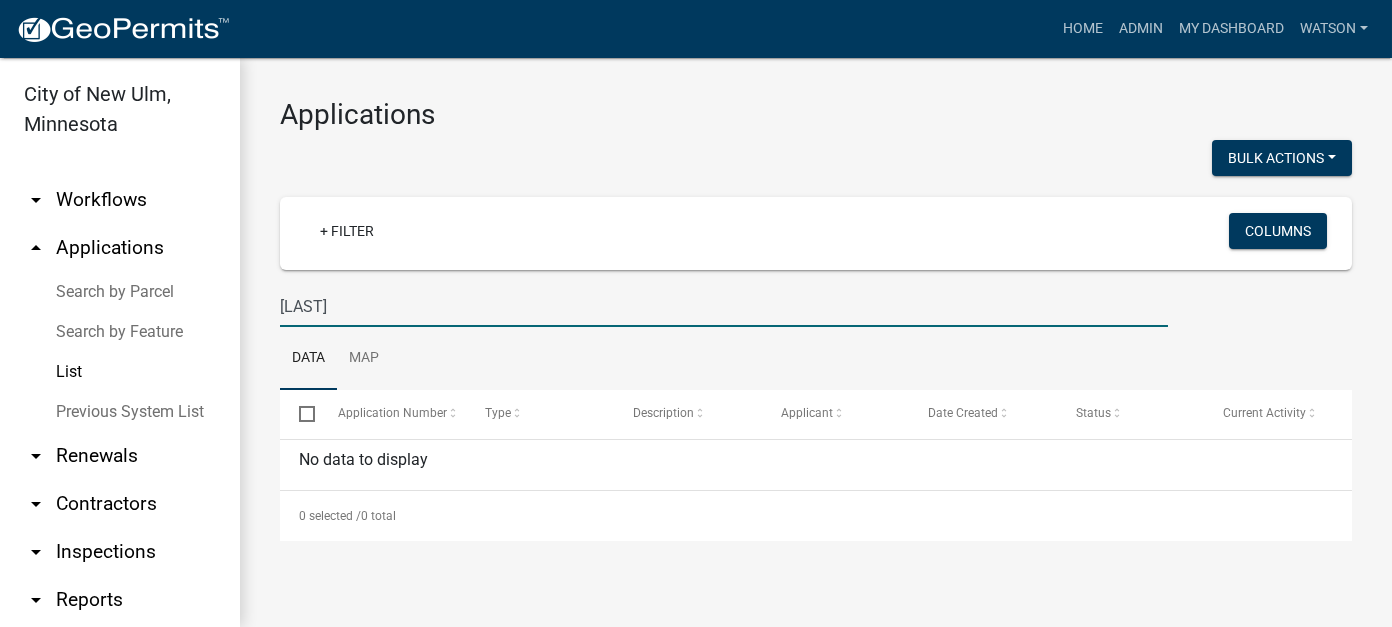 click on "[LAST]" at bounding box center [724, 306] 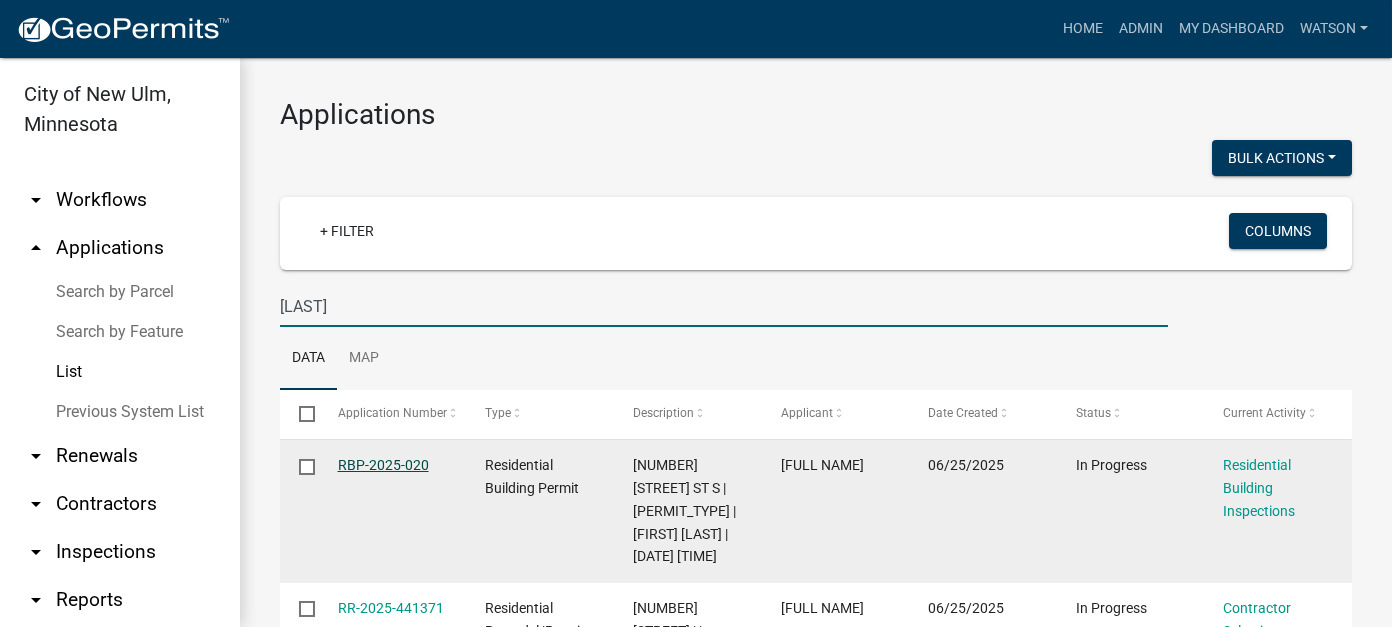 click on "RBP-2025-020" 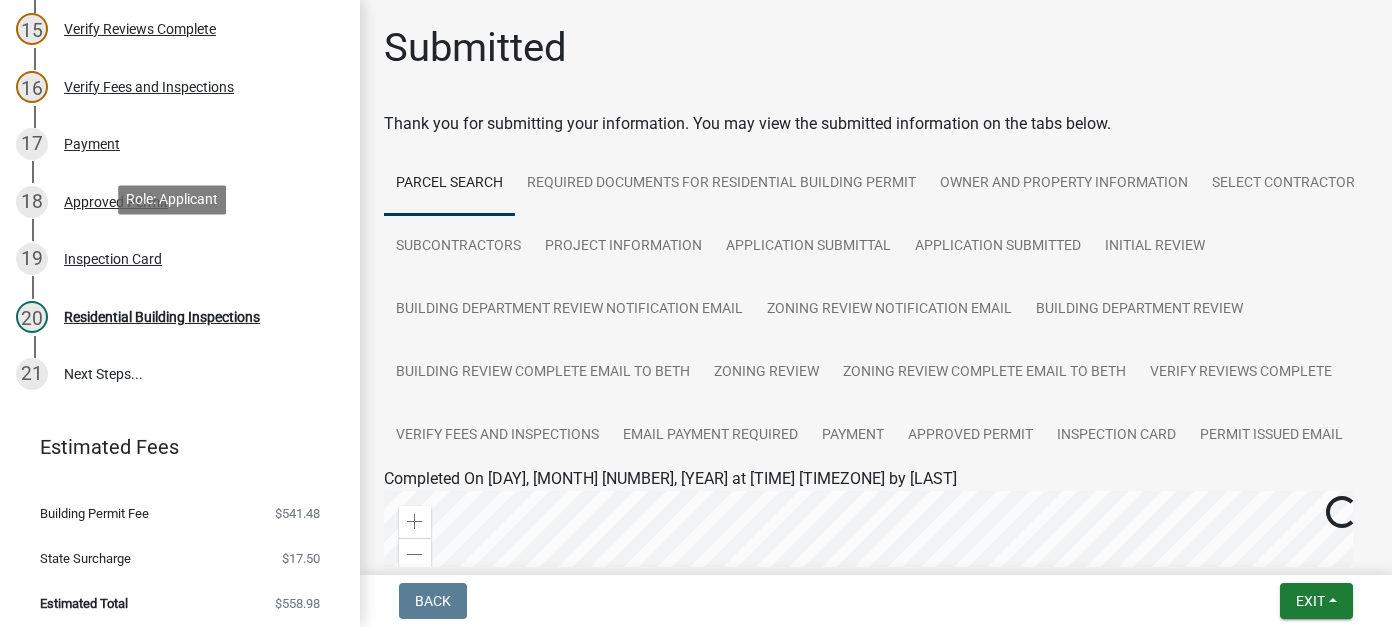 scroll, scrollTop: 1050, scrollLeft: 0, axis: vertical 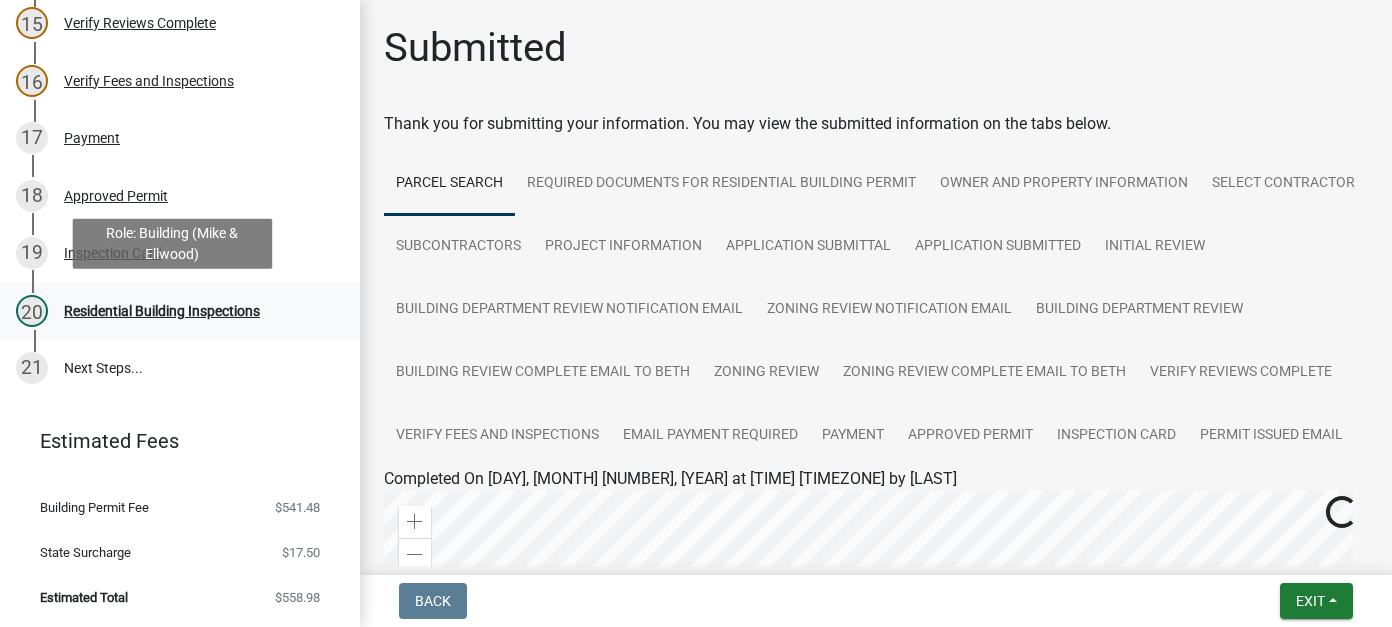 click on "Residential Building Inspections" at bounding box center [162, 311] 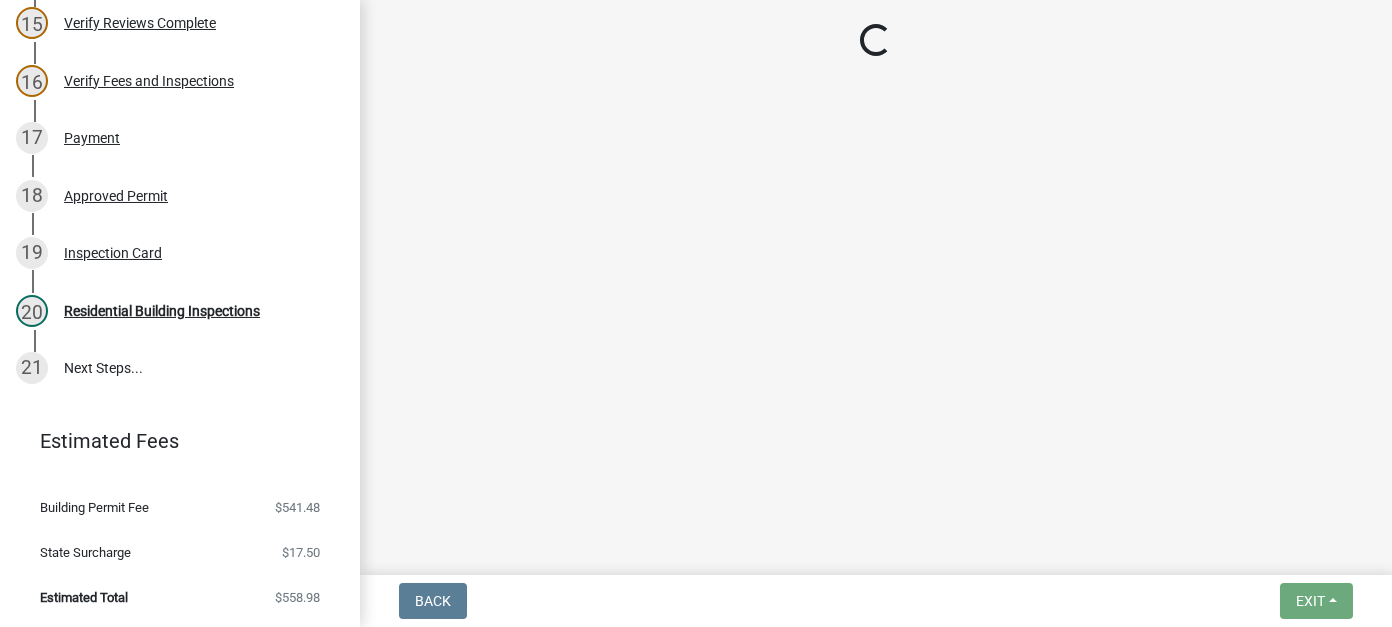 select on "805d55ac-e238-4e04-8f8e-acc067f36c3e" 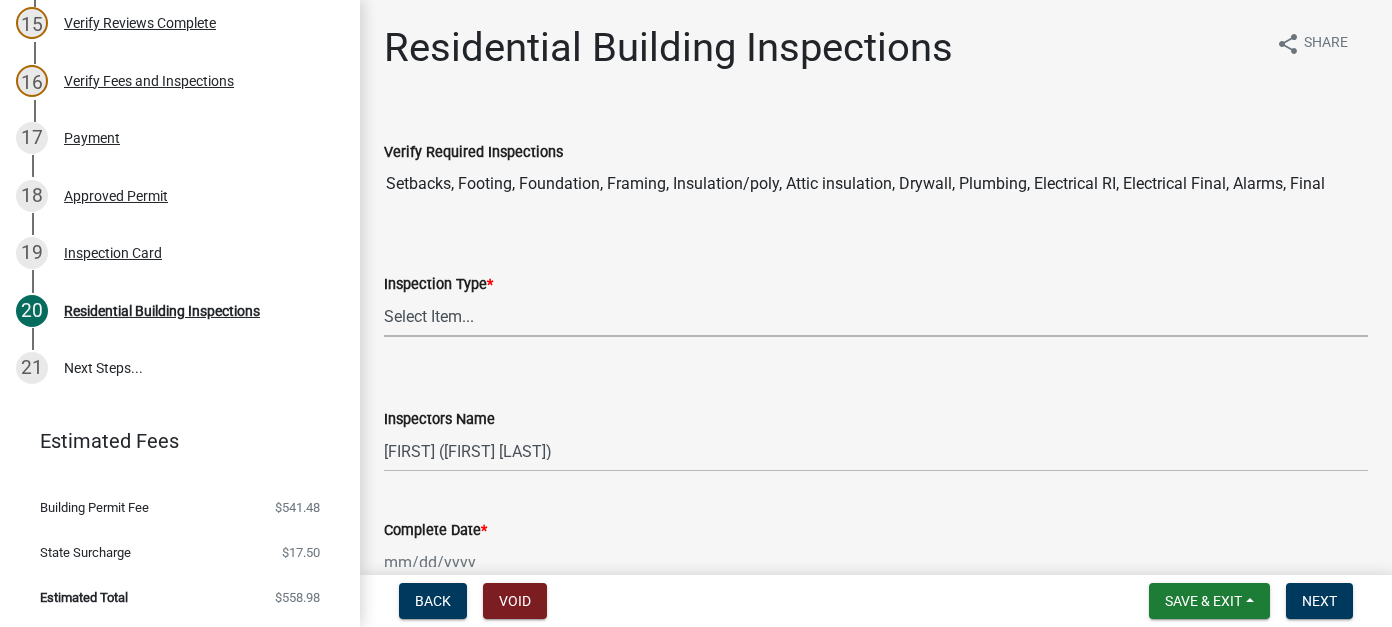 click on "Select Item...   None   All Inspections Required   Energy Code Certificate   Setback/Soils   Sewer/Water   Footing   Foundation   Plumbing RI Underground   Underslab (Radon)   Slab   Common Wall/Firewall   Ice/Water (Pictures)   Main Floor Plumbing   Electrical RI Inspection   Framing   HVAC RI   Basement Framing   Main Floor Framing   Attic Insulation   Insulation/Poly   Drywall   HVAC Final   Meters (all)   Electrical Final   Overhead Door   Gas Pipe   Plumbing Final   Sprinklers/Alarms   Final" at bounding box center [876, 316] 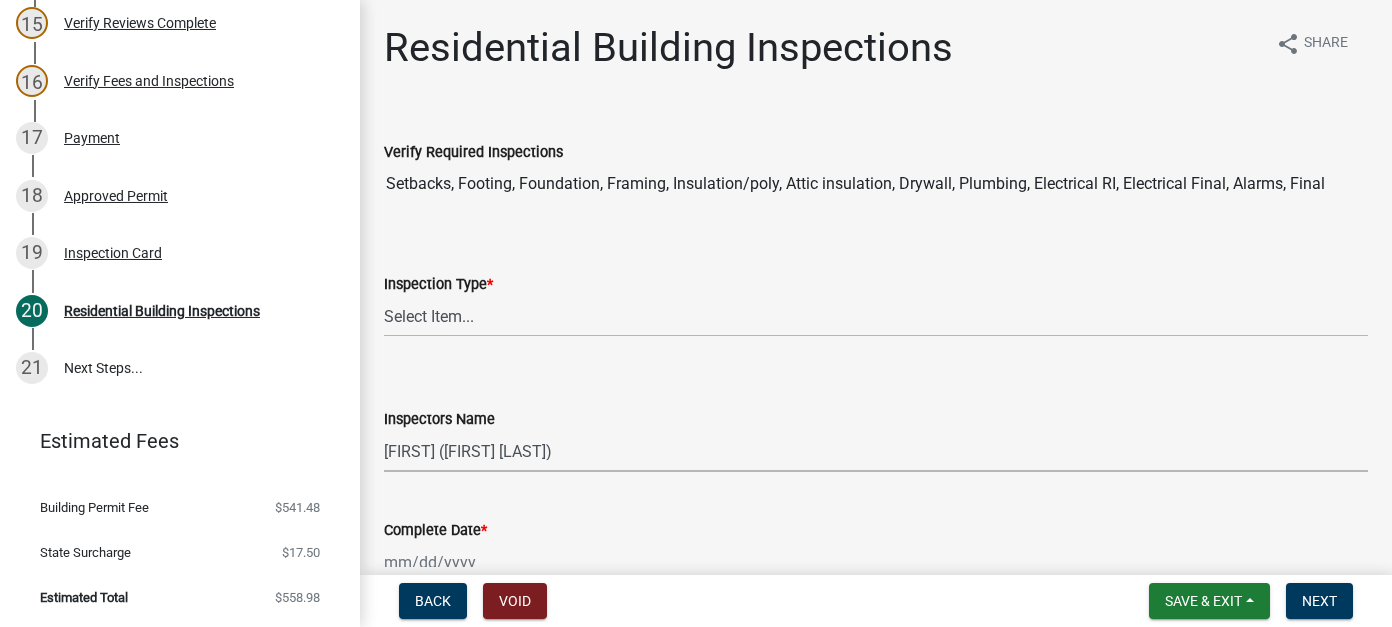 click on "Select Item... [NAME] ([EMAIL])" at bounding box center (876, 451) 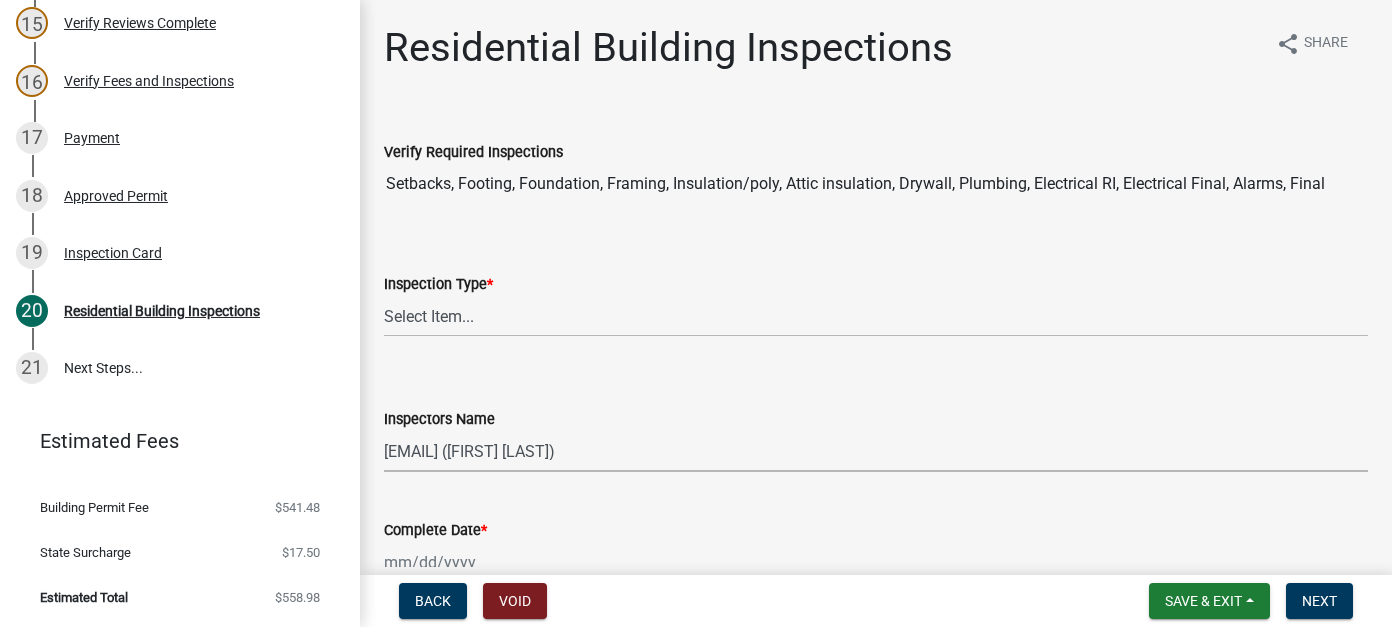 click on "Select Item... [NAME] ([EMAIL])" at bounding box center [876, 451] 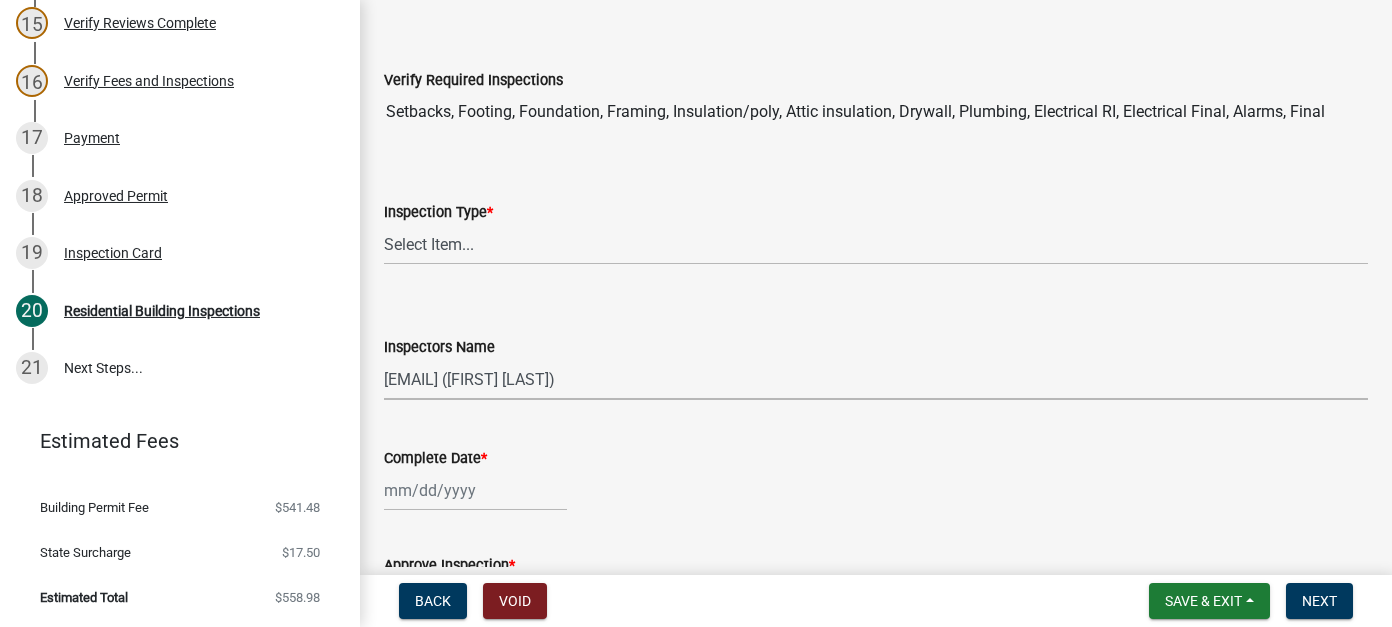 scroll, scrollTop: 100, scrollLeft: 0, axis: vertical 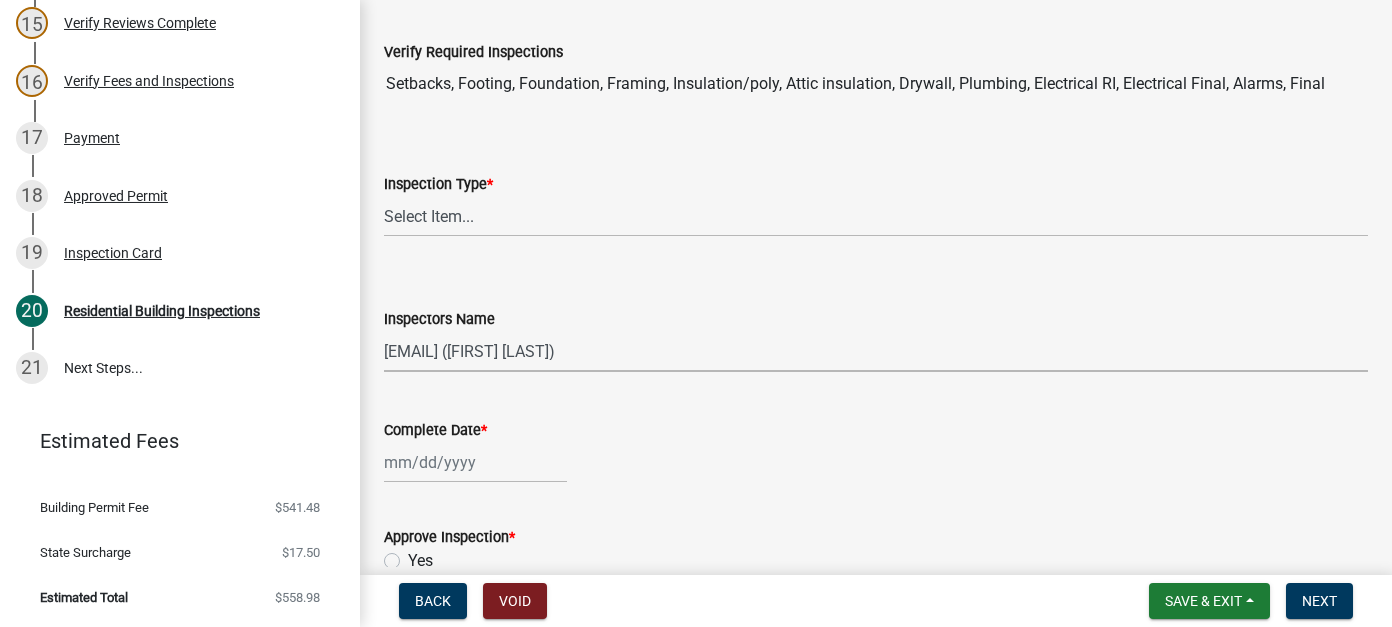 click 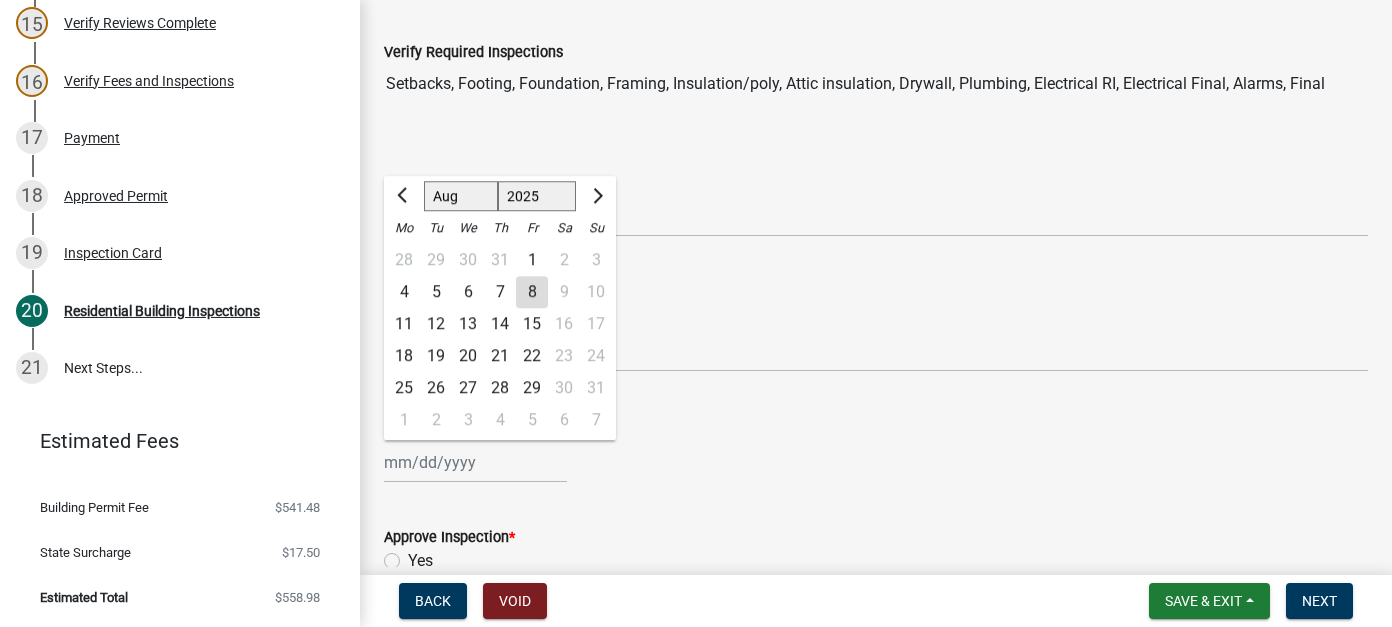 click on "7" 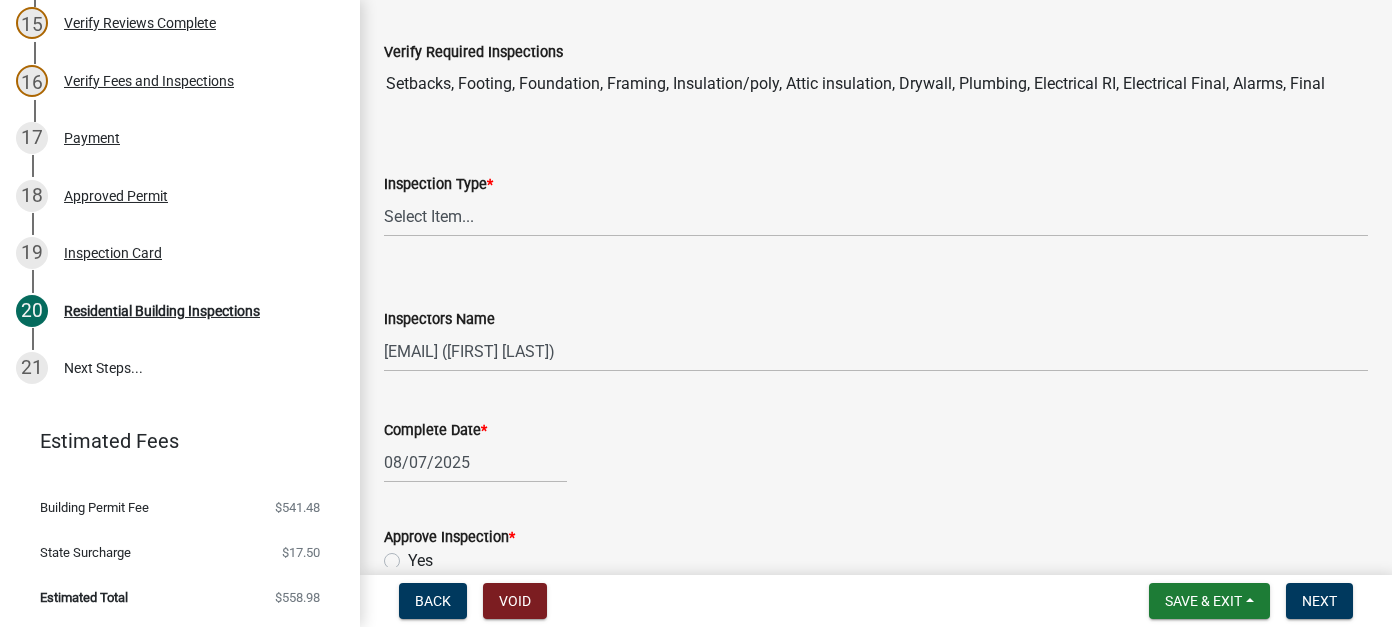 scroll, scrollTop: 200, scrollLeft: 0, axis: vertical 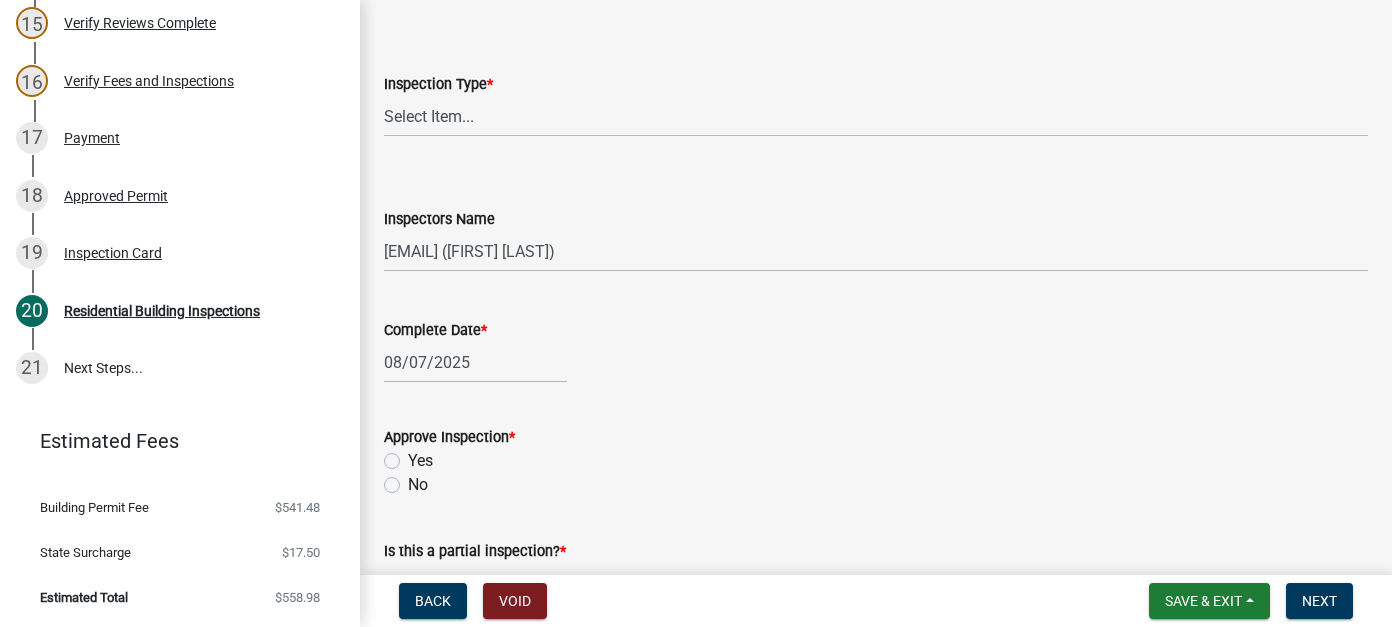 click on "Yes" 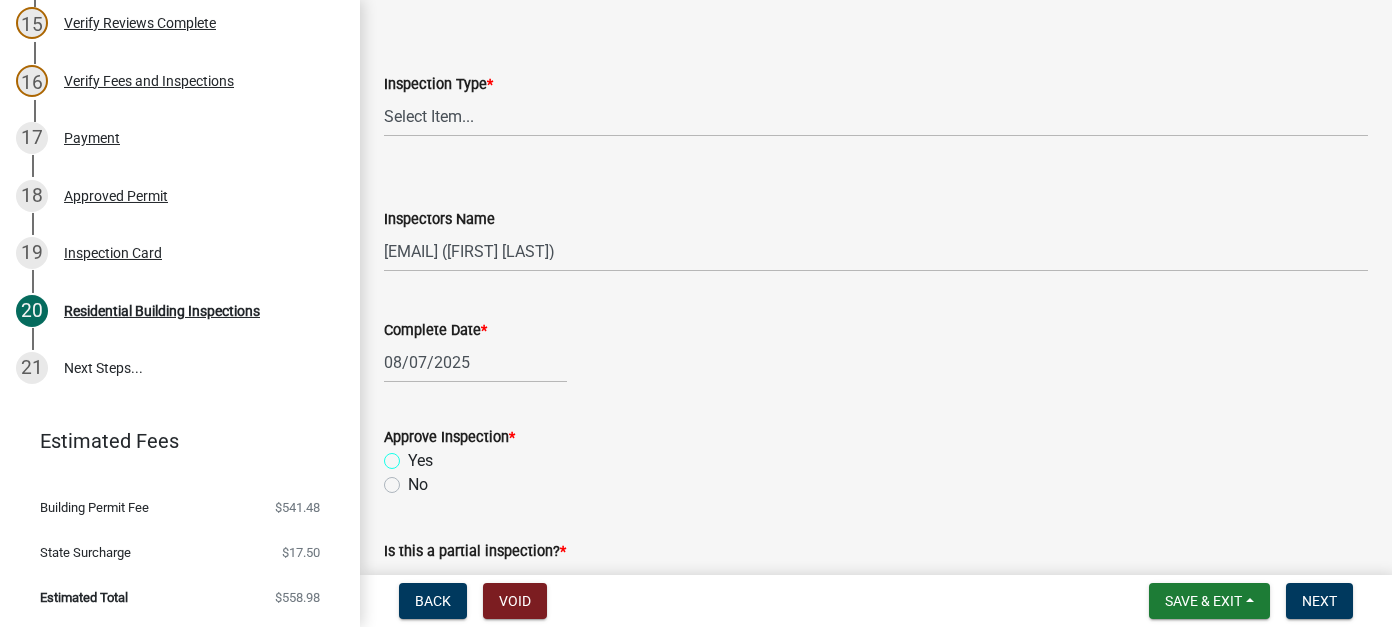 click on "Yes" at bounding box center (414, 455) 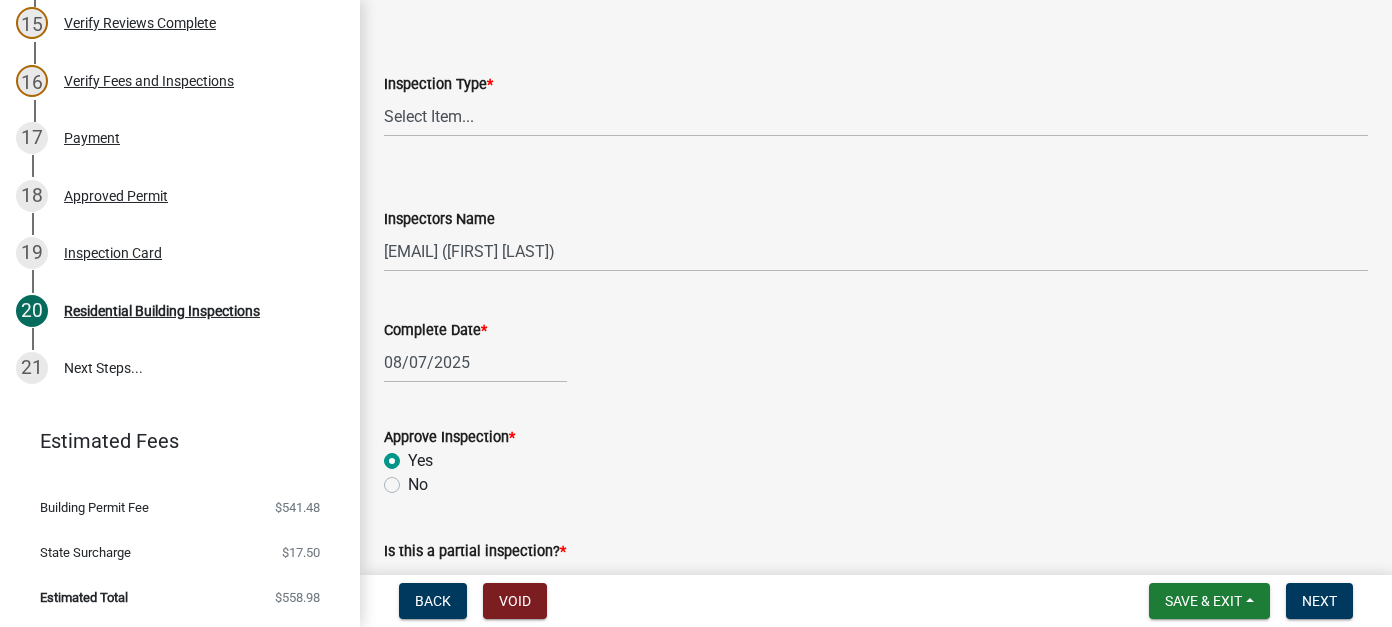 radio on "true" 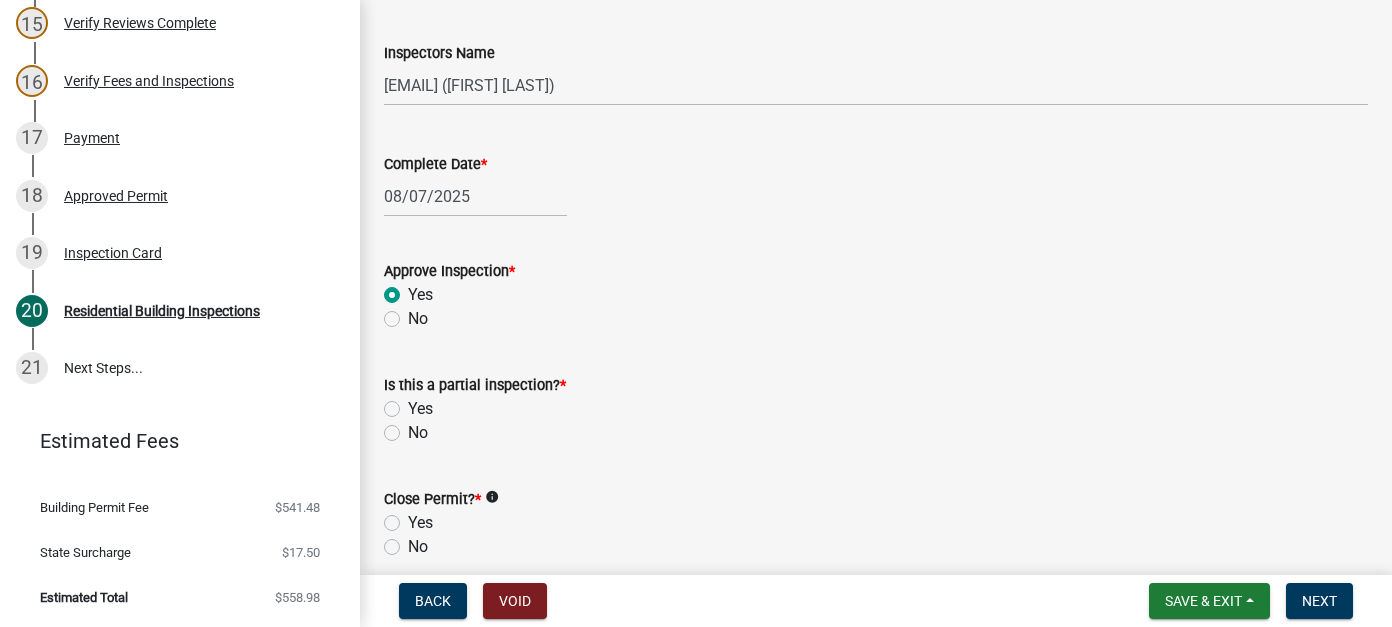 scroll, scrollTop: 400, scrollLeft: 0, axis: vertical 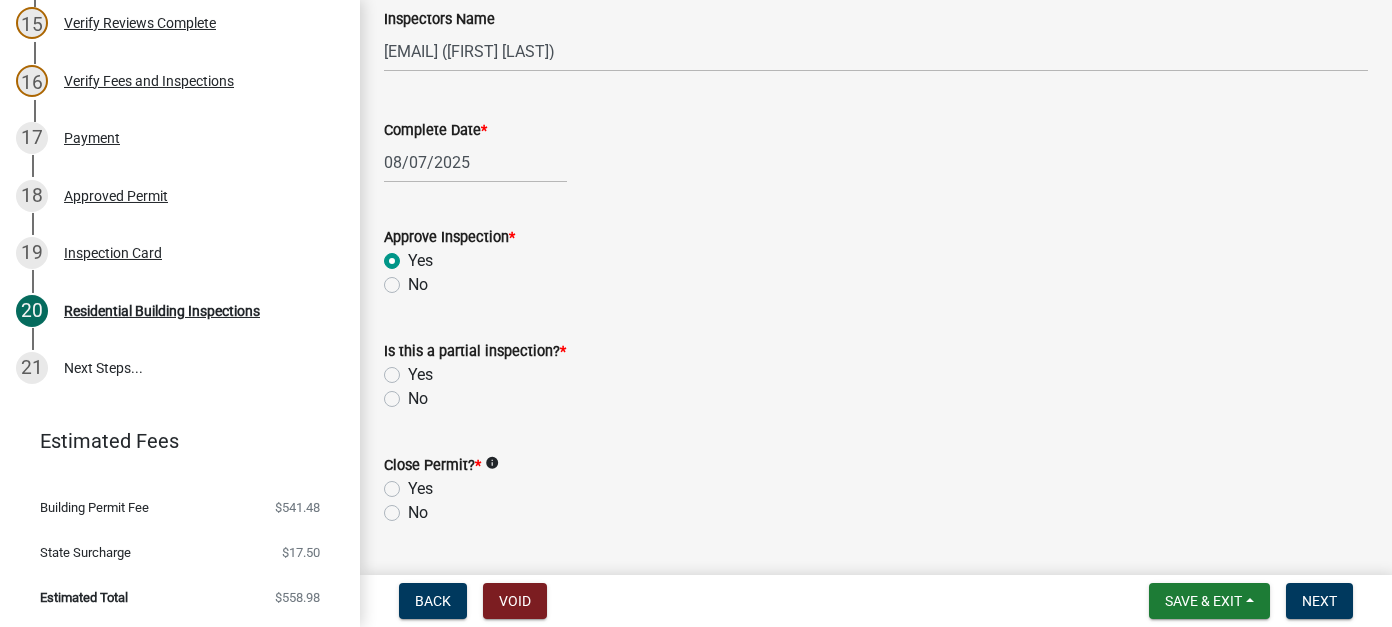click on "No" 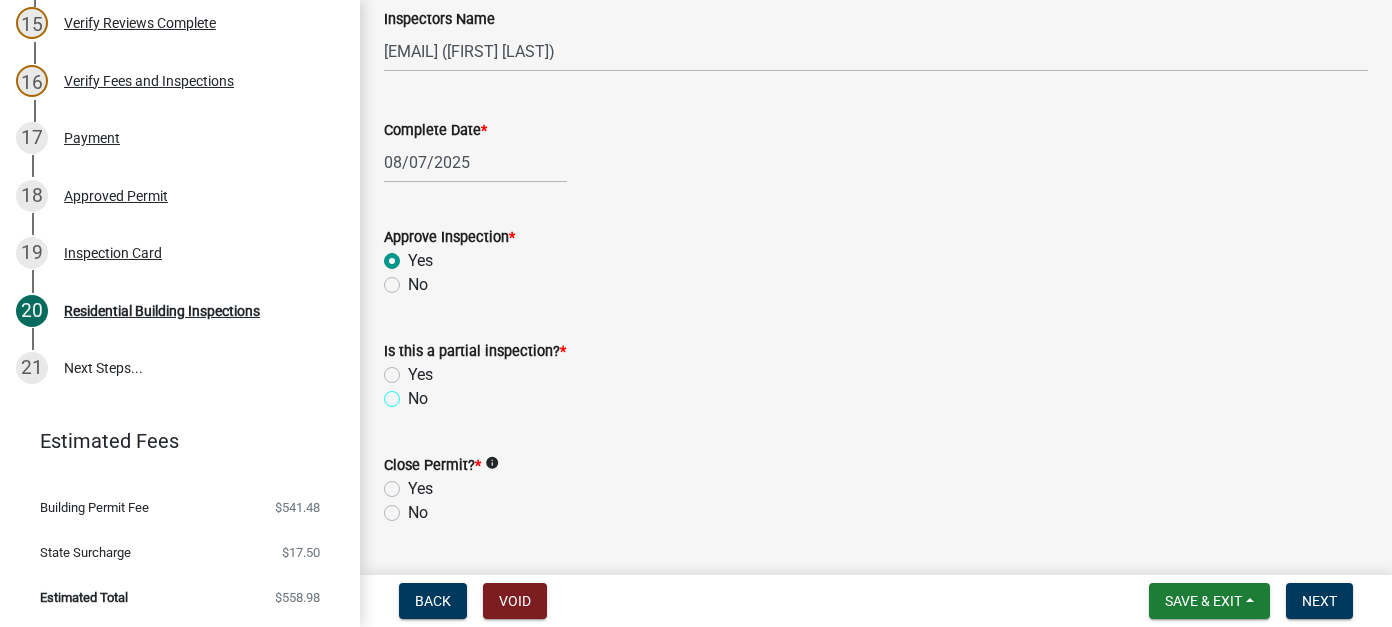 click on "No" at bounding box center (414, 393) 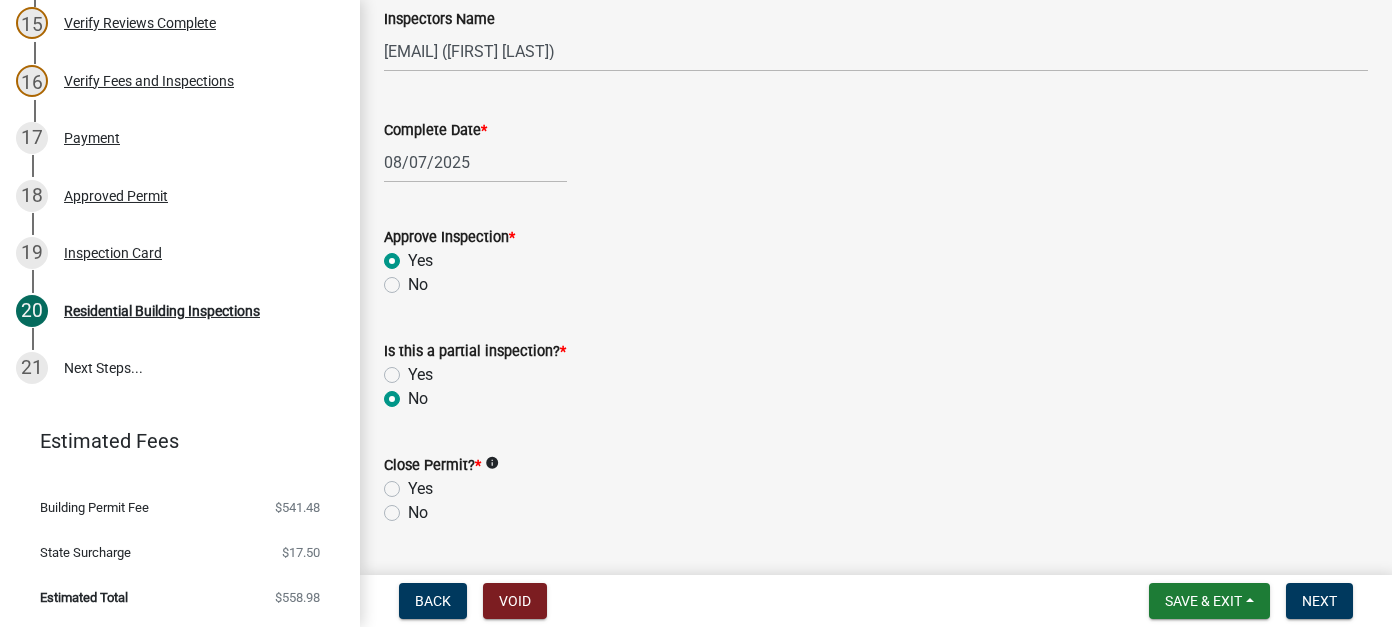 radio on "true" 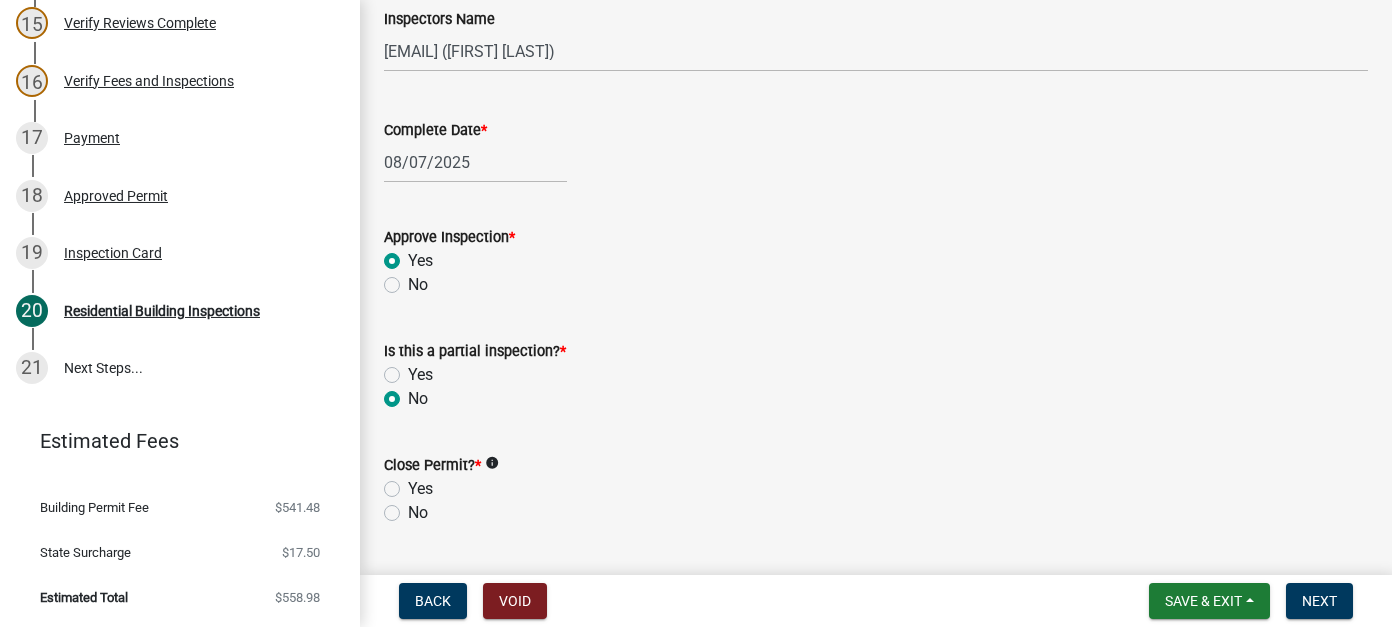 click on "No" 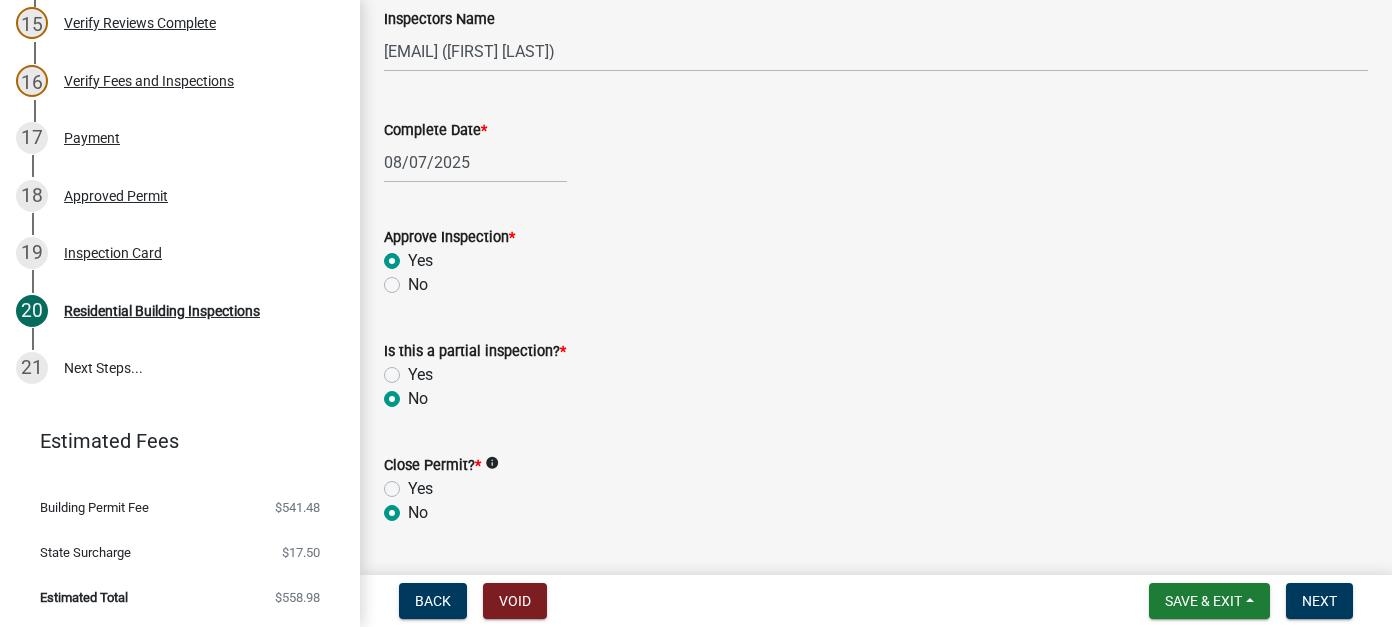 radio on "true" 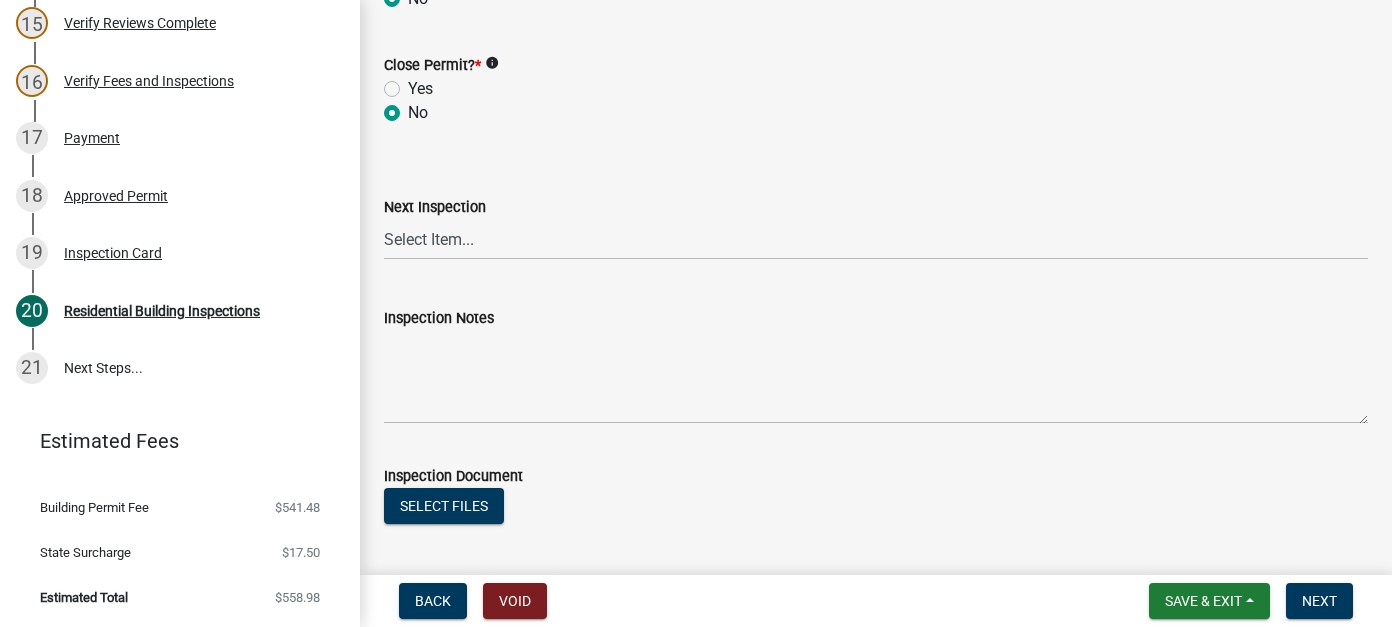 scroll, scrollTop: 872, scrollLeft: 0, axis: vertical 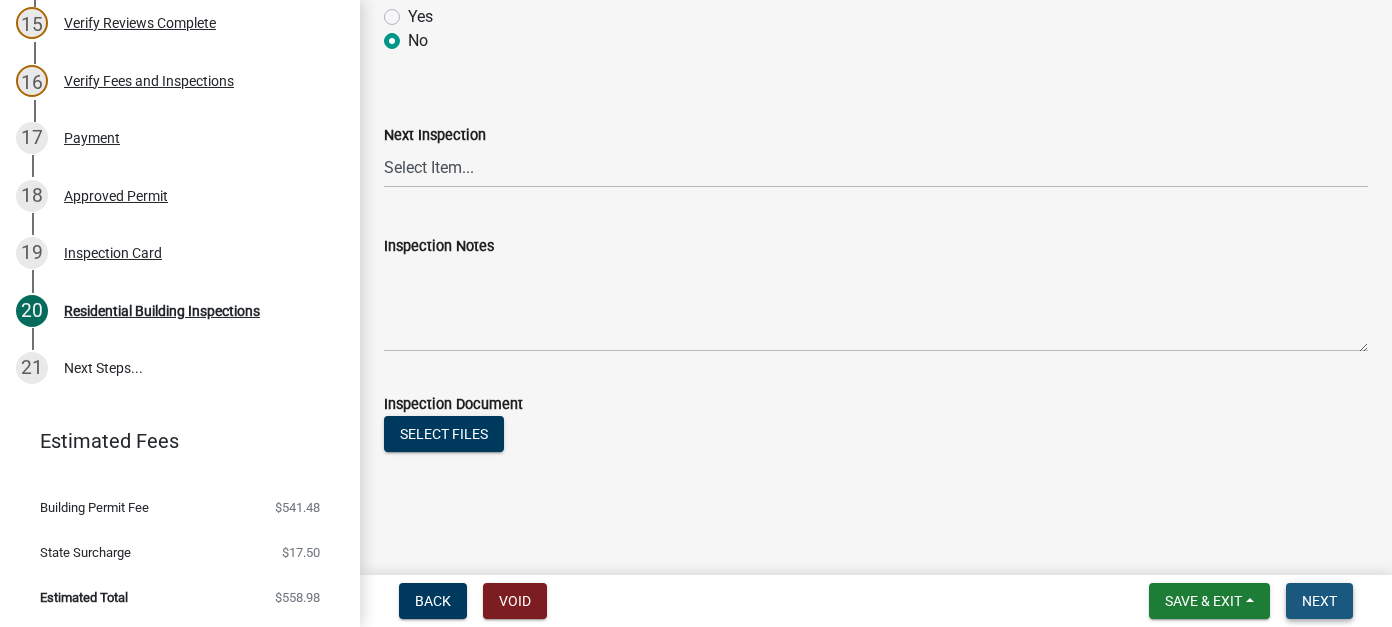 click on "Next" at bounding box center (1319, 601) 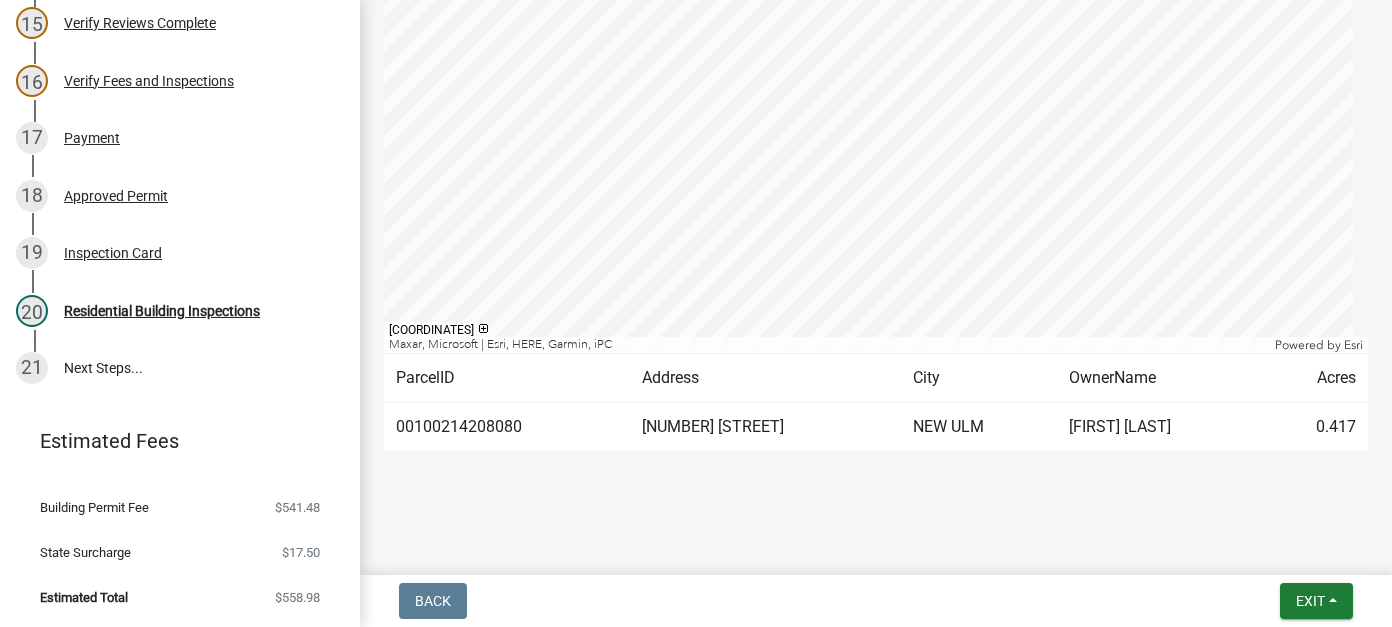 scroll, scrollTop: 601, scrollLeft: 0, axis: vertical 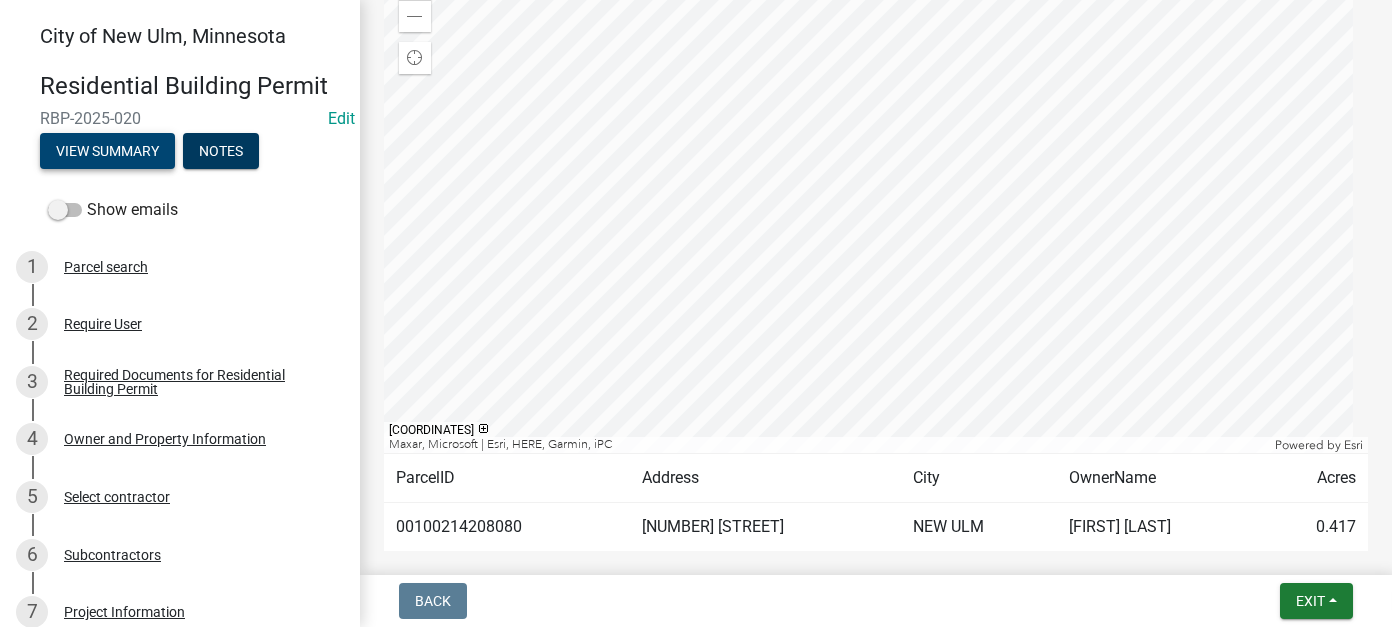 click on "View Summary" at bounding box center [107, 151] 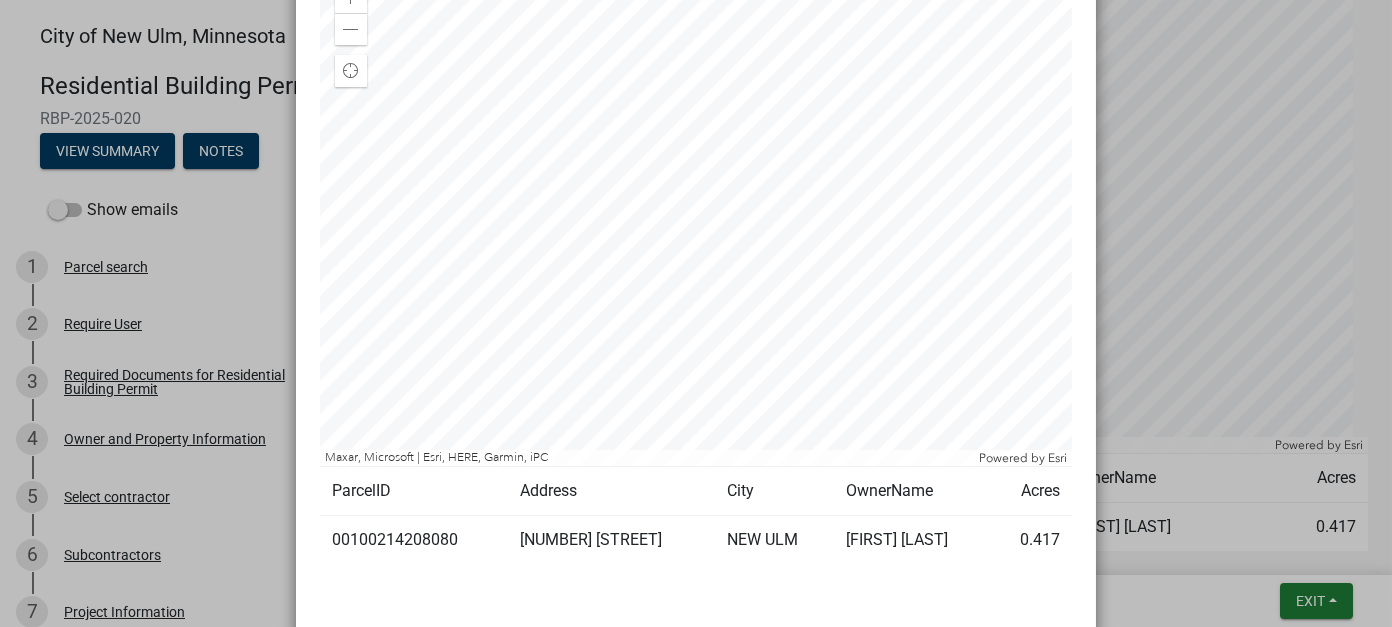 scroll, scrollTop: 194, scrollLeft: 0, axis: vertical 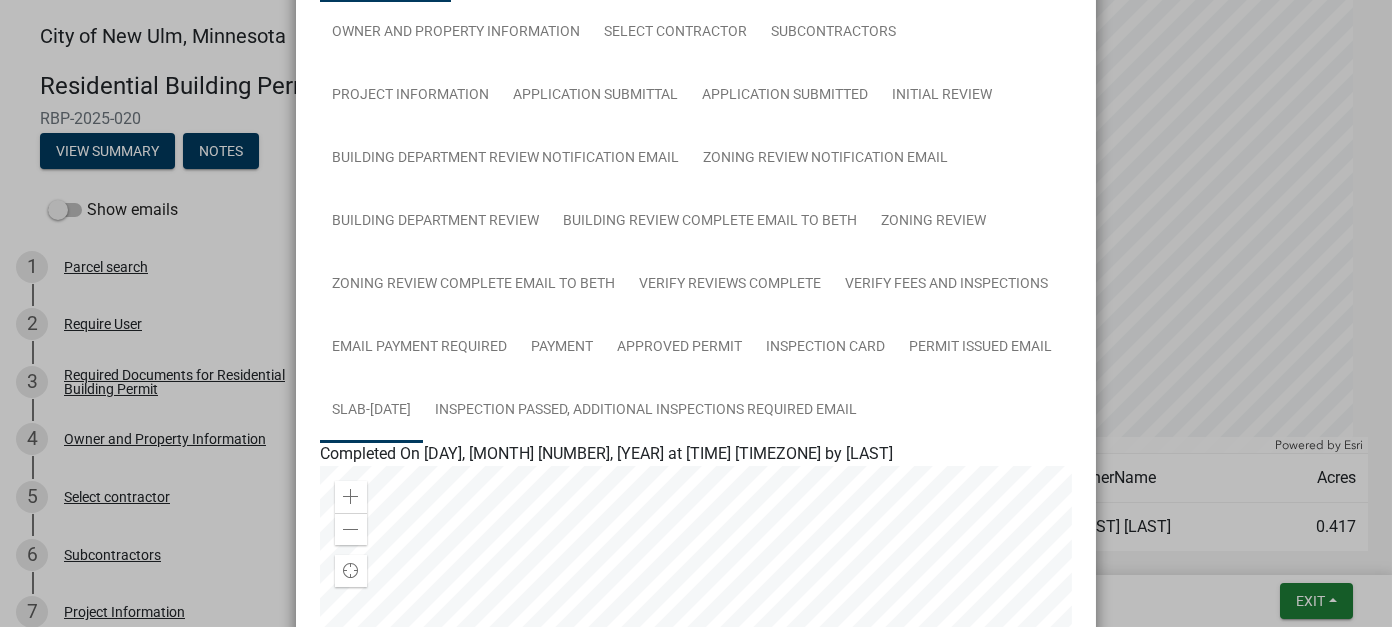click on "Slab-[DATE]" at bounding box center (371, 411) 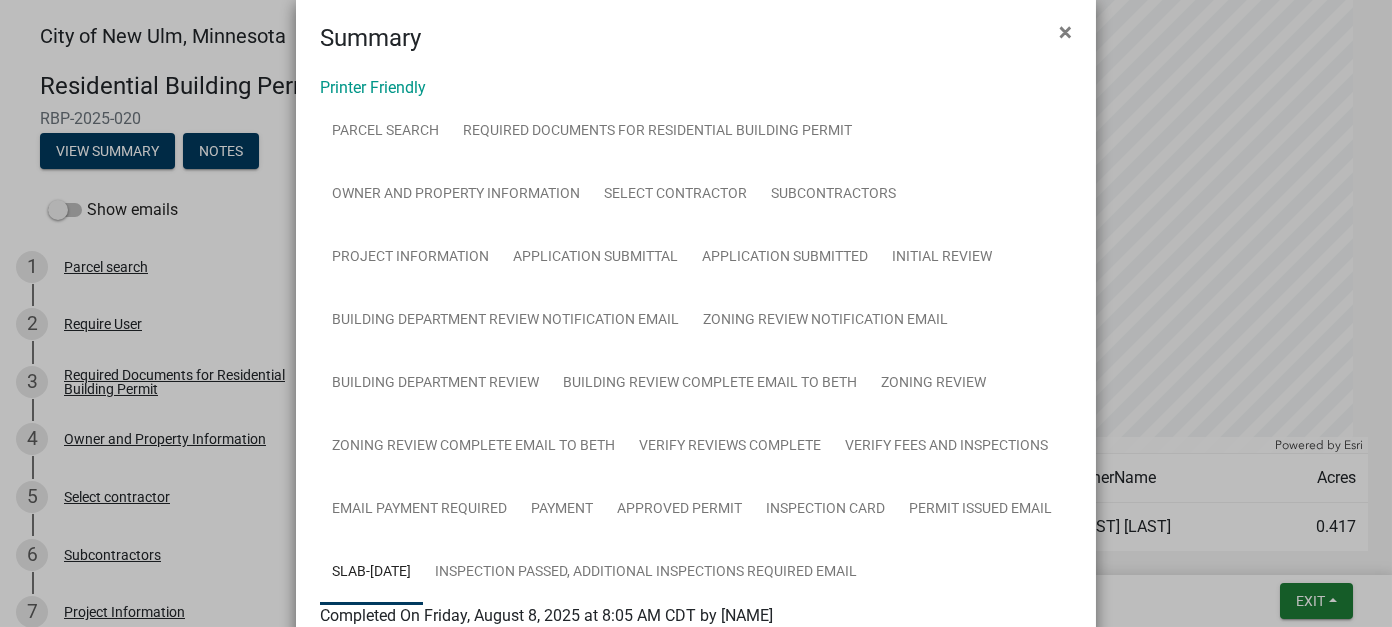 scroll, scrollTop: 0, scrollLeft: 0, axis: both 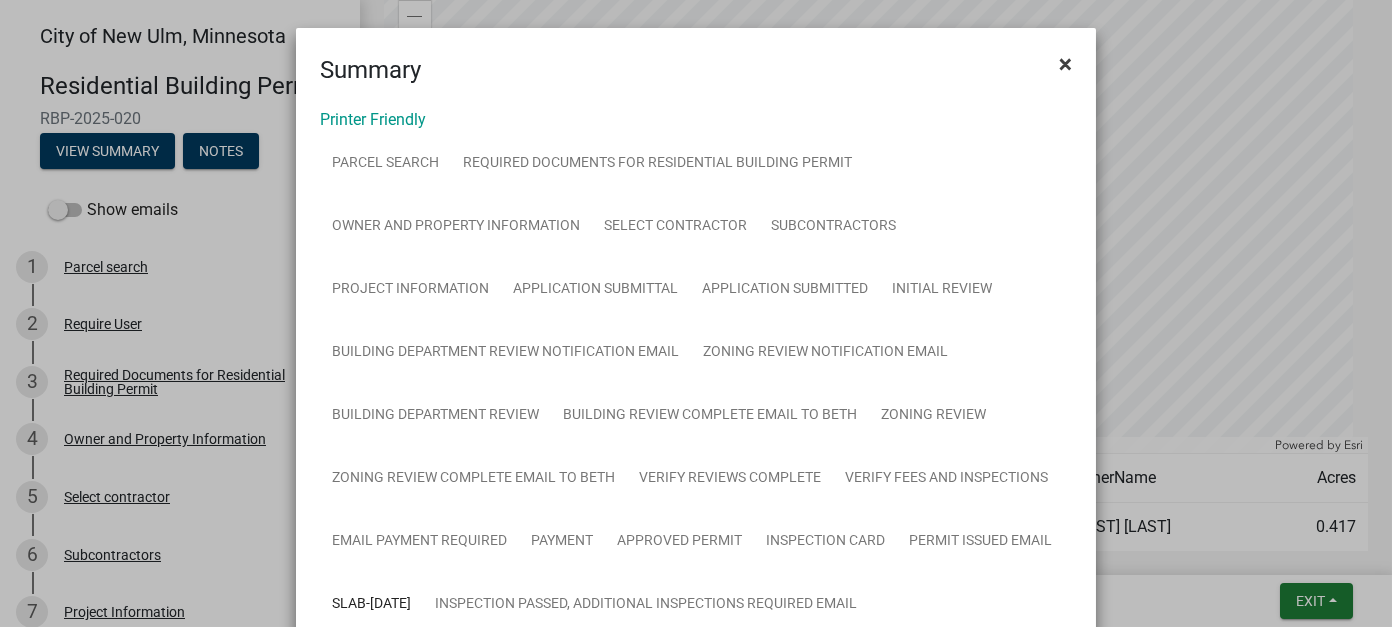 click on "×" 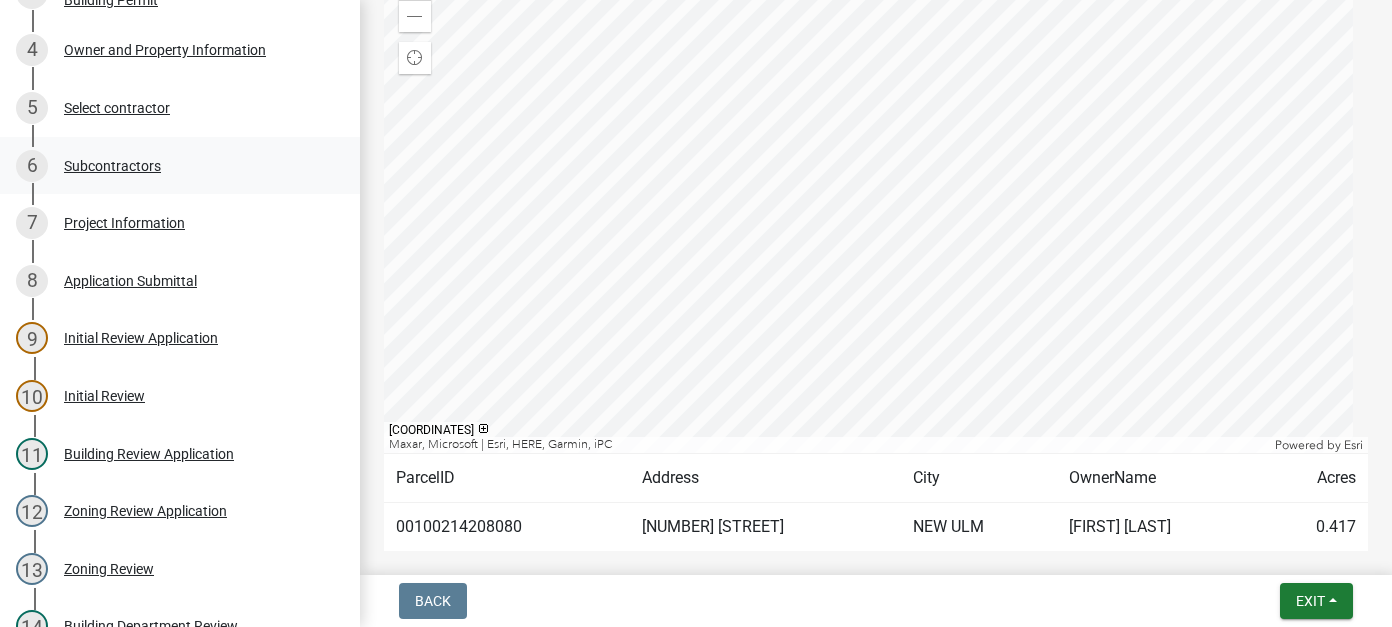 scroll, scrollTop: 1050, scrollLeft: 0, axis: vertical 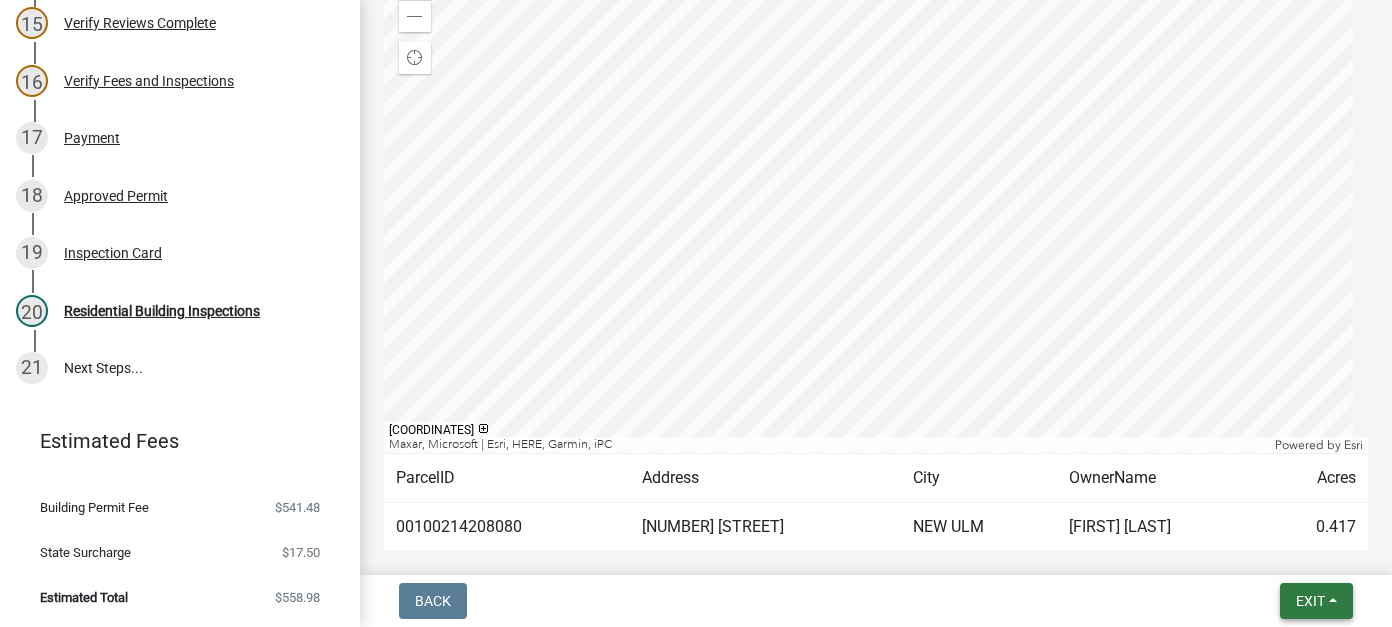 click on "Exit" at bounding box center (1310, 601) 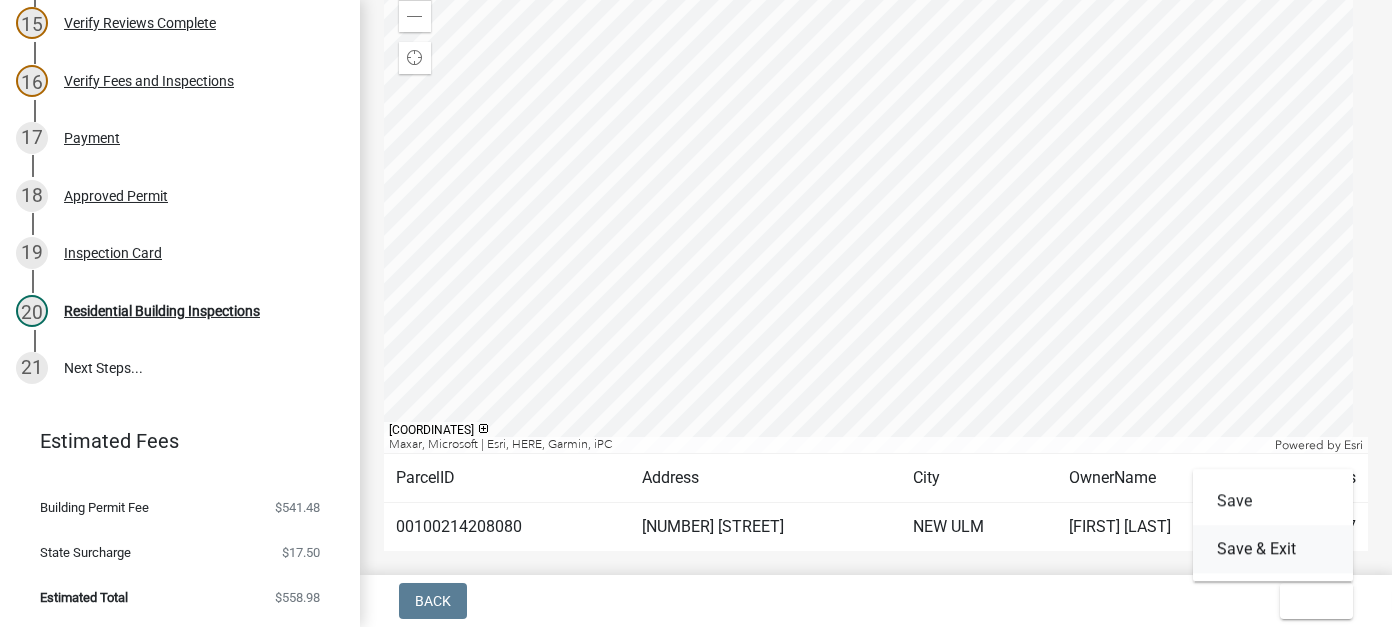 click on "Save & Exit" at bounding box center (1273, 549) 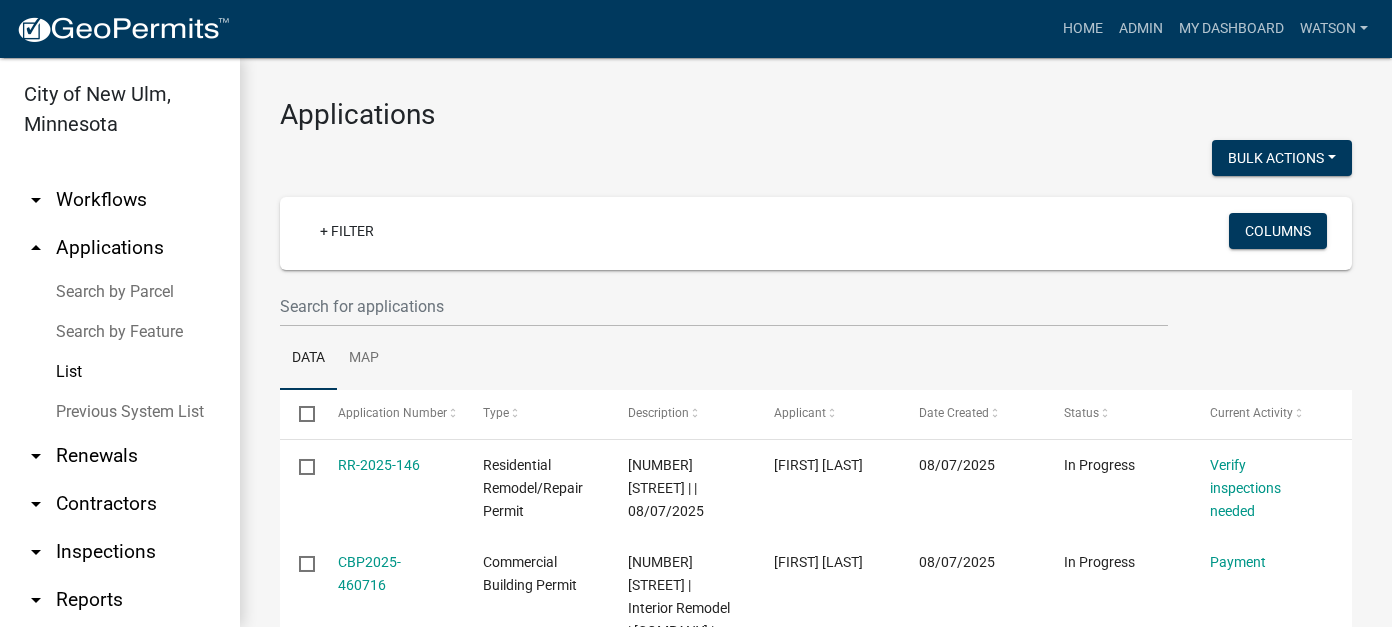 click on "arrow_drop_down   Reports" at bounding box center (120, 600) 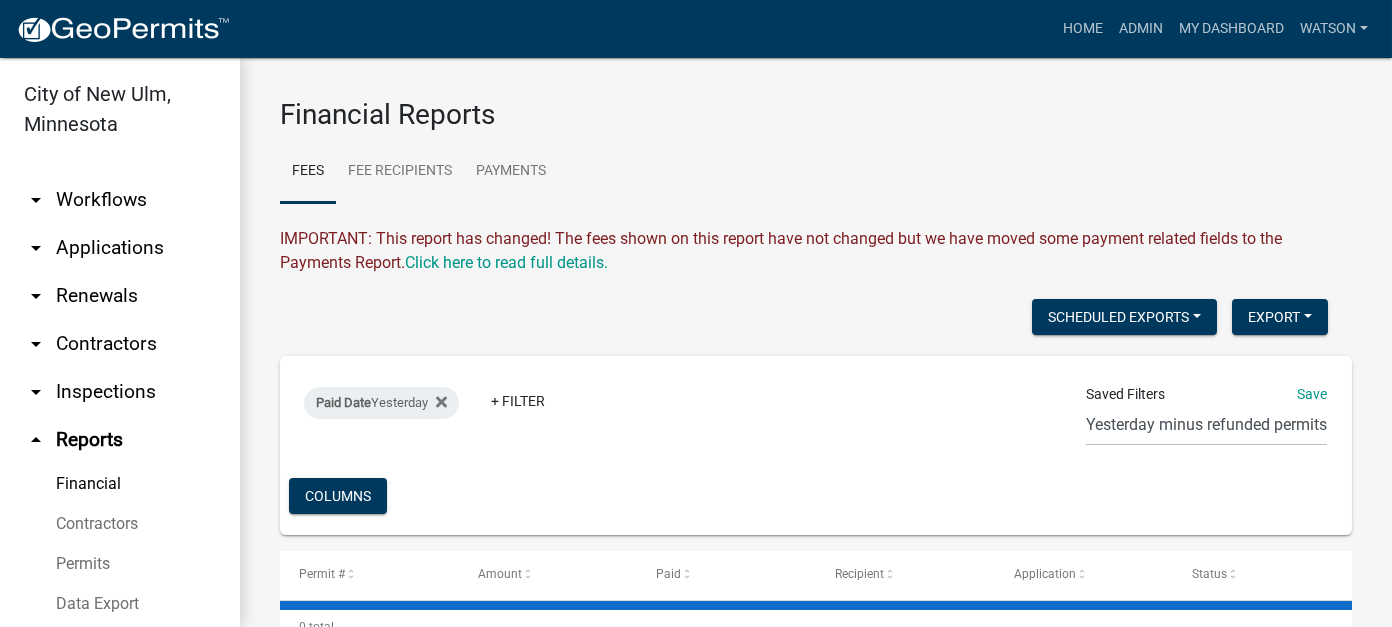 scroll, scrollTop: 100, scrollLeft: 0, axis: vertical 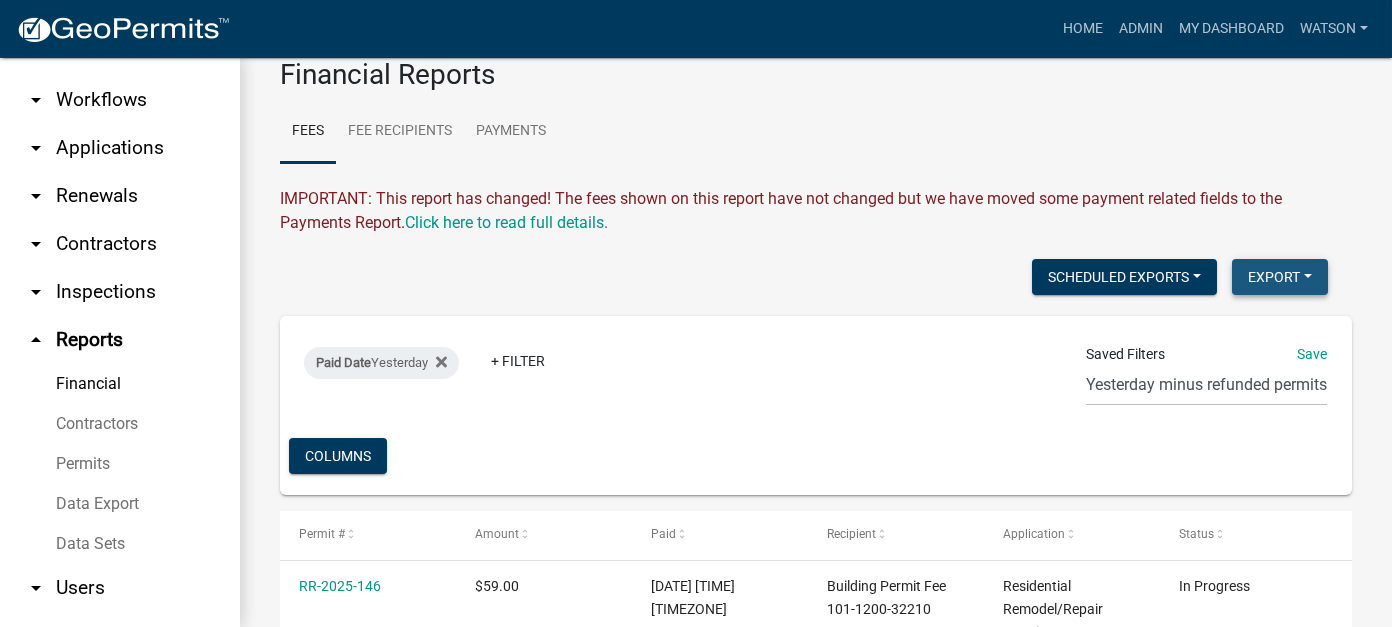 click on "Export" at bounding box center (1280, 277) 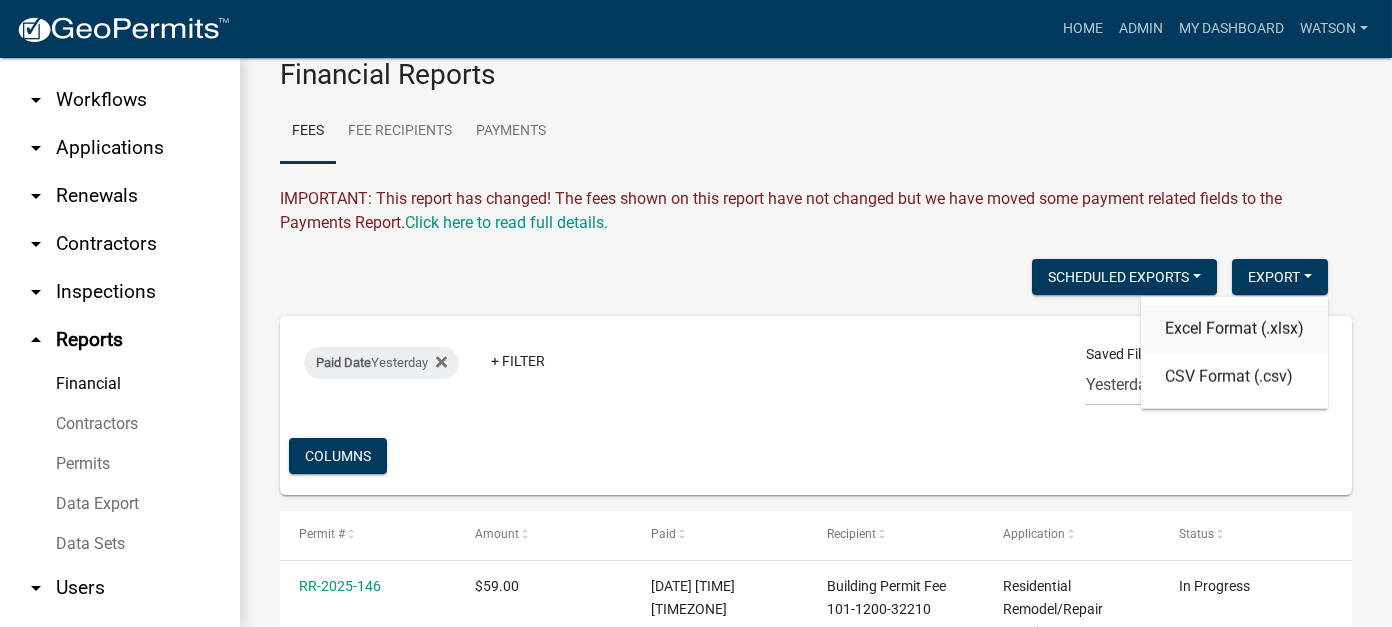 click on "Excel Format (.xlsx)" at bounding box center (1234, 329) 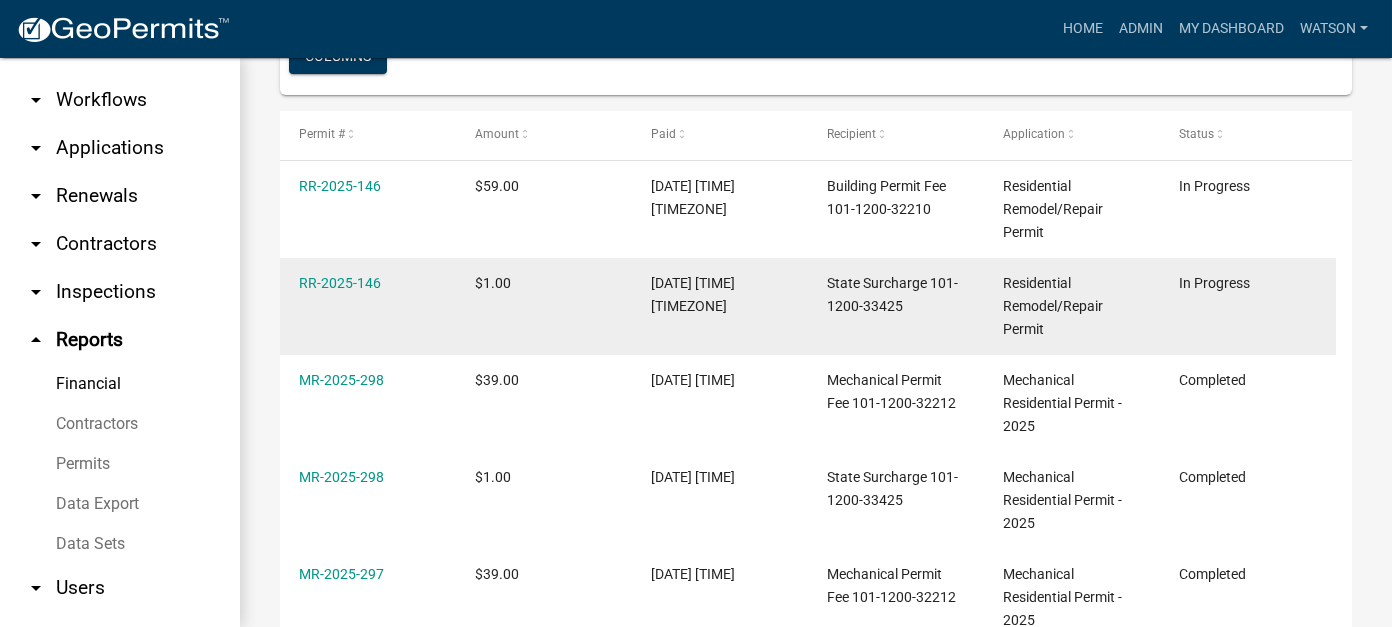 scroll, scrollTop: 0, scrollLeft: 0, axis: both 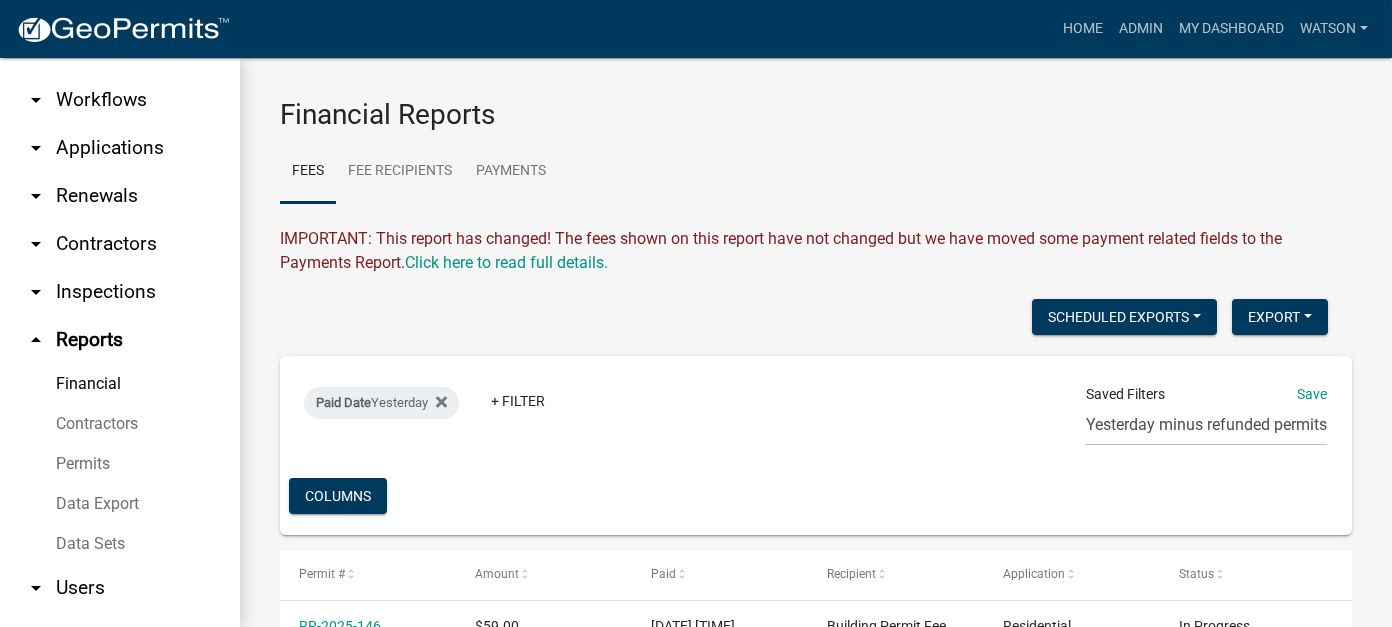 click on "arrow_drop_down   Applications" at bounding box center [120, 148] 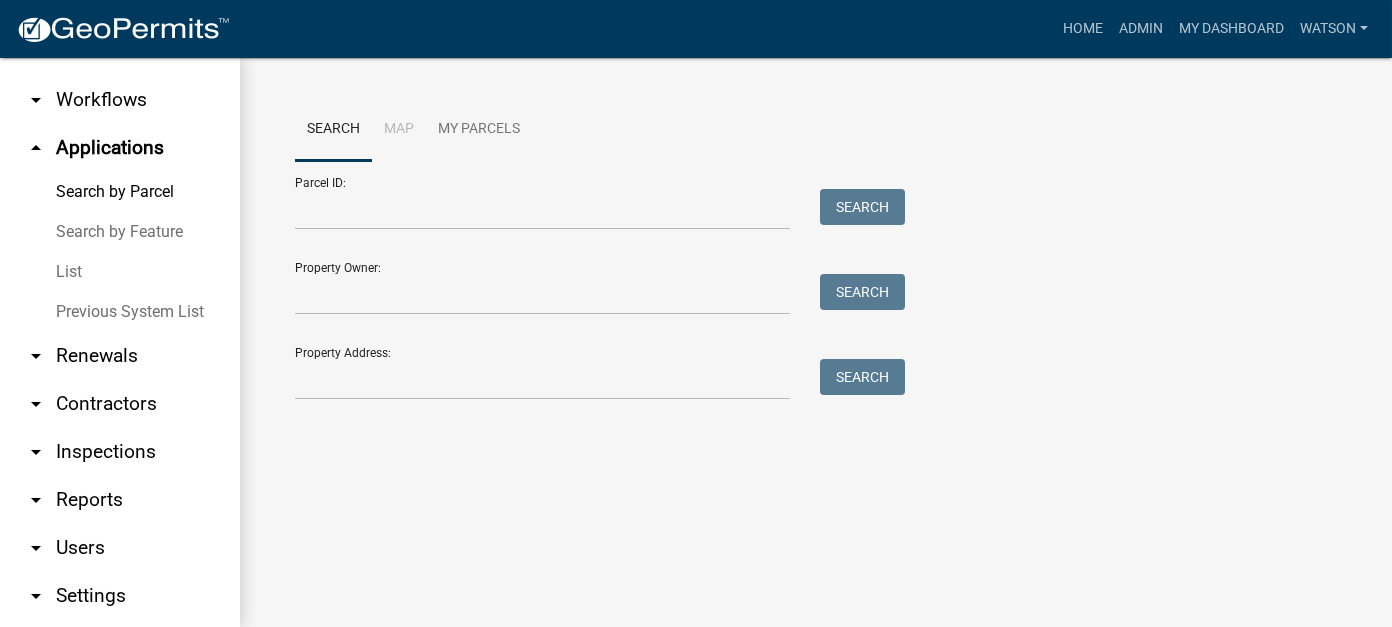click on "List" at bounding box center (120, 272) 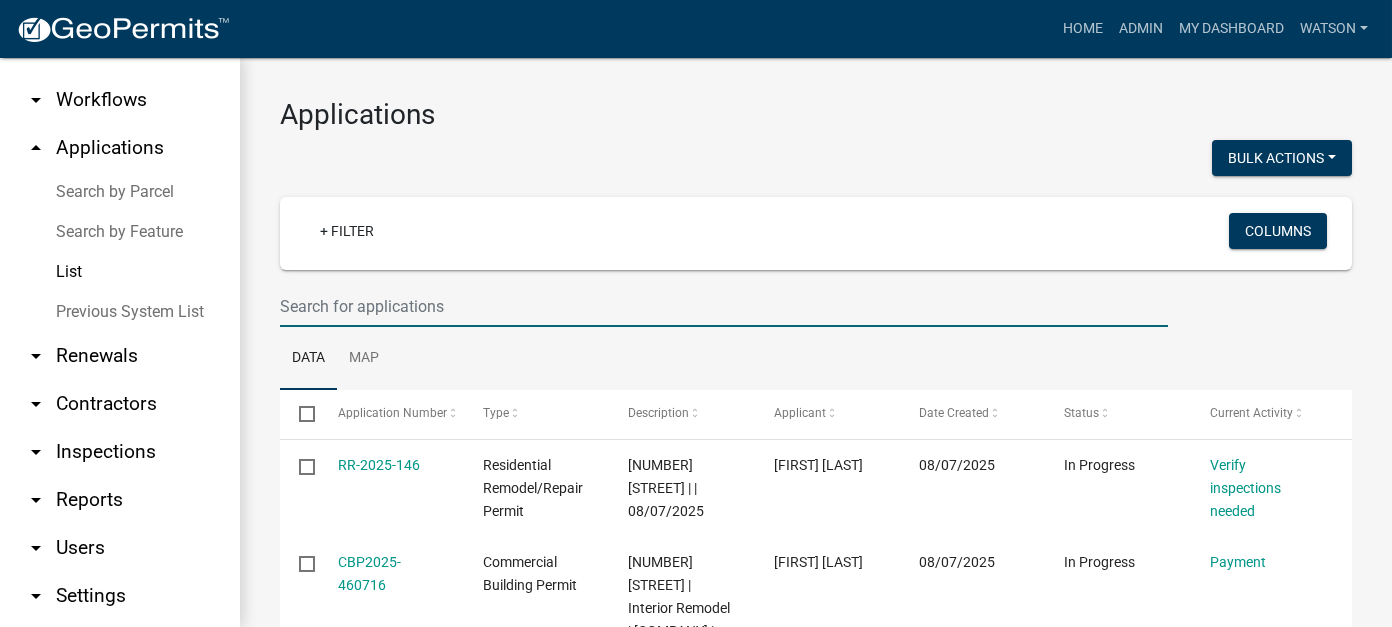 click at bounding box center [724, 306] 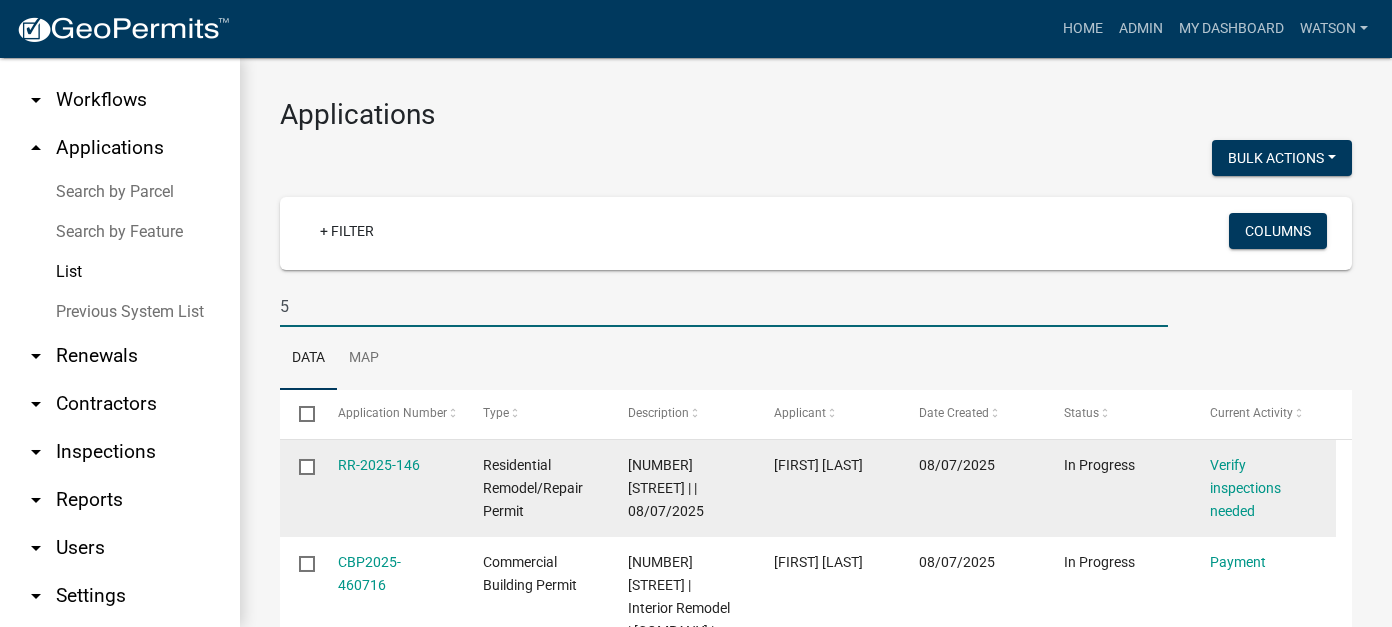 scroll, scrollTop: 100, scrollLeft: 0, axis: vertical 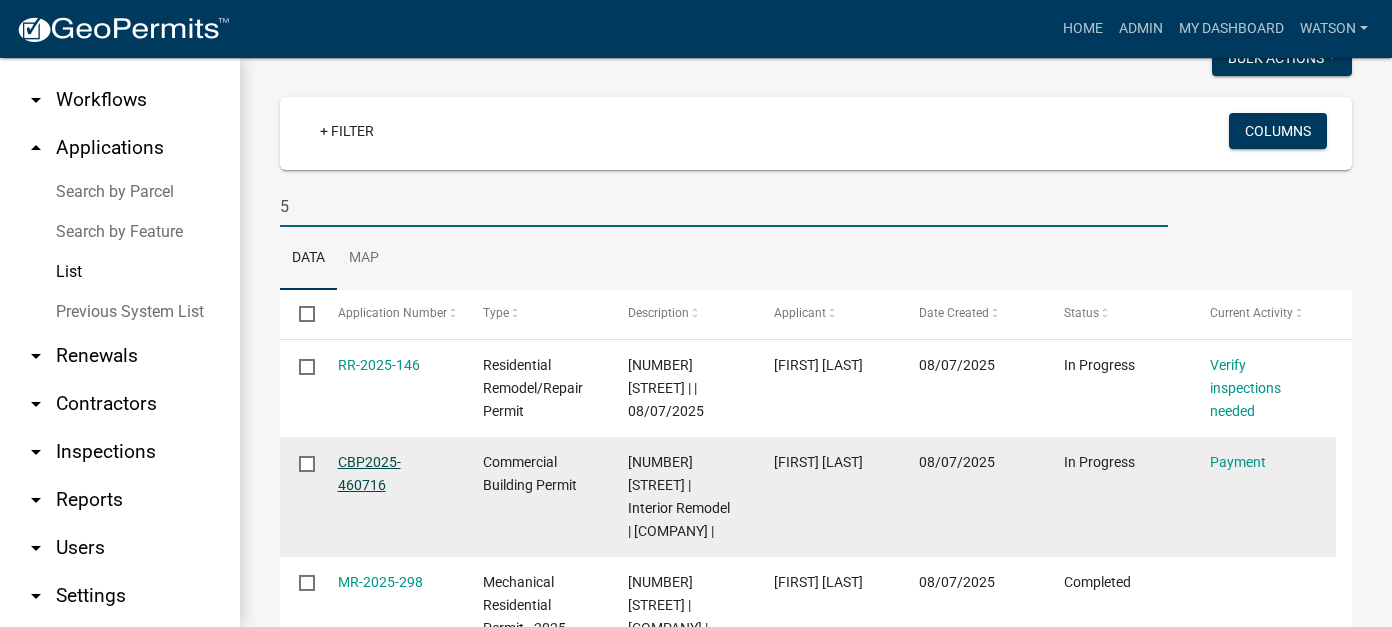 type on "5" 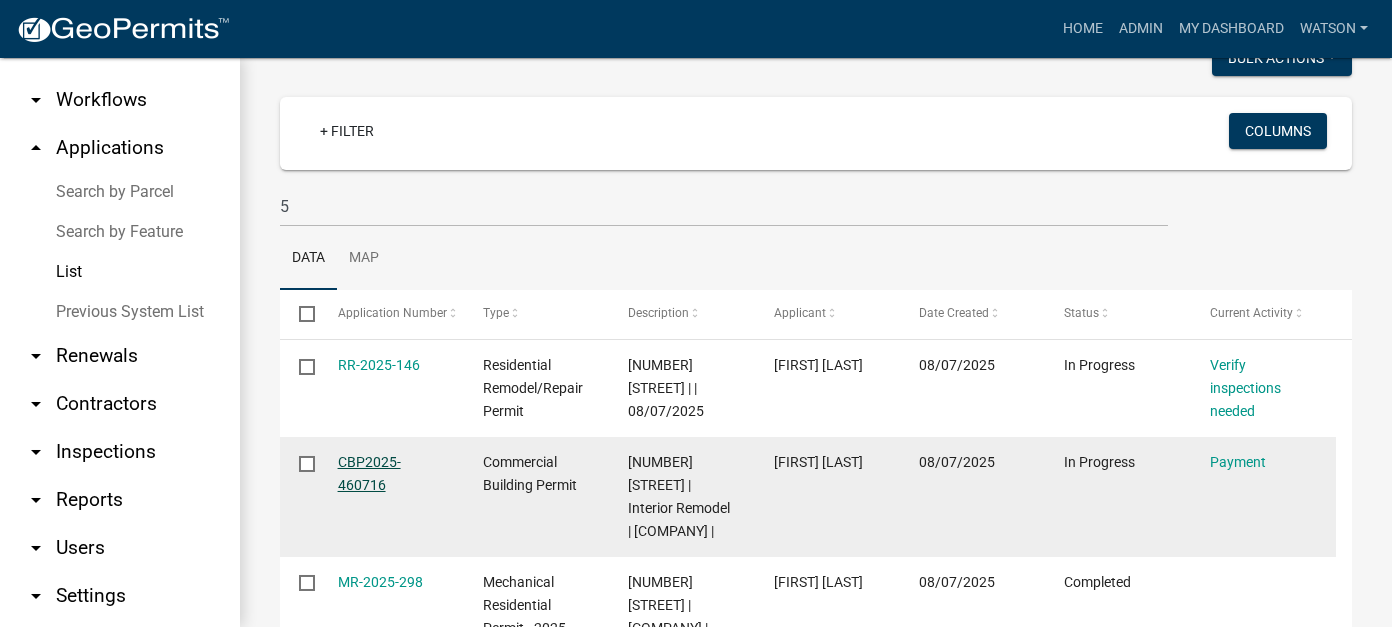 click on "CBP2025-460716" 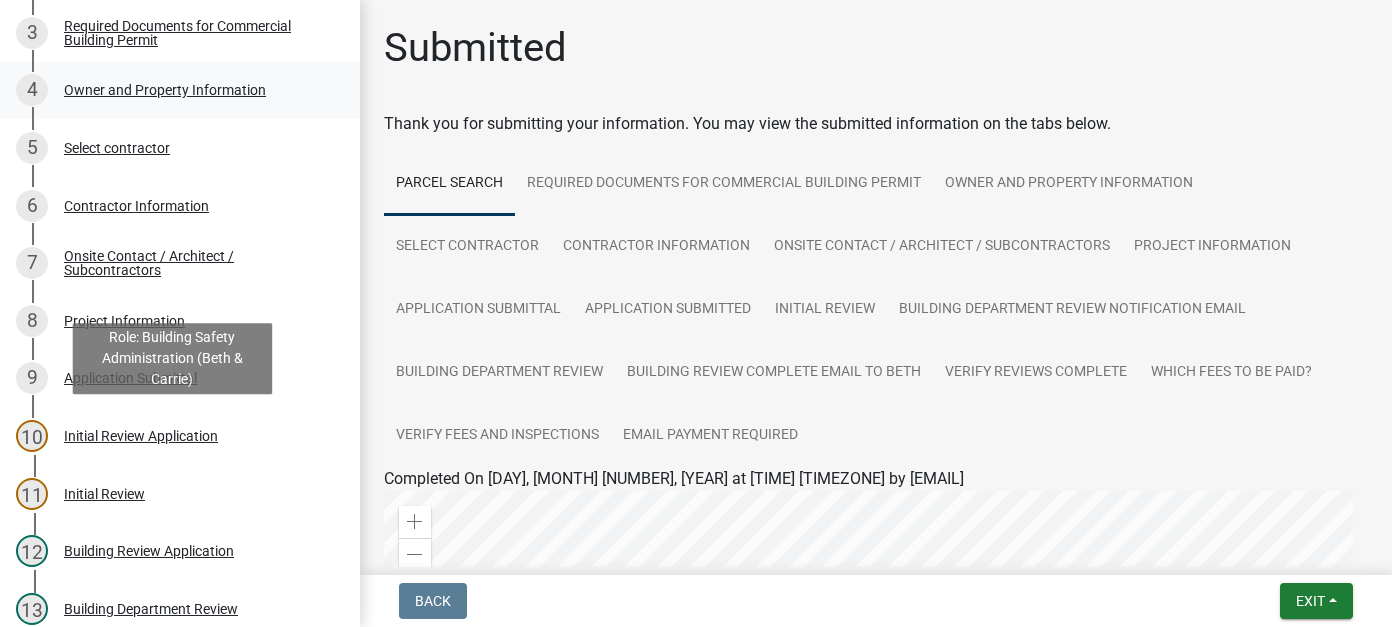 scroll, scrollTop: 800, scrollLeft: 0, axis: vertical 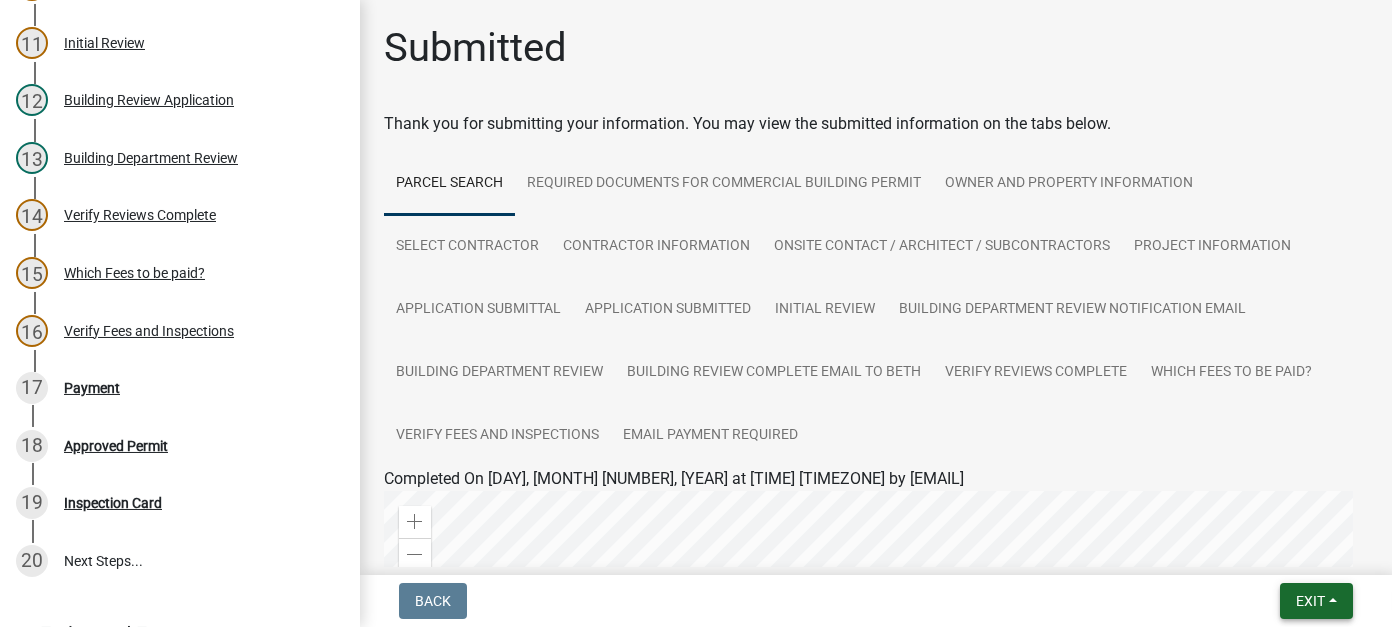 click on "Exit" at bounding box center (1316, 601) 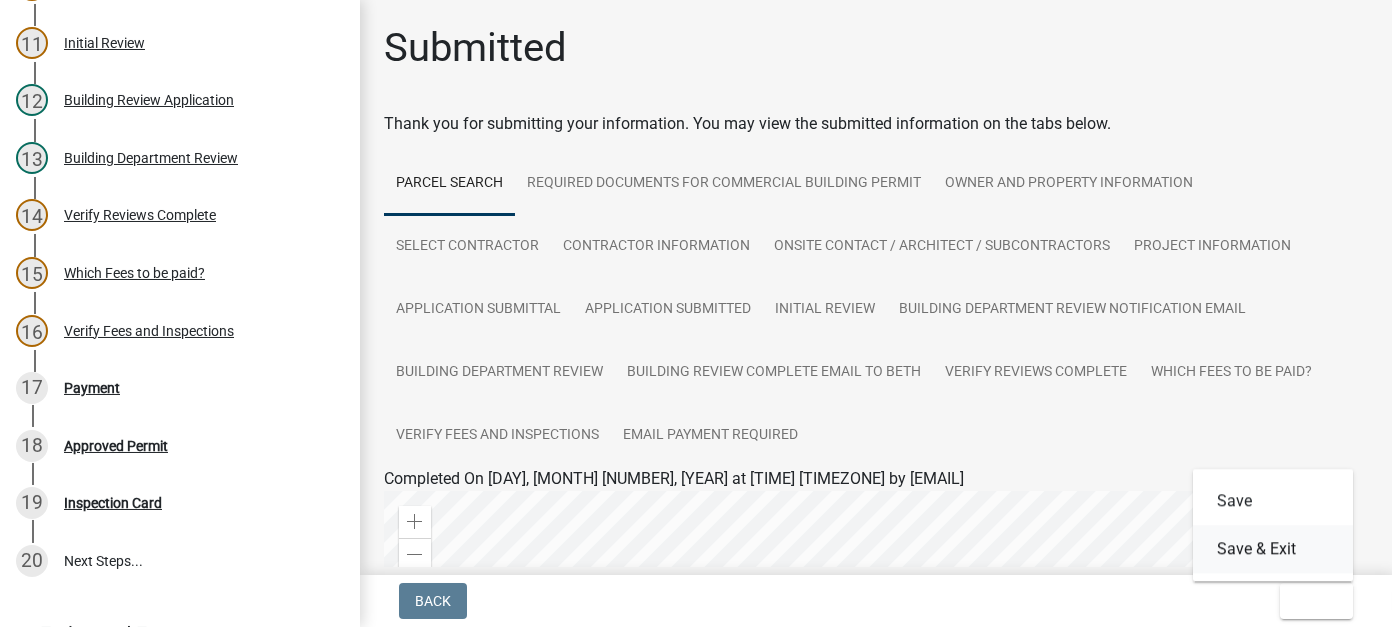 click on "Save & Exit" at bounding box center [1273, 549] 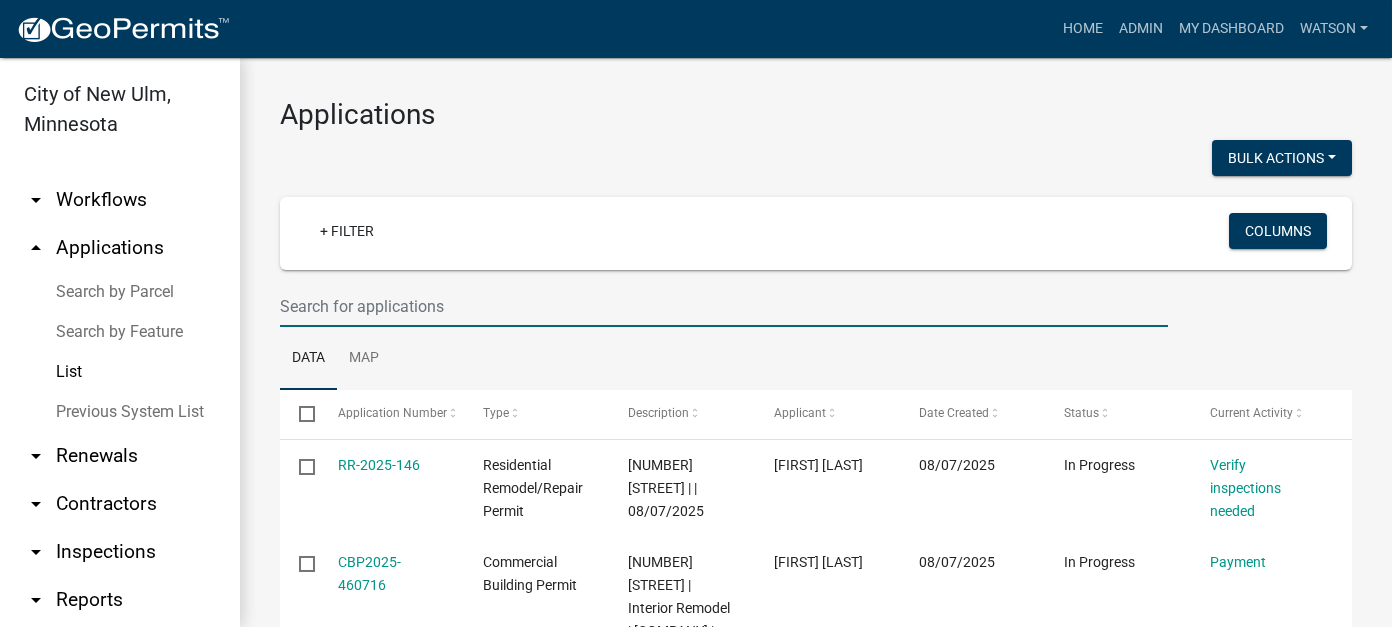 click at bounding box center (724, 306) 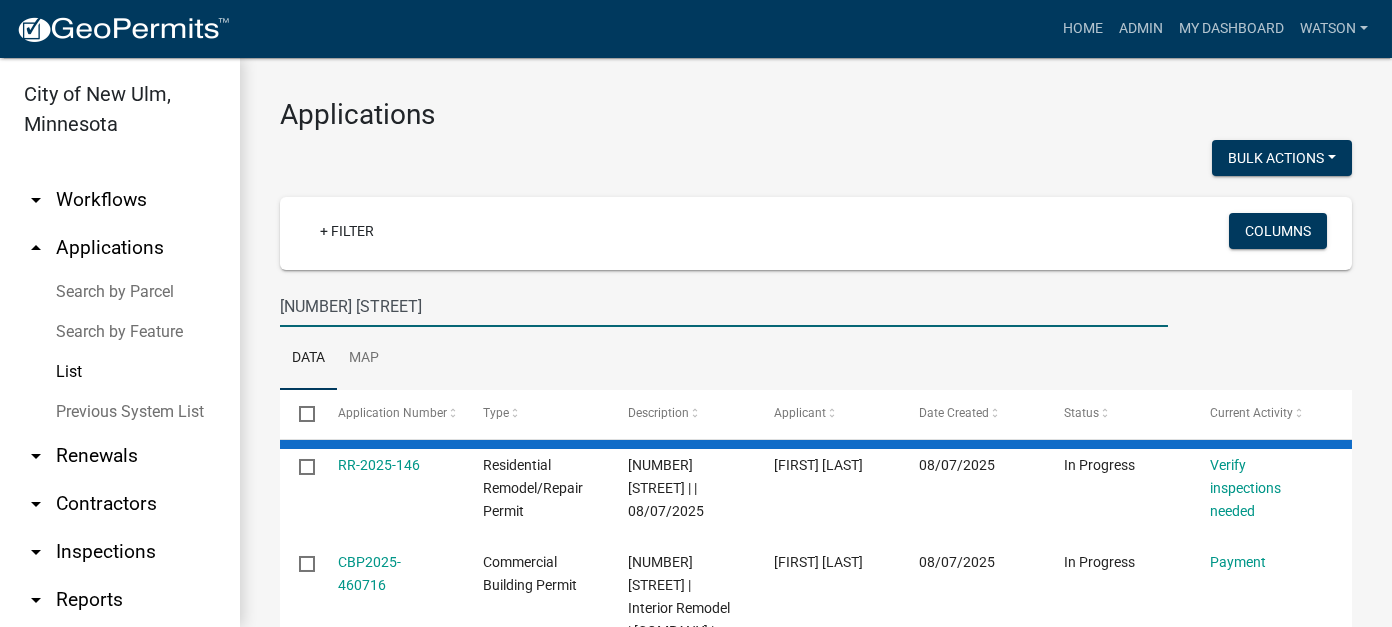 type on "[NUMBER] [STREET]" 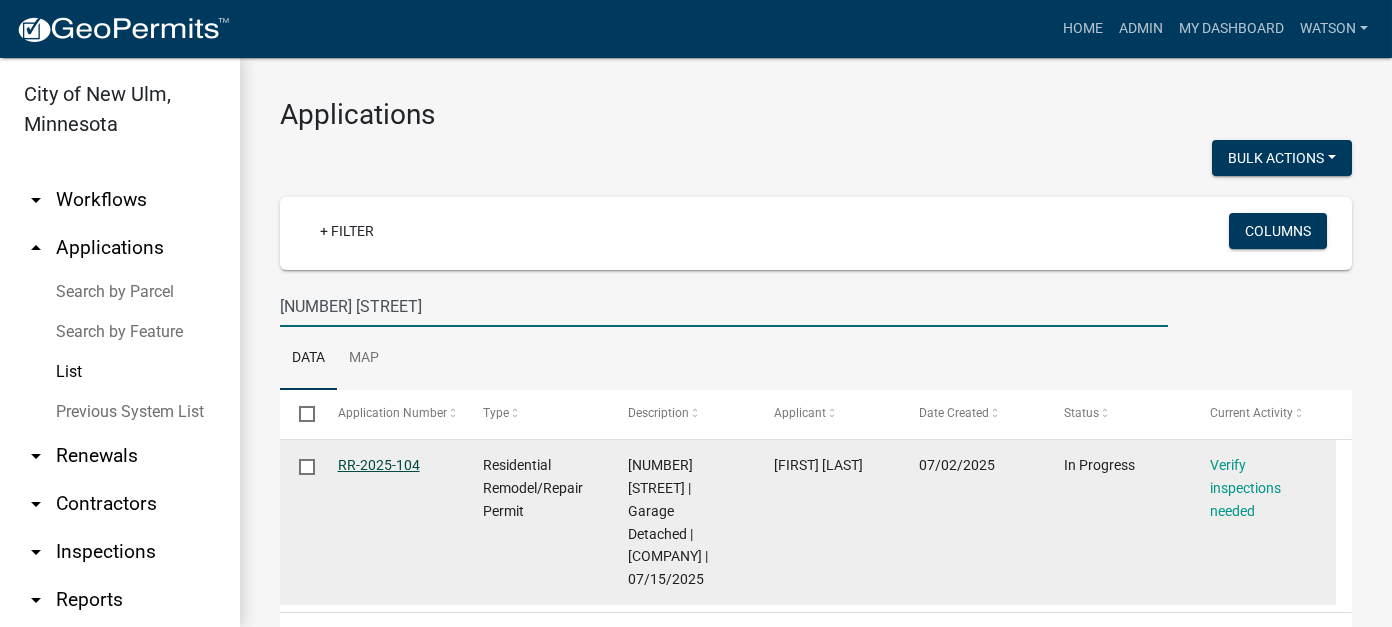 click on "RR-2025-104" 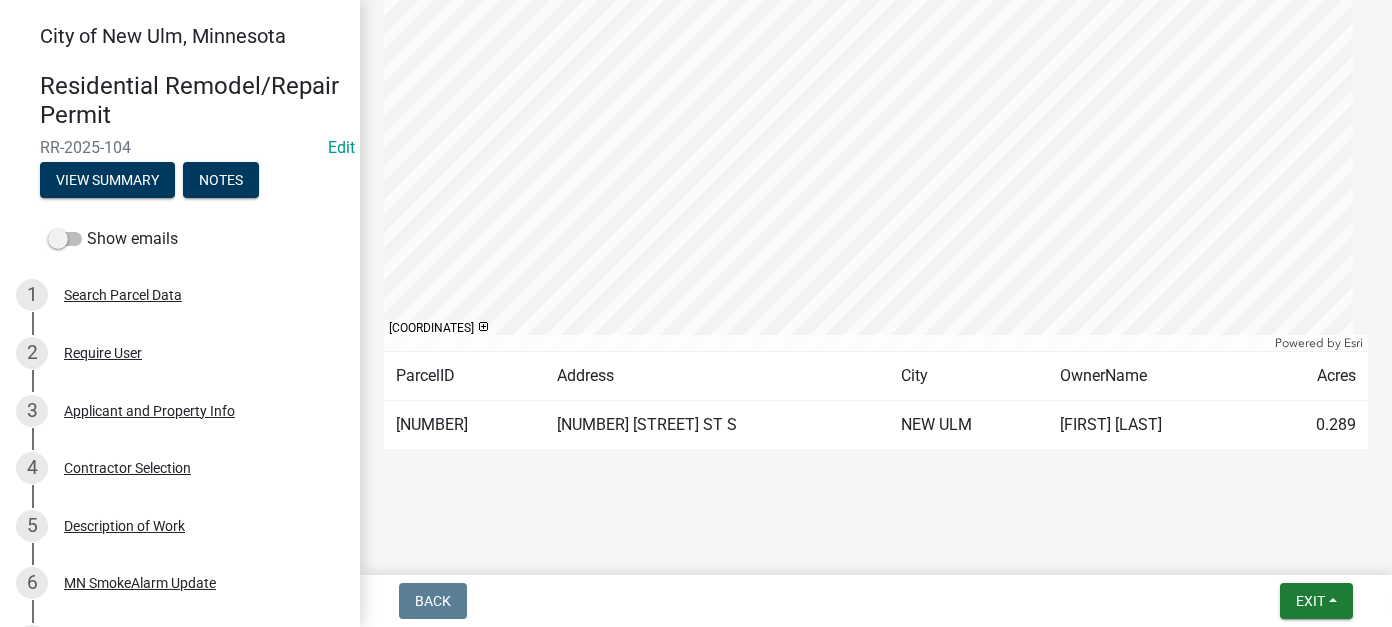 scroll, scrollTop: 575, scrollLeft: 0, axis: vertical 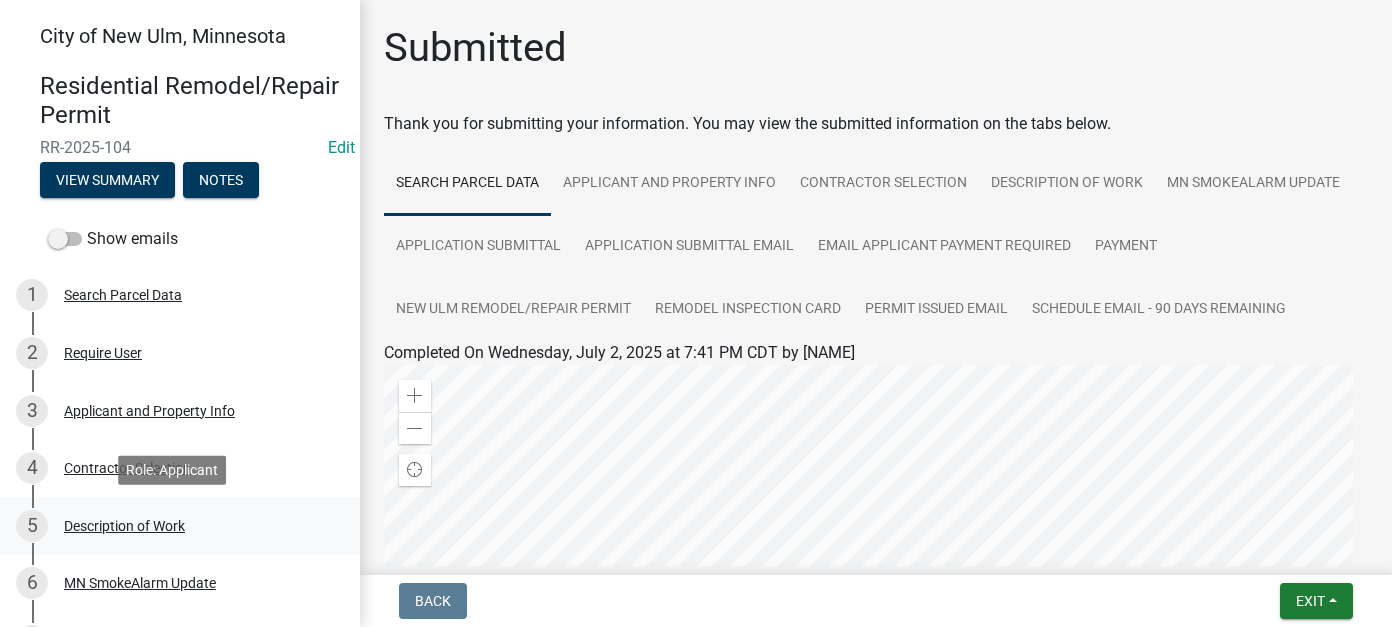 click on "Description of Work" at bounding box center [124, 526] 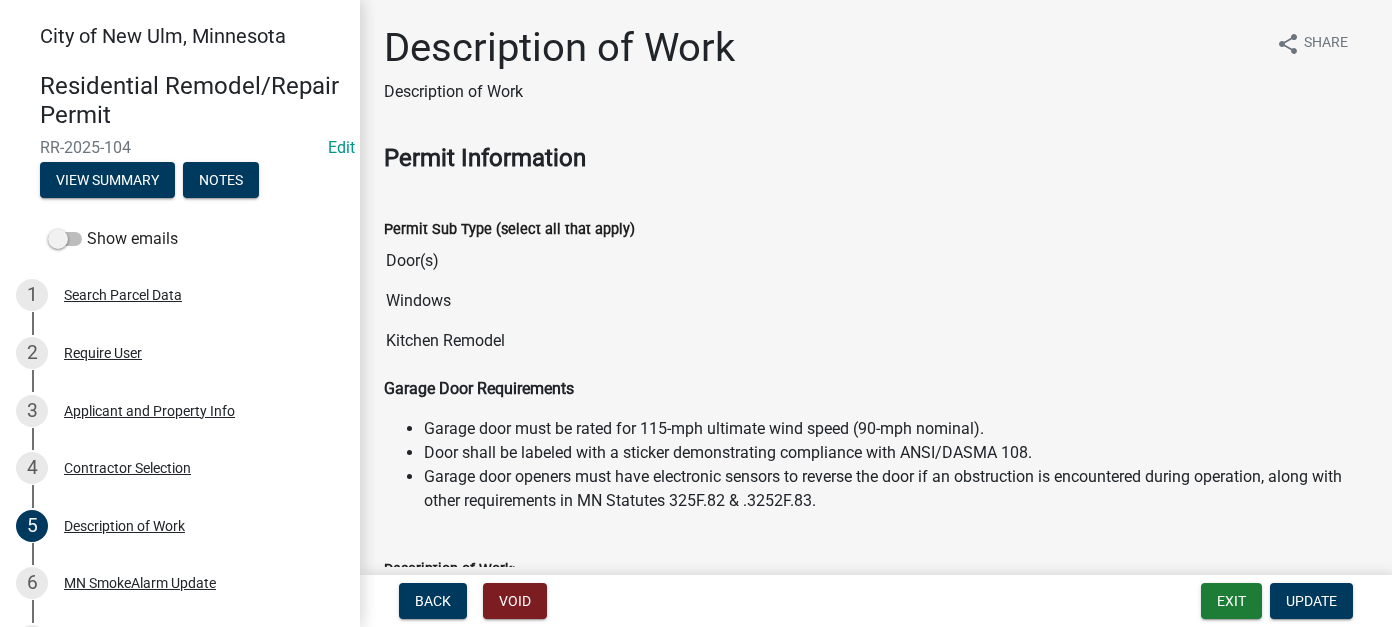scroll, scrollTop: 100, scrollLeft: 0, axis: vertical 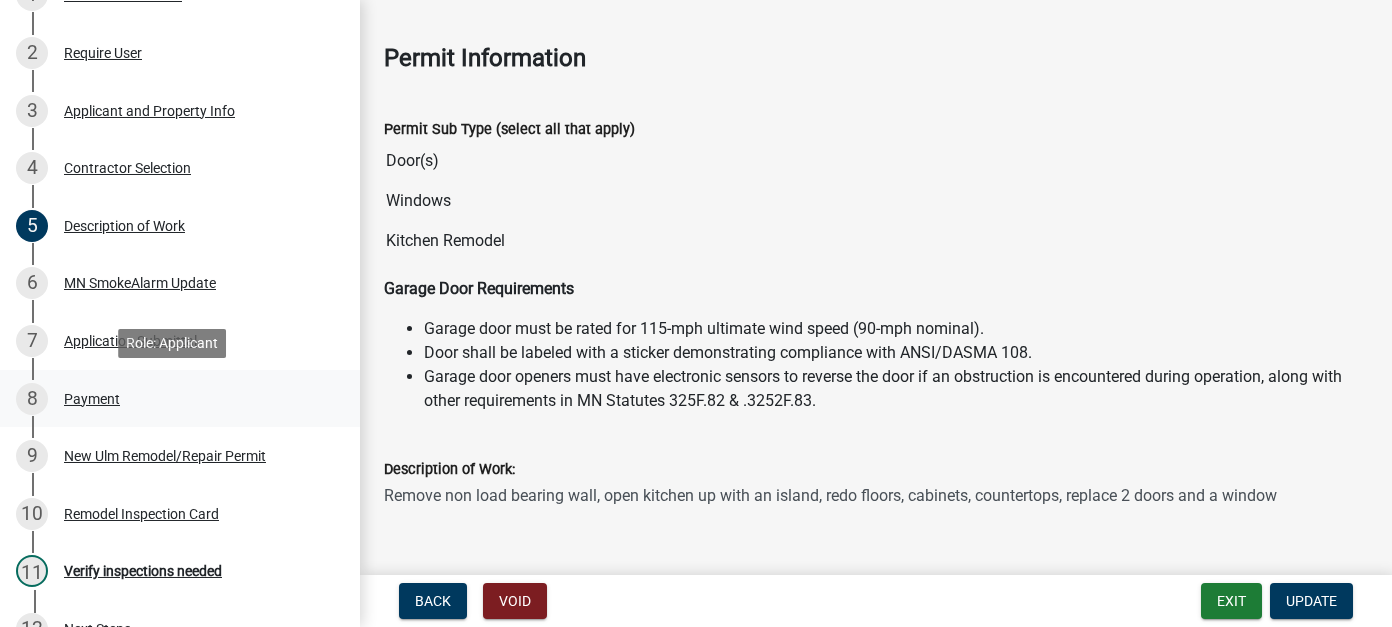 click on "Payment" at bounding box center [92, 399] 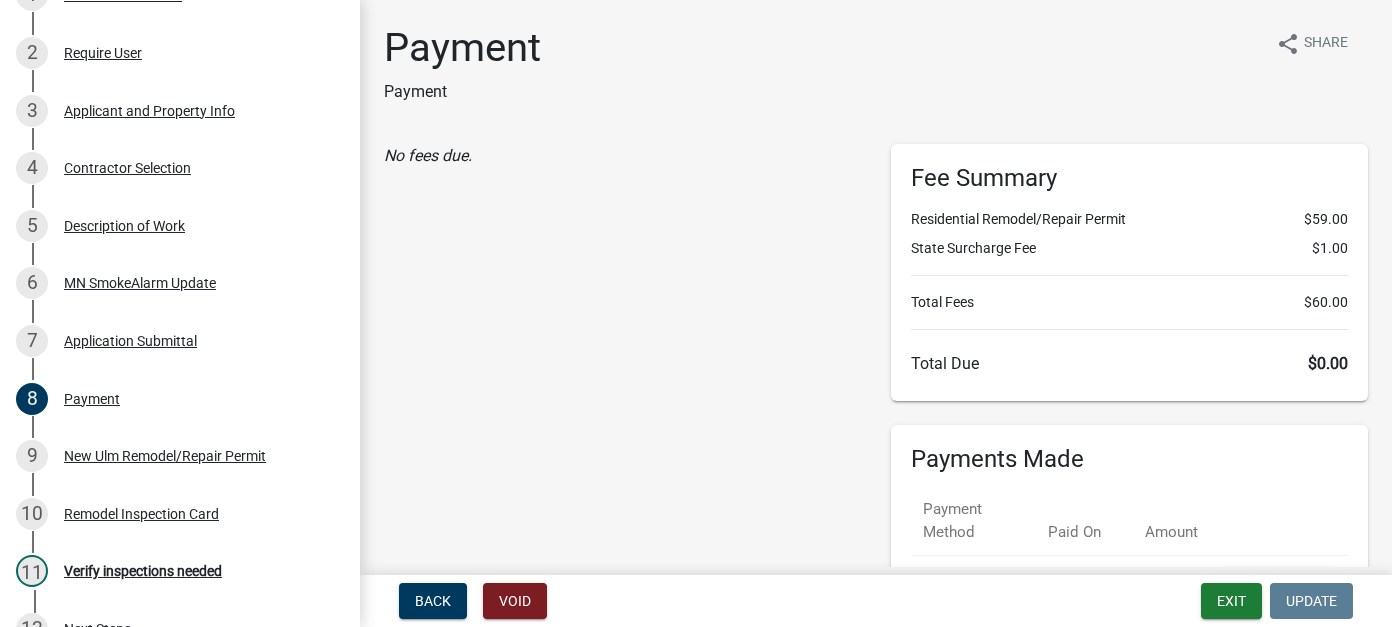 scroll, scrollTop: 100, scrollLeft: 0, axis: vertical 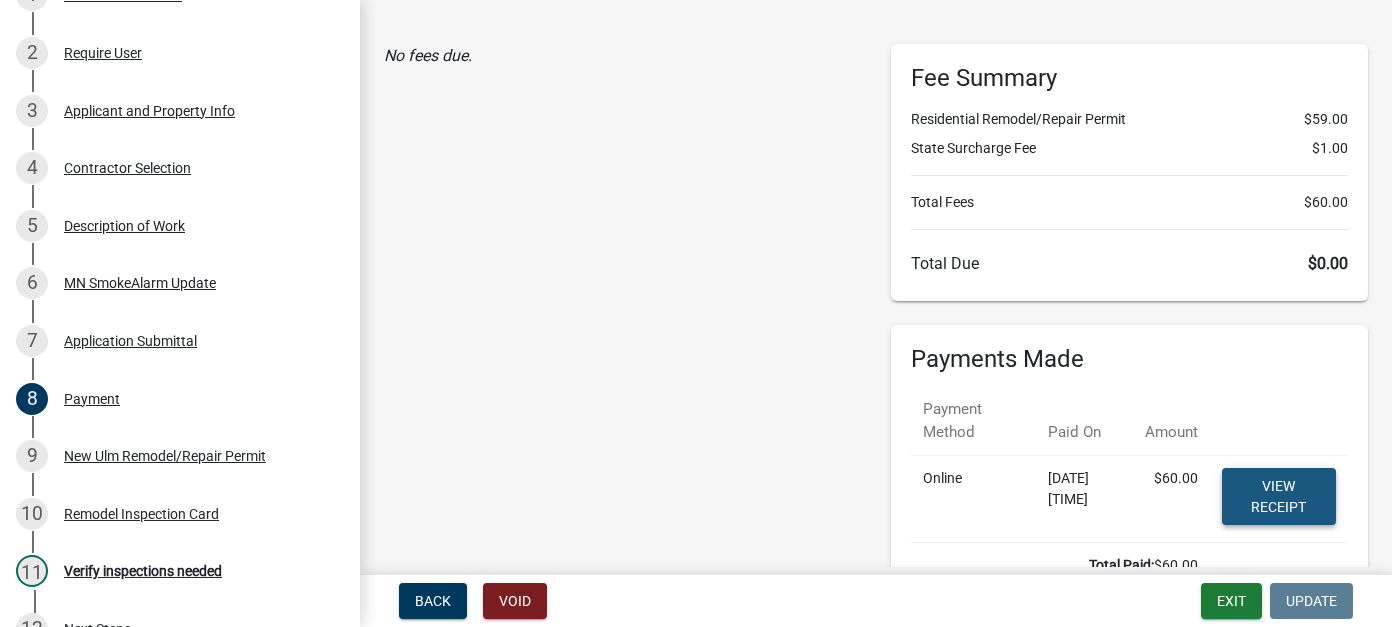 click on "View receipt" 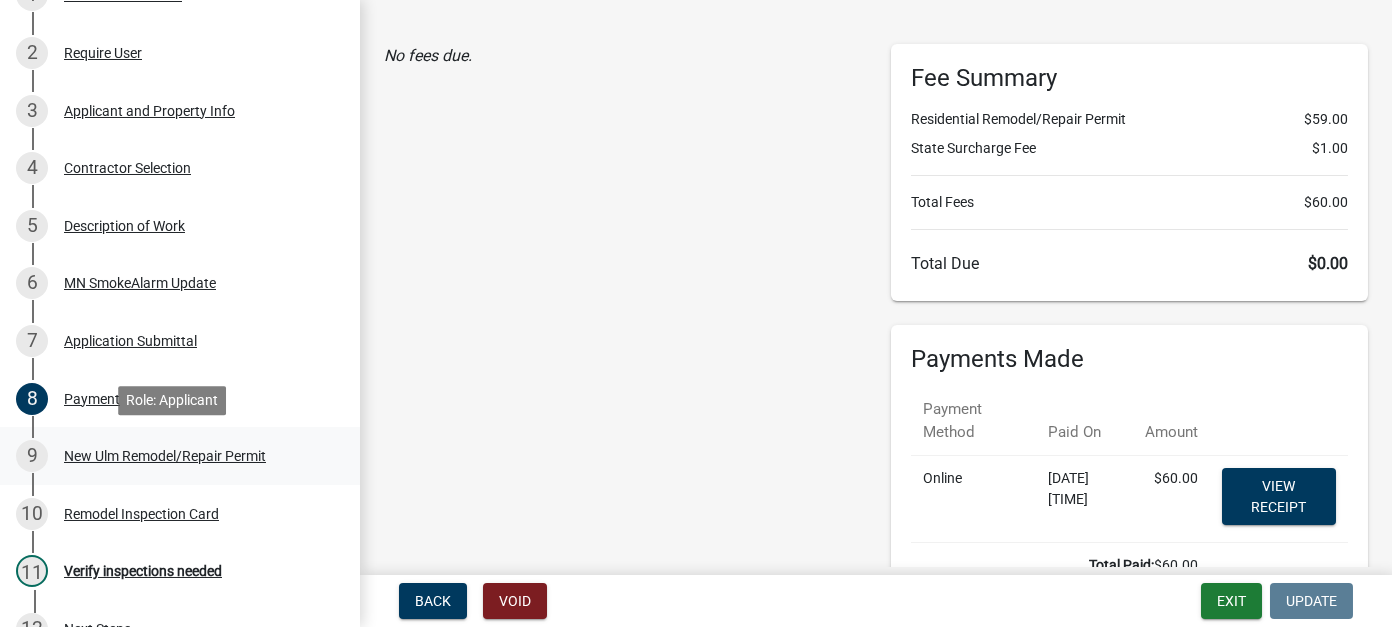 click on "New Ulm Remodel/Repair Permit" at bounding box center (165, 456) 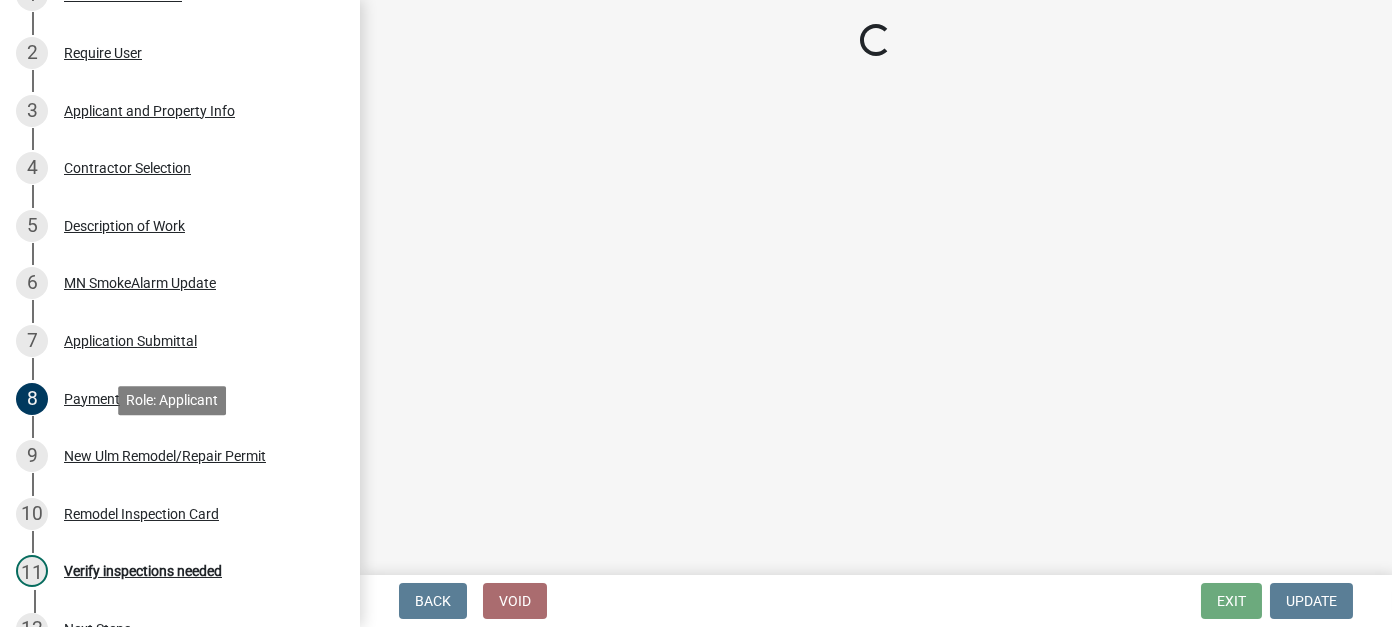 scroll, scrollTop: 0, scrollLeft: 0, axis: both 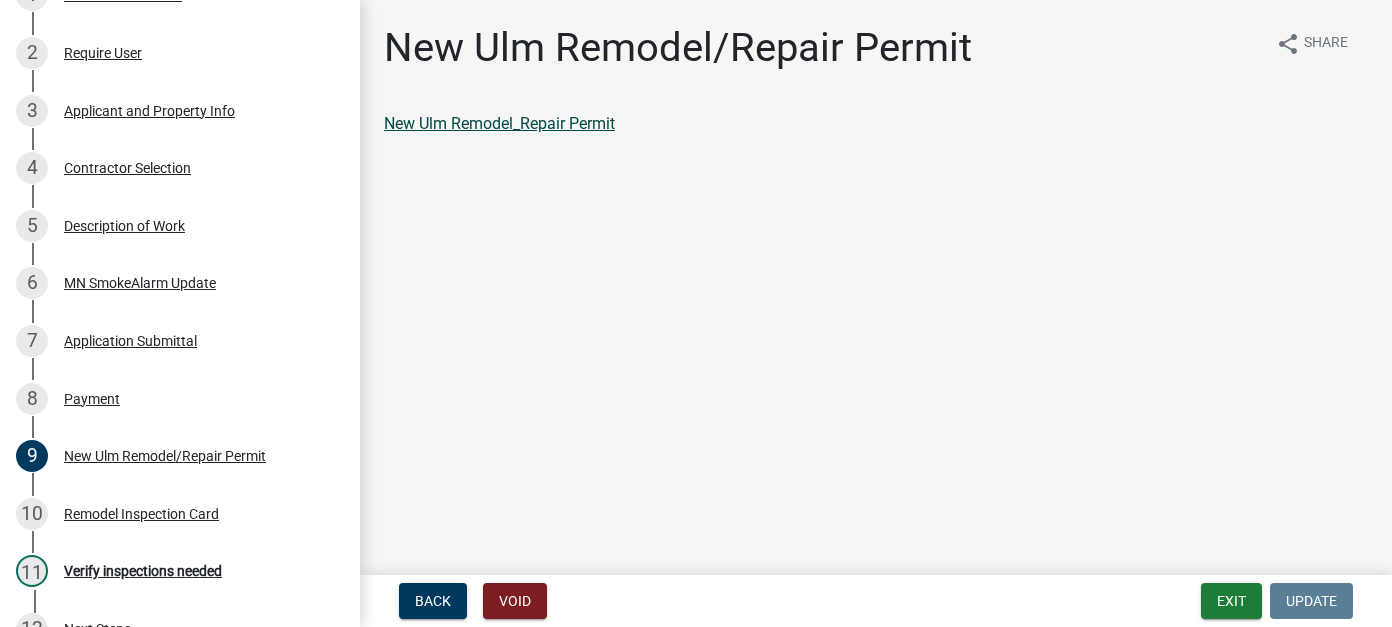 click on "New Ulm Remodel_Repair Permit" 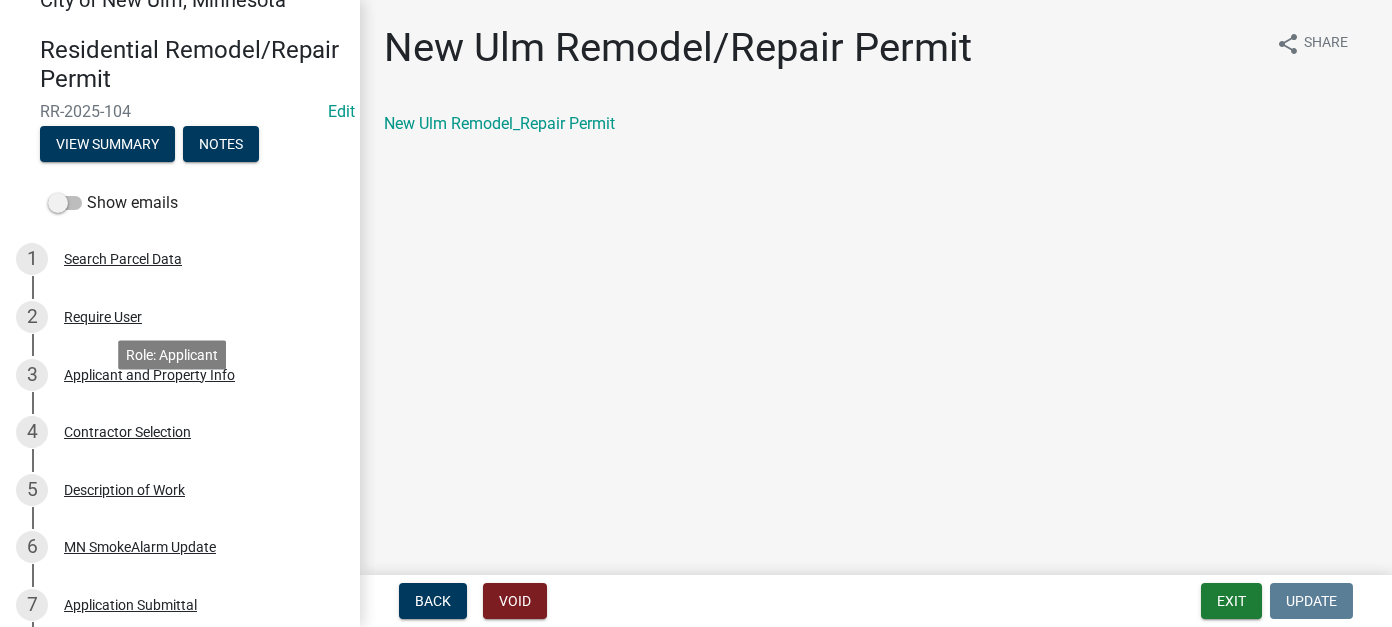 scroll, scrollTop: 0, scrollLeft: 0, axis: both 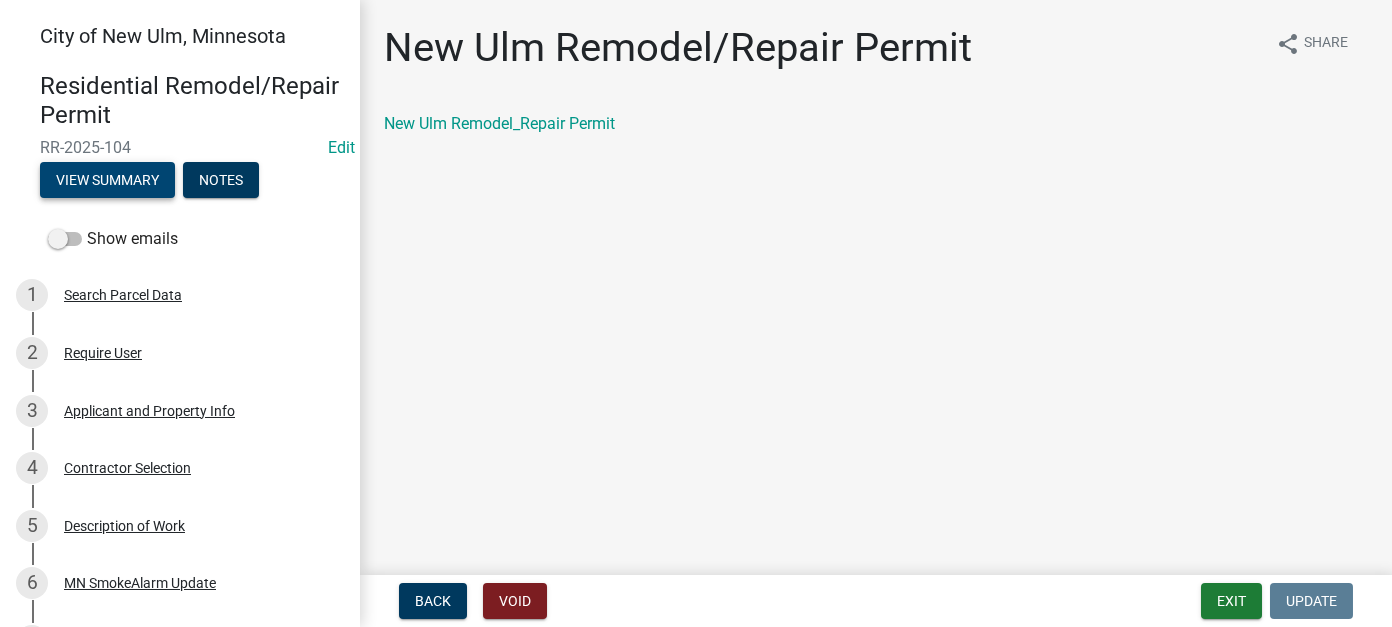 click on "View Summary" at bounding box center (107, 180) 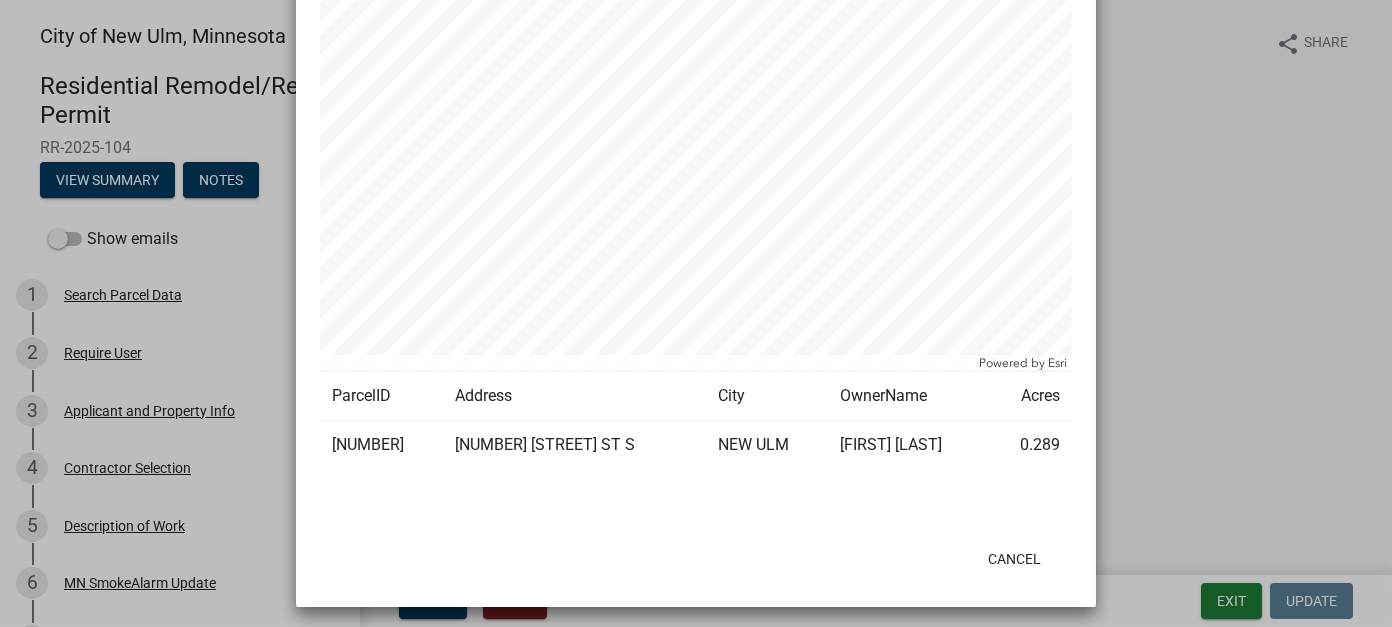 scroll, scrollTop: 606, scrollLeft: 0, axis: vertical 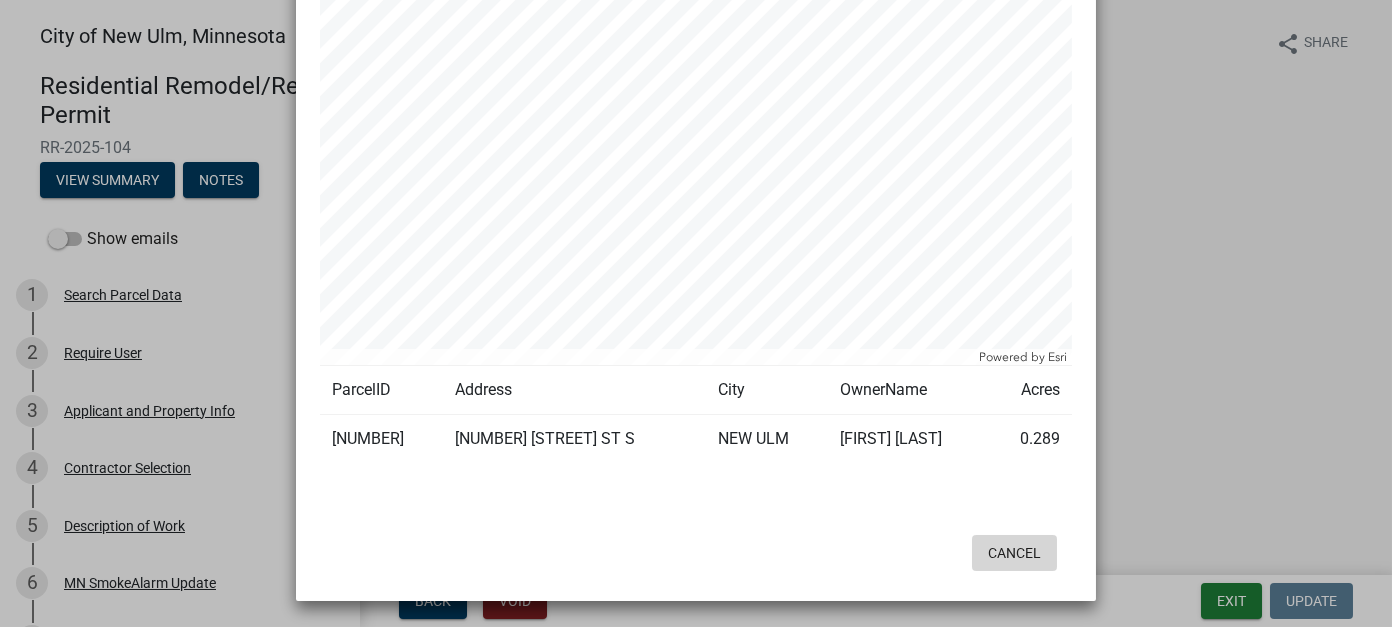 click on "Cancel" 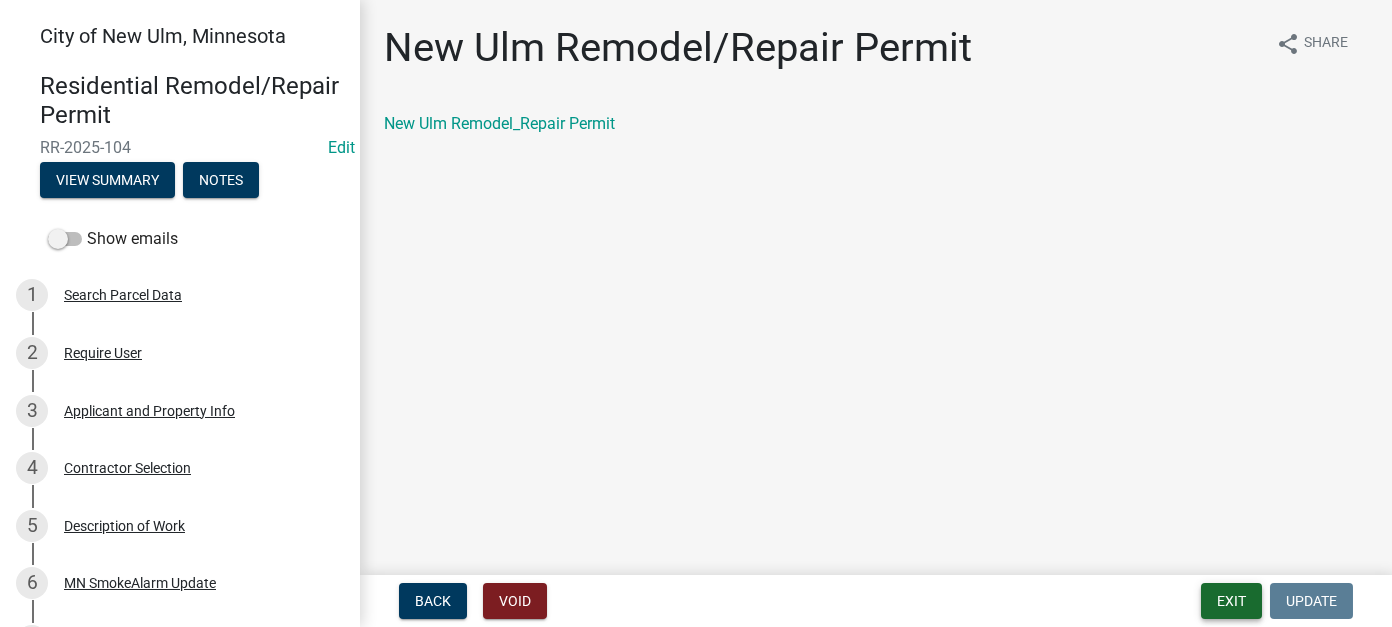 click on "Exit" at bounding box center (1231, 601) 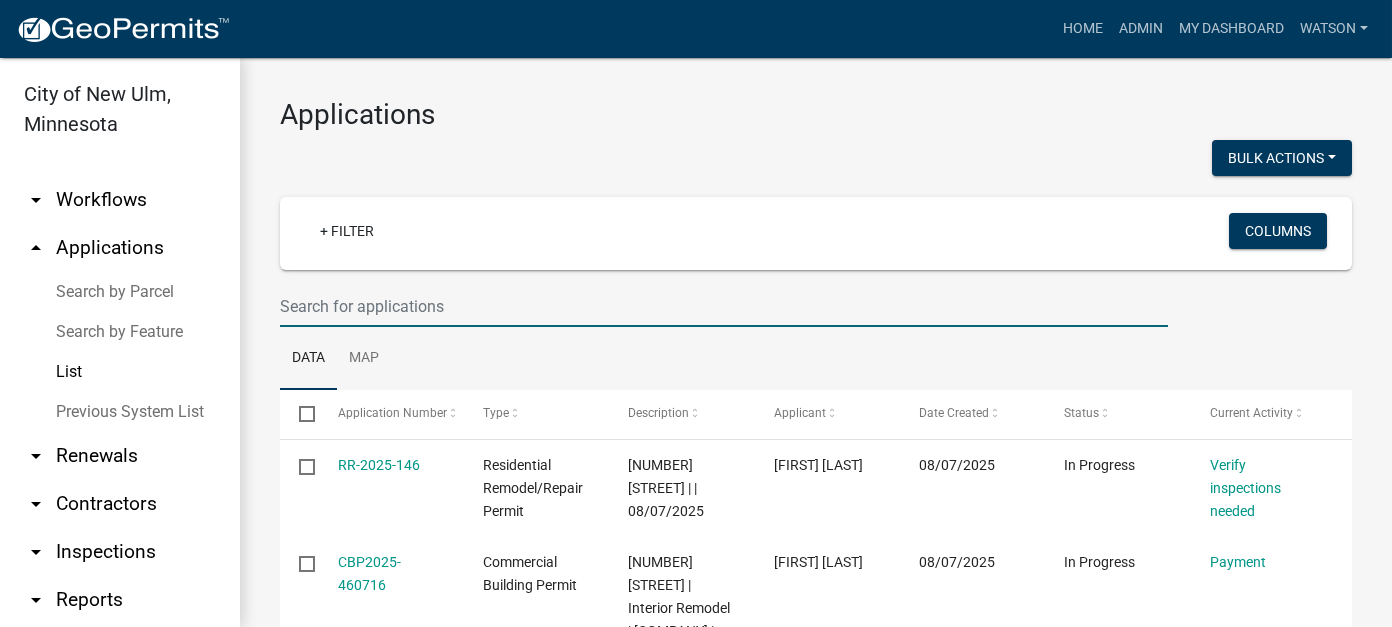 click at bounding box center [724, 306] 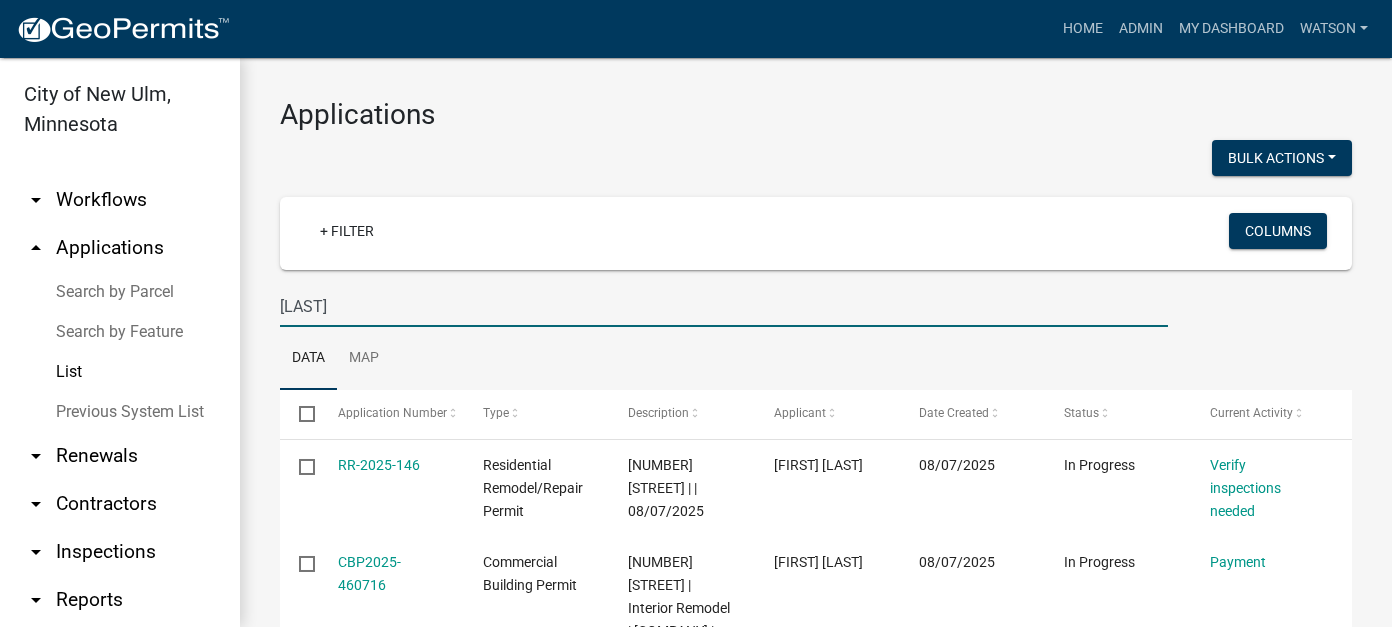 type on "[LAST]" 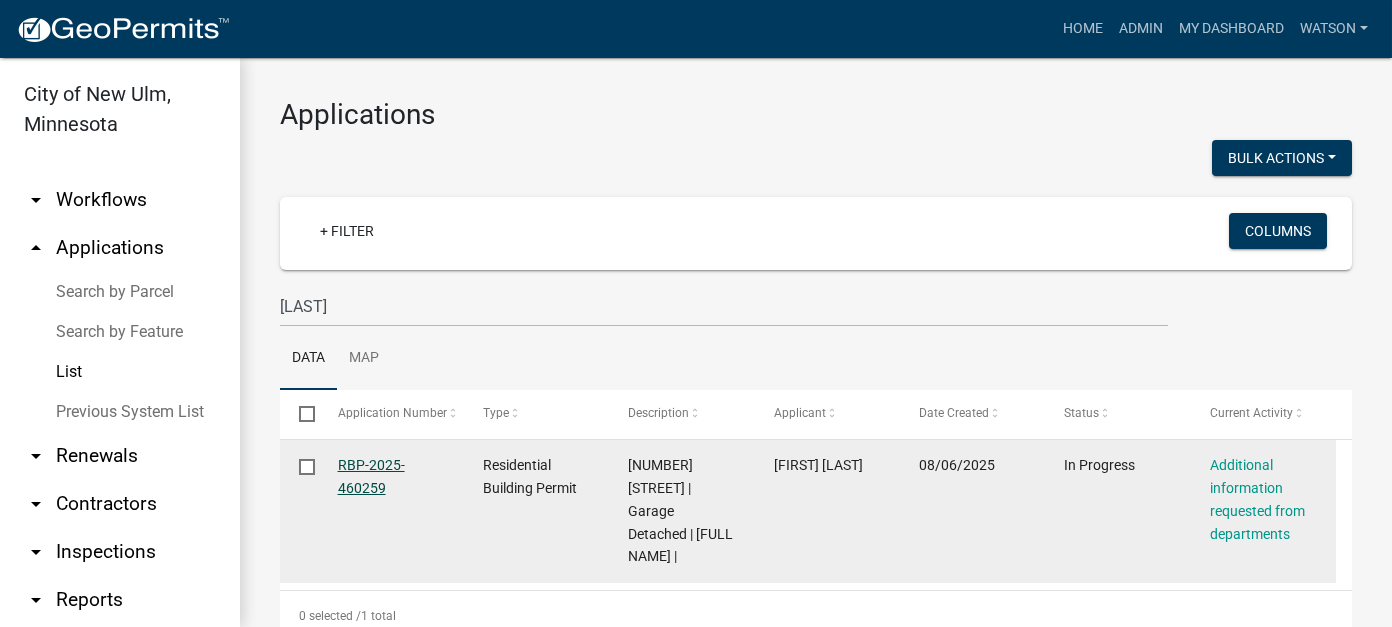 click on "RBP-2025-460259" 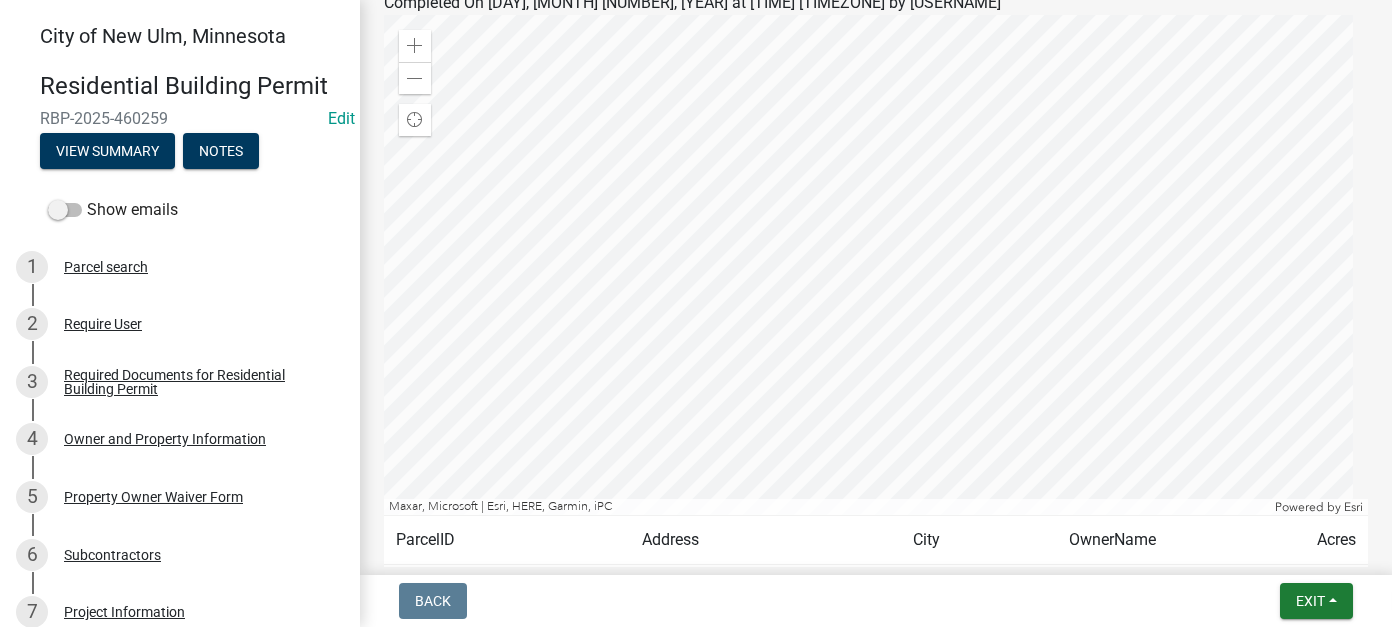 scroll, scrollTop: 500, scrollLeft: 0, axis: vertical 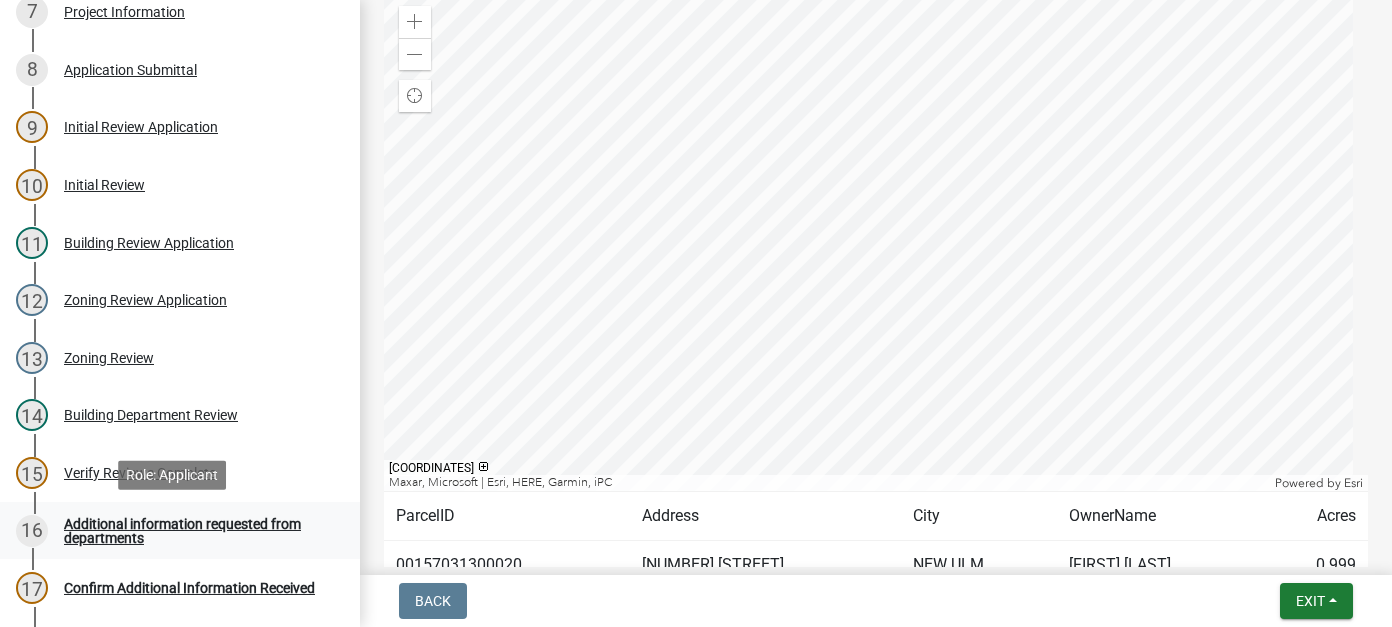 click on "Additional information requested from departments" at bounding box center [196, 531] 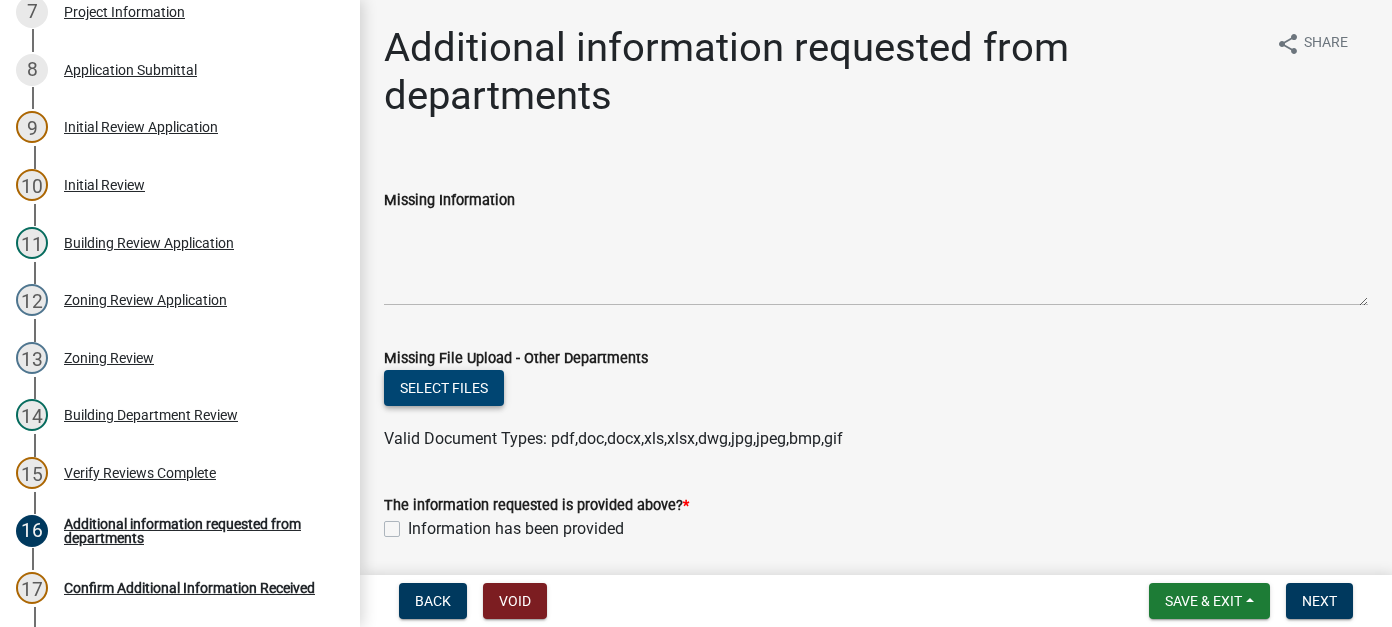 scroll, scrollTop: 69, scrollLeft: 0, axis: vertical 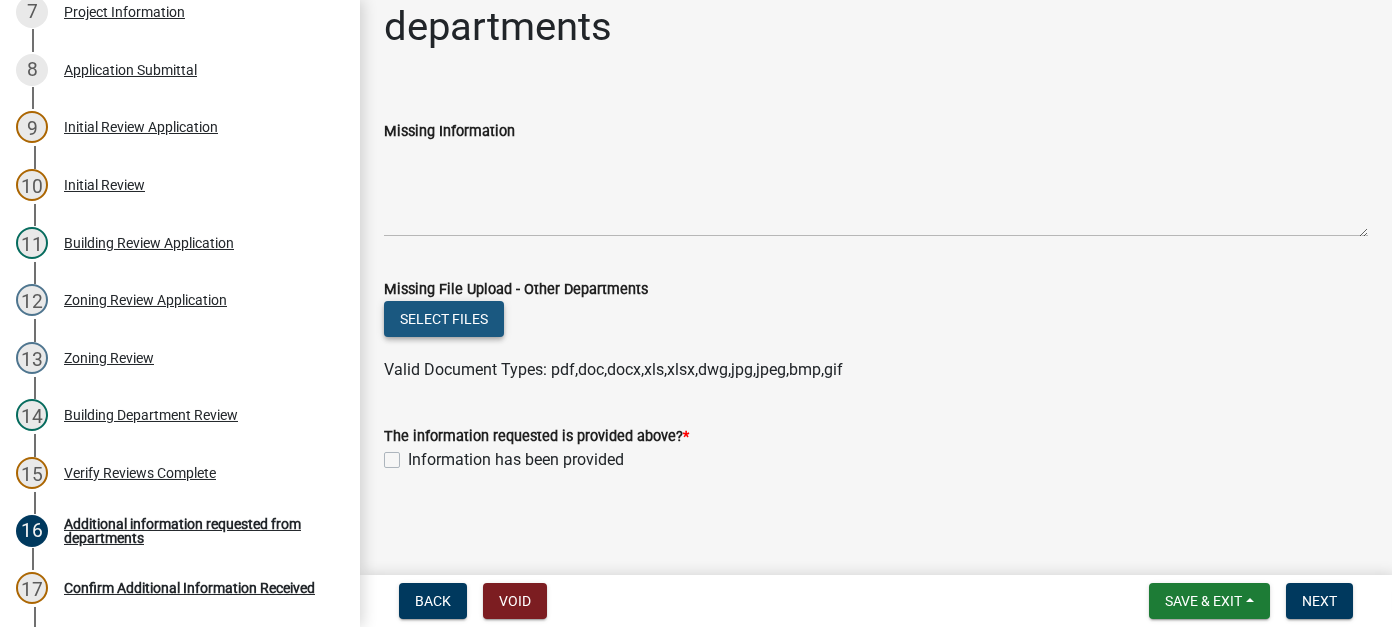 click on "Select files" 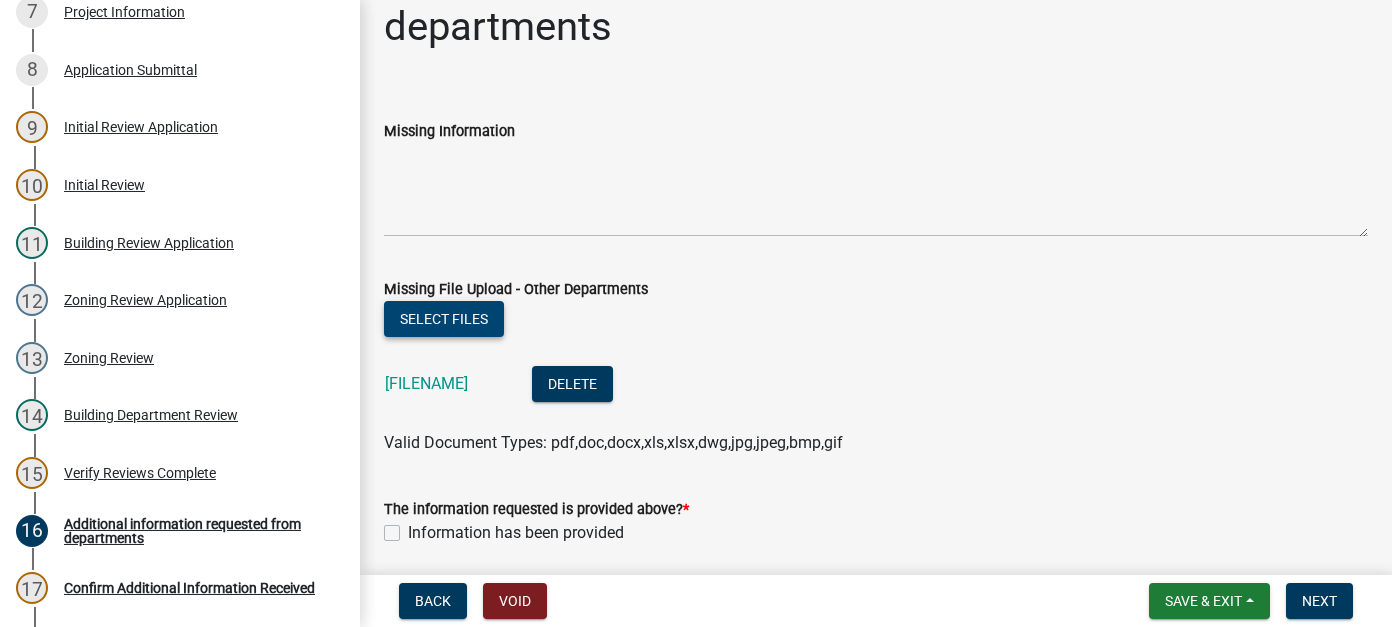 click on "Select files" 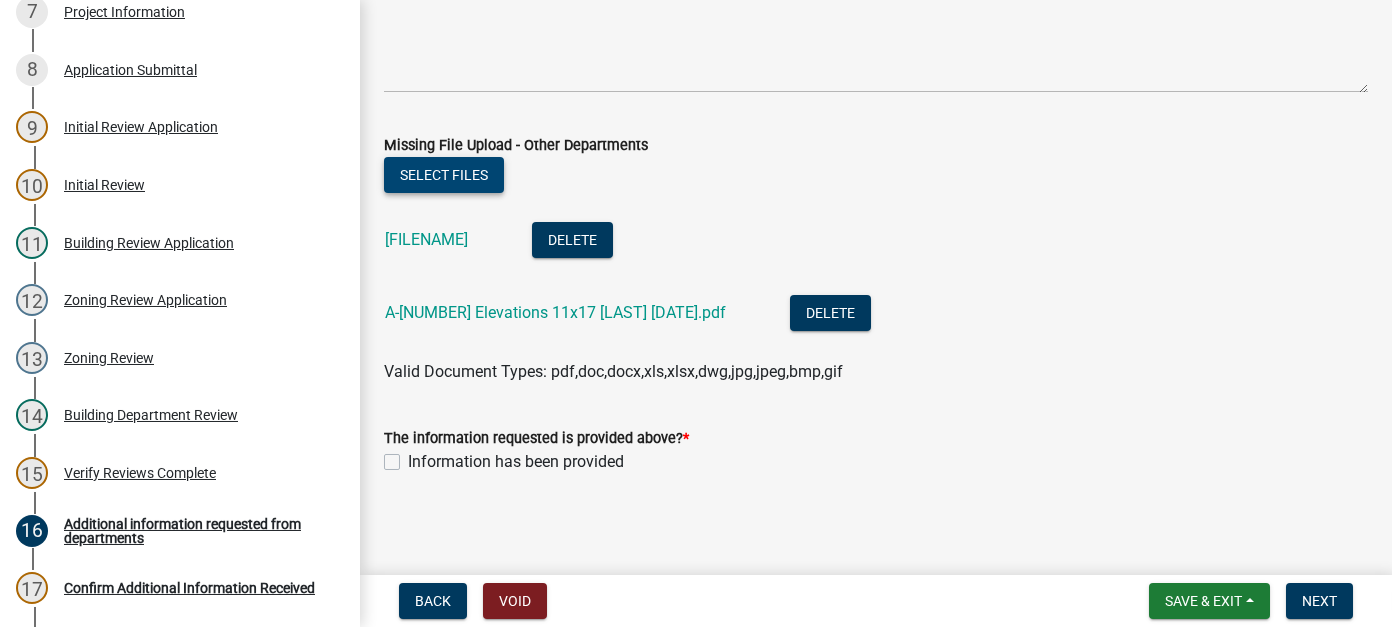 scroll, scrollTop: 215, scrollLeft: 0, axis: vertical 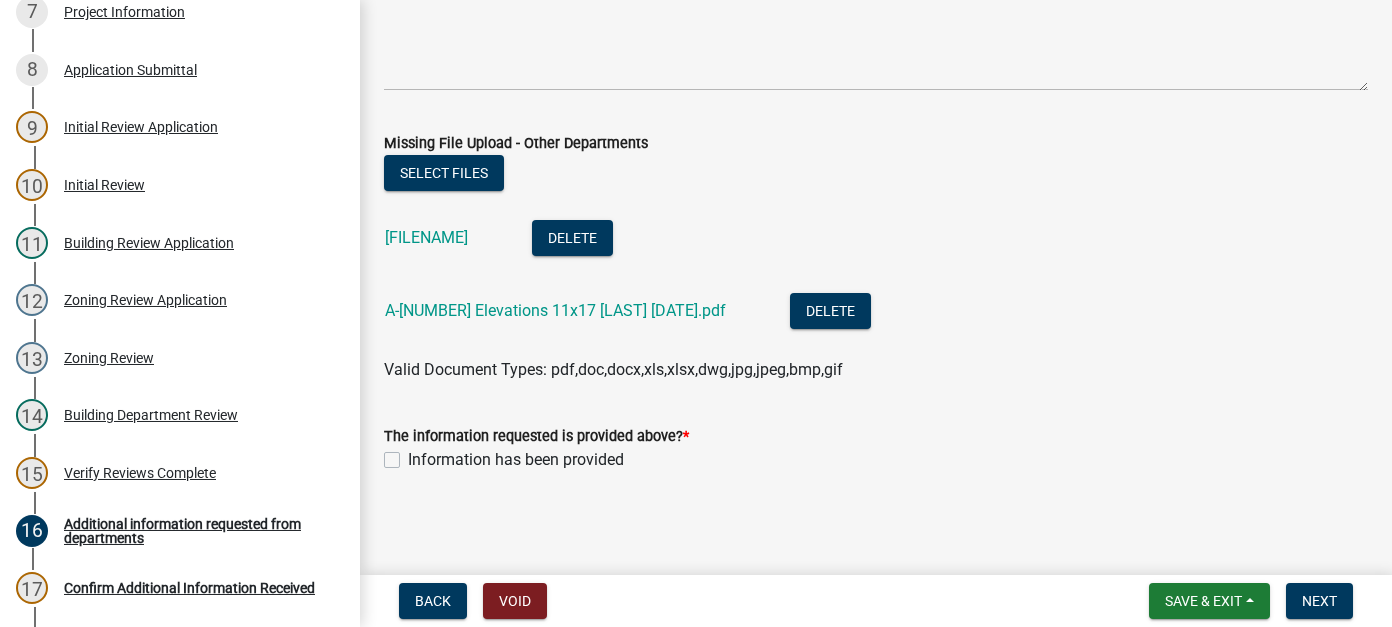 click on "Information has been provided" 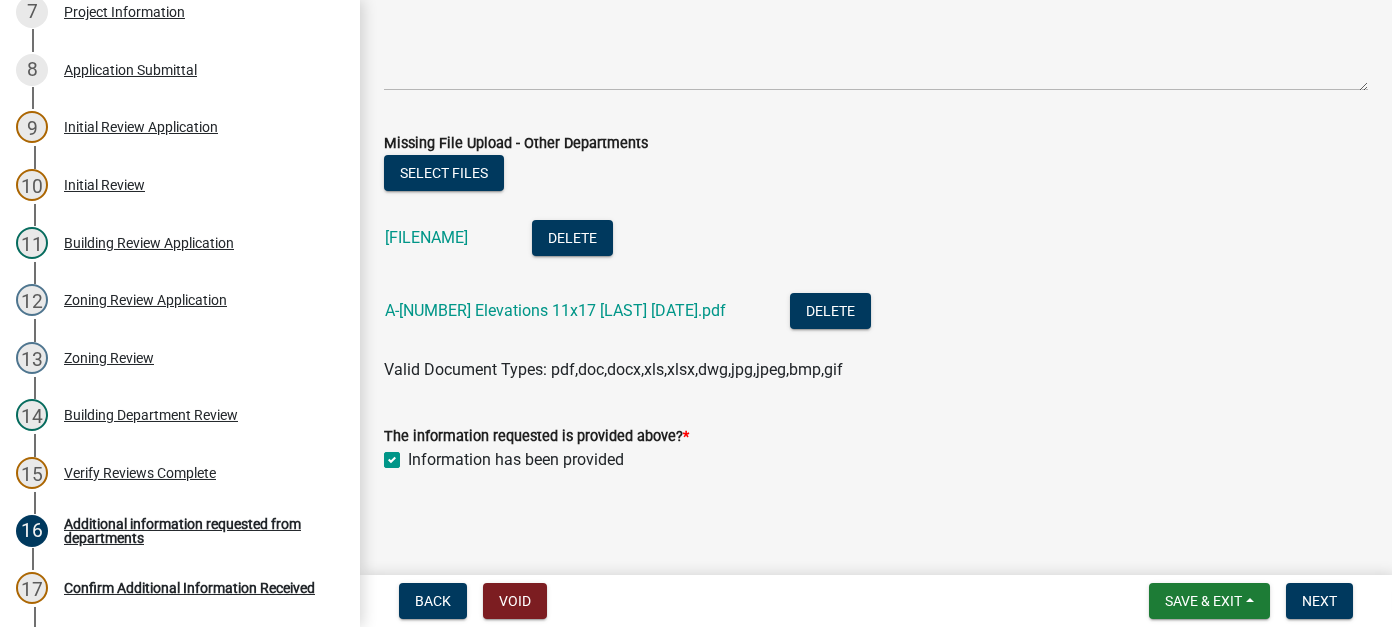 checkbox on "true" 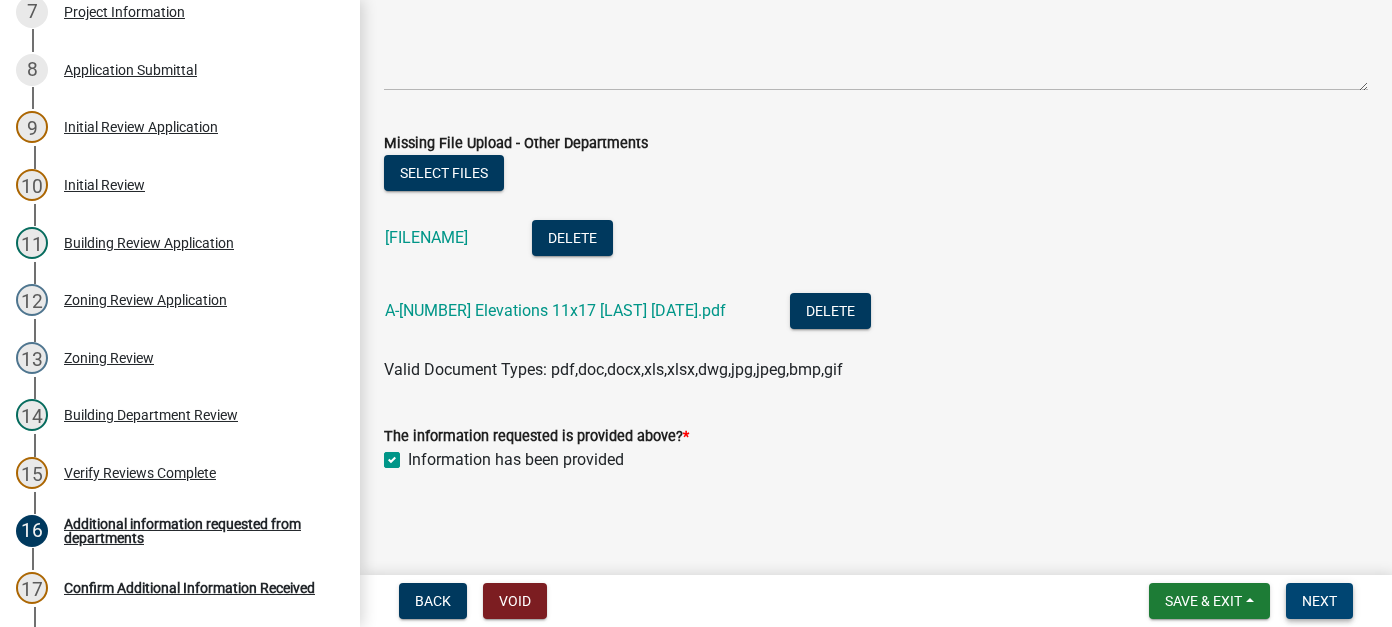 click on "Next" at bounding box center (1319, 601) 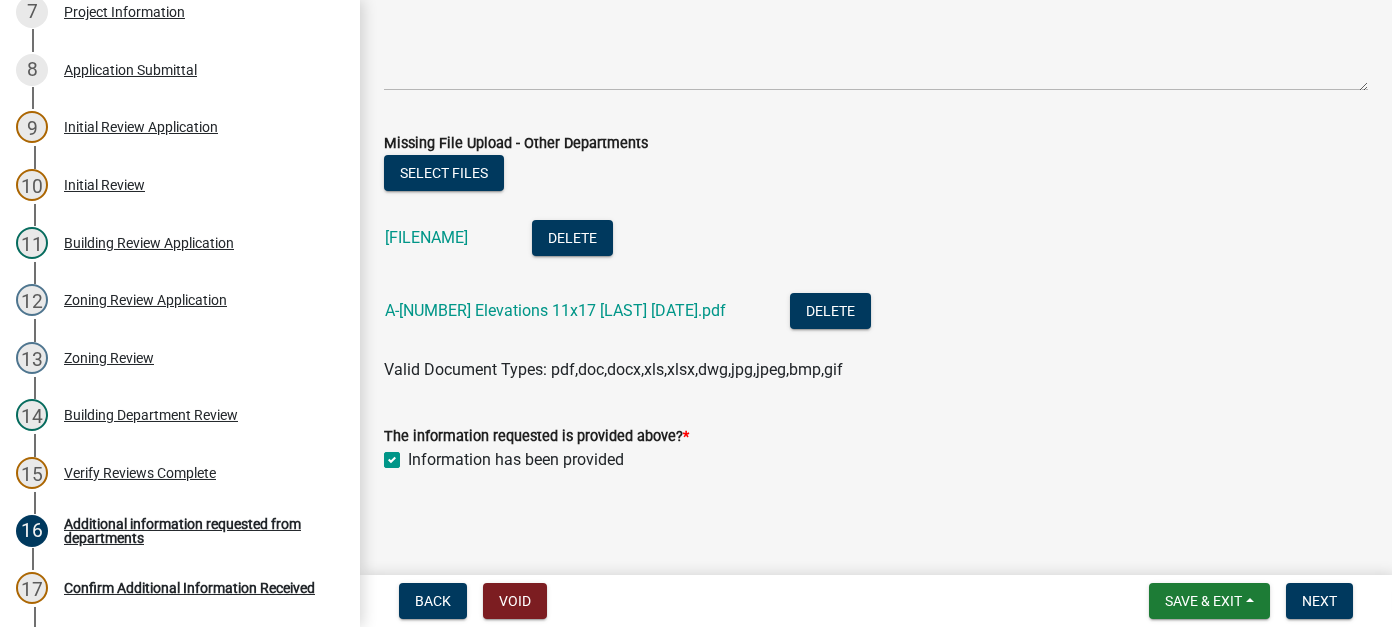 scroll, scrollTop: 0, scrollLeft: 0, axis: both 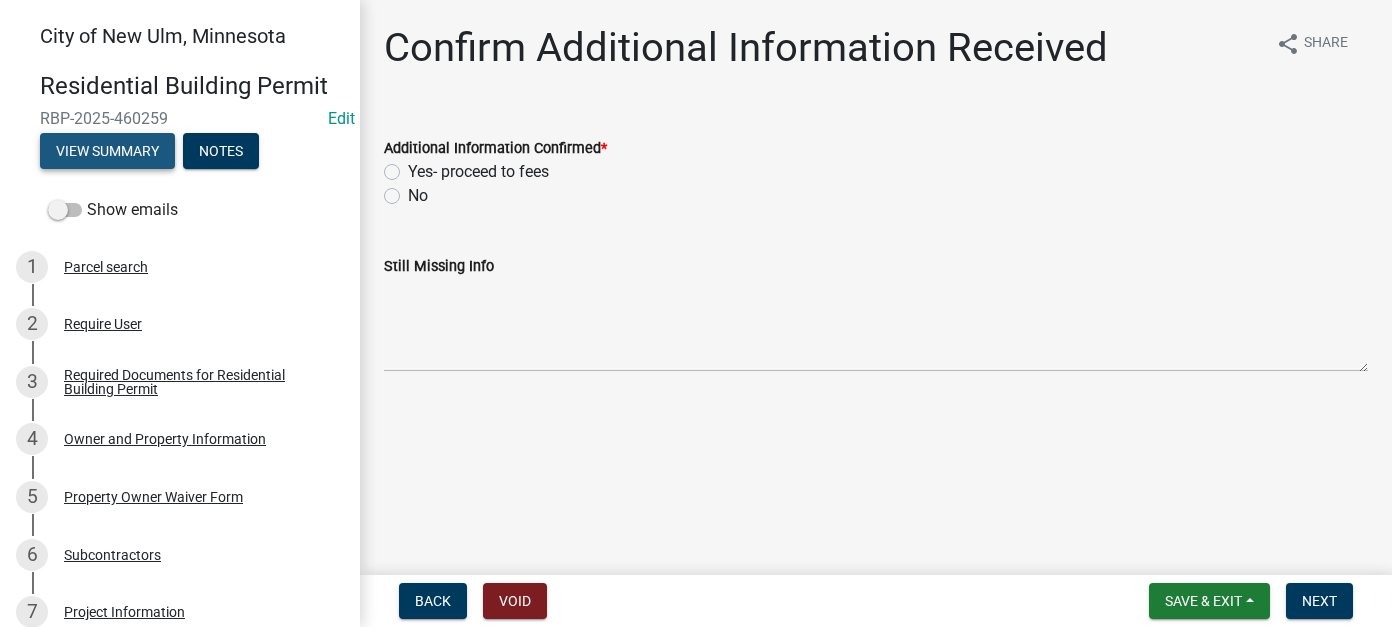 click on "View Summary" at bounding box center (107, 151) 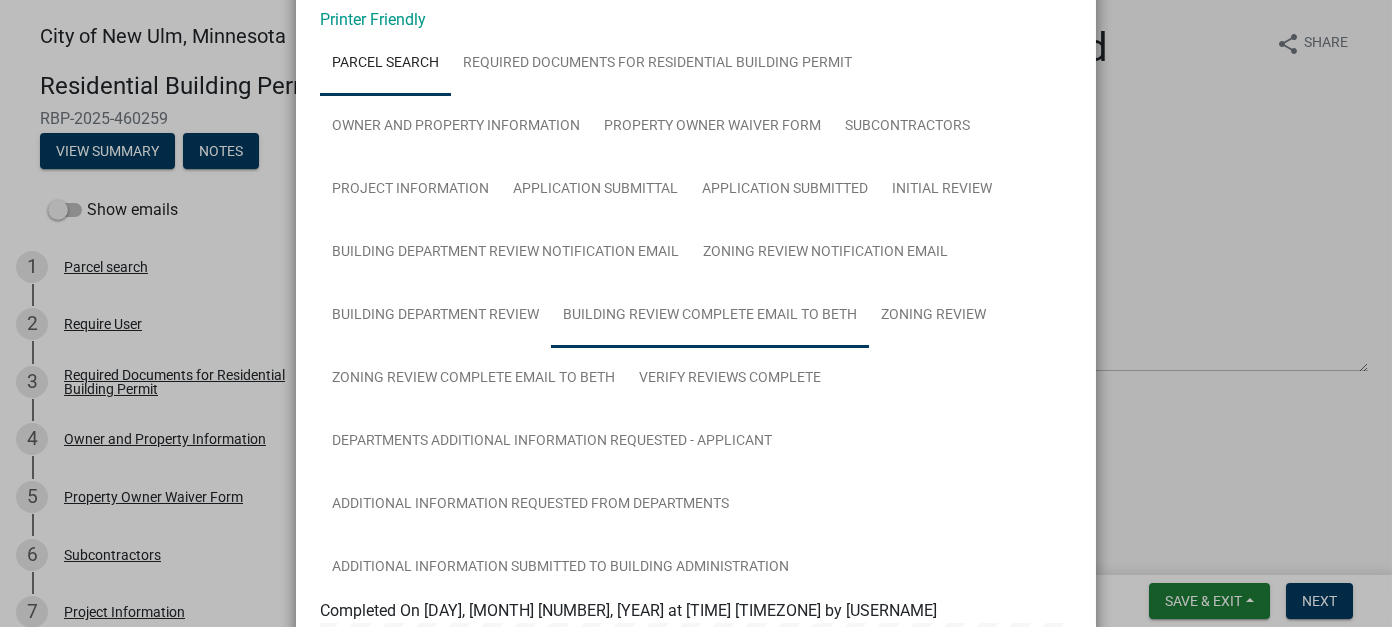 scroll, scrollTop: 200, scrollLeft: 0, axis: vertical 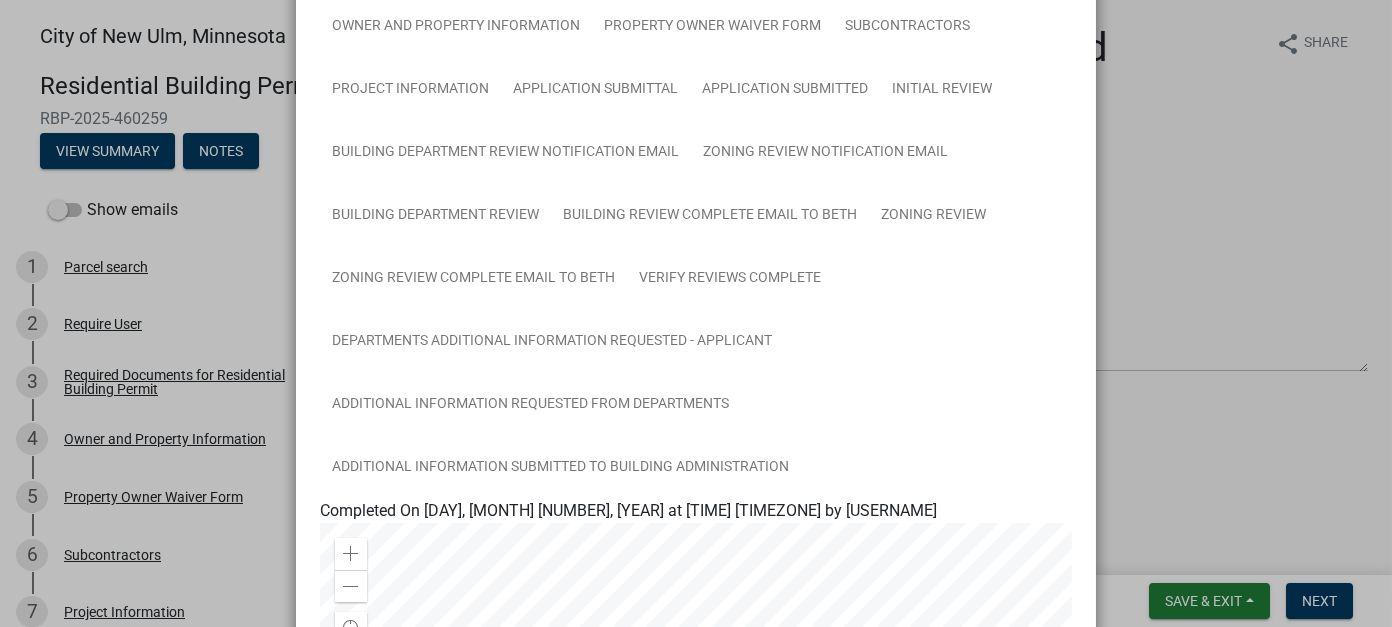click on "Completed On [DAY], [MONTH] [NUMBER], [YEAR] at [TIME] [TIMEZONE] by [USERNAME] Site Plan Building Plan Twin Homes require 1 Building permit for each address Yes City $" 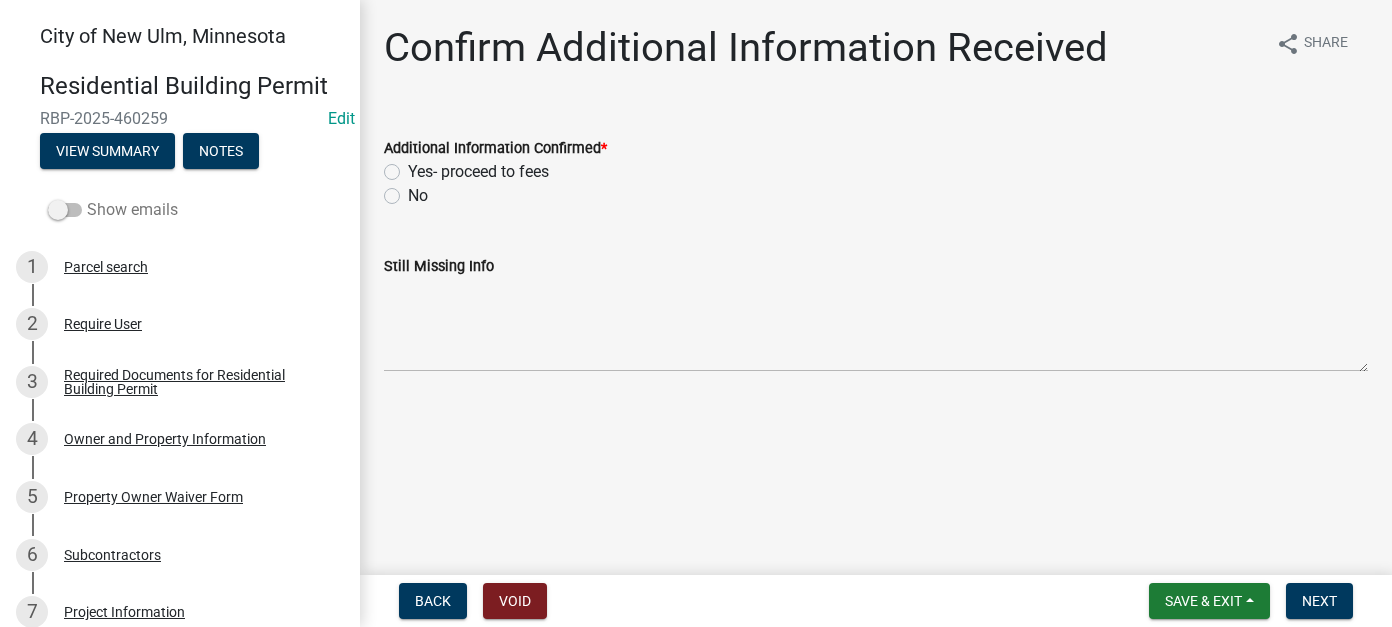 click at bounding box center [65, 210] 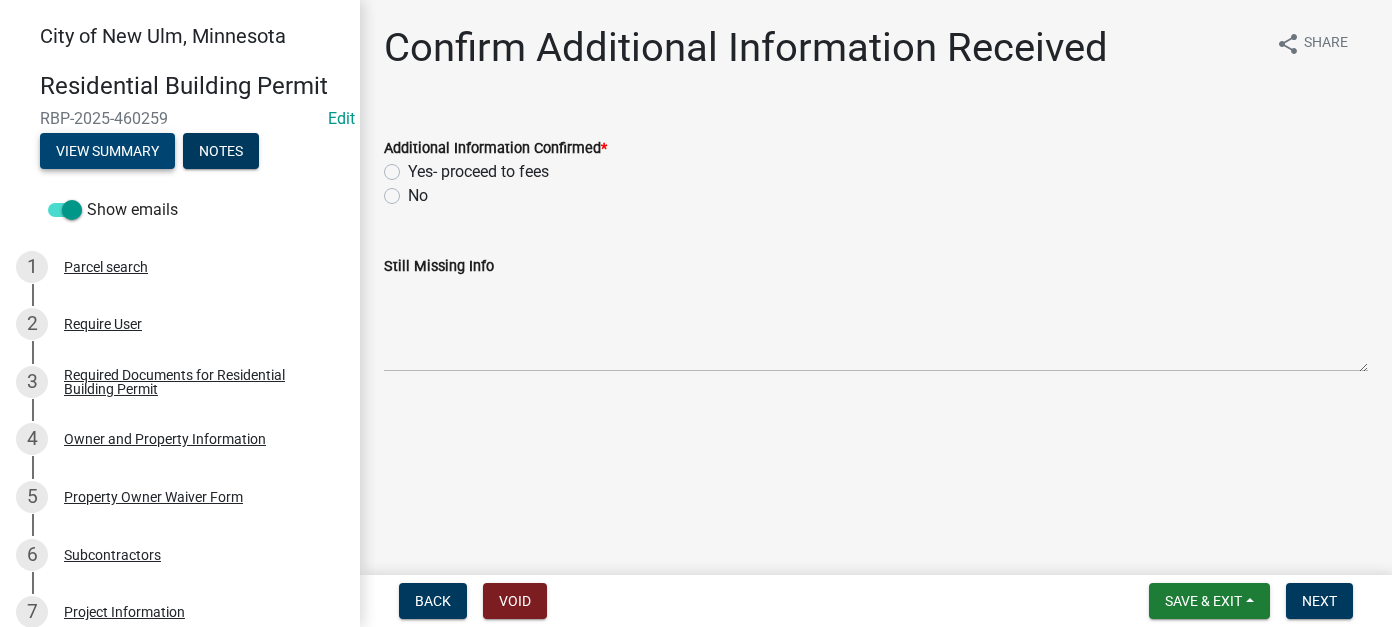 click on "View Summary" at bounding box center (107, 151) 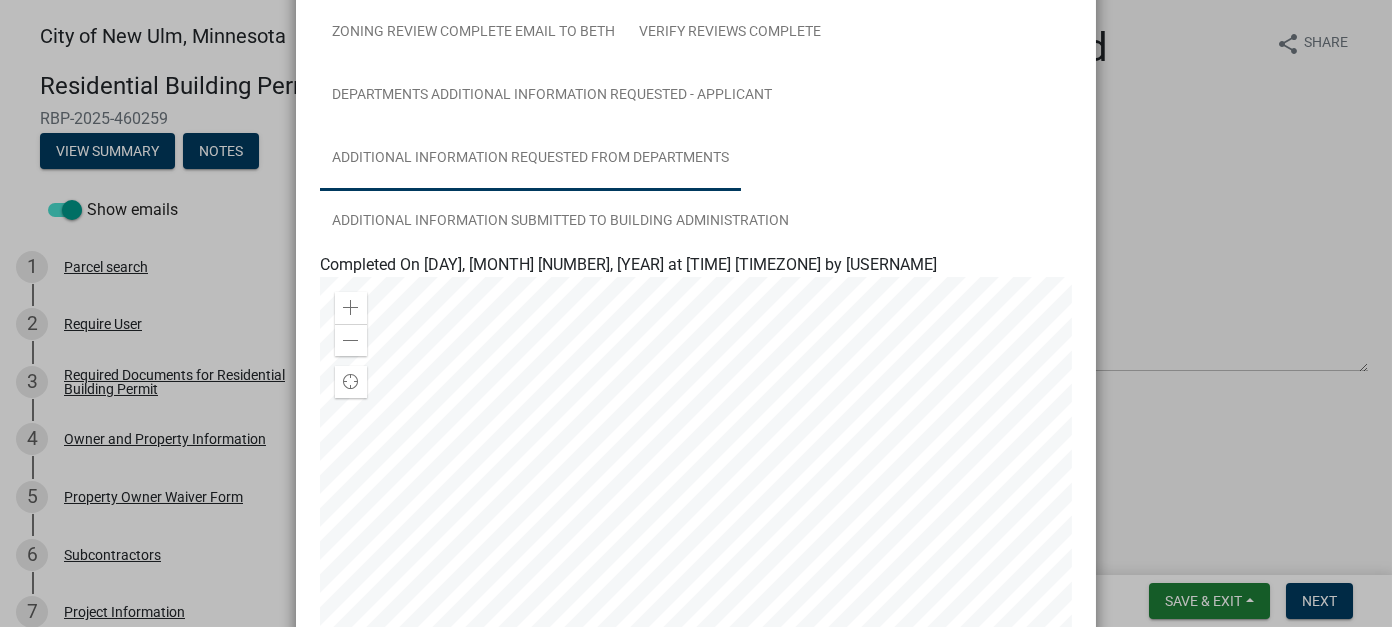 scroll, scrollTop: 400, scrollLeft: 0, axis: vertical 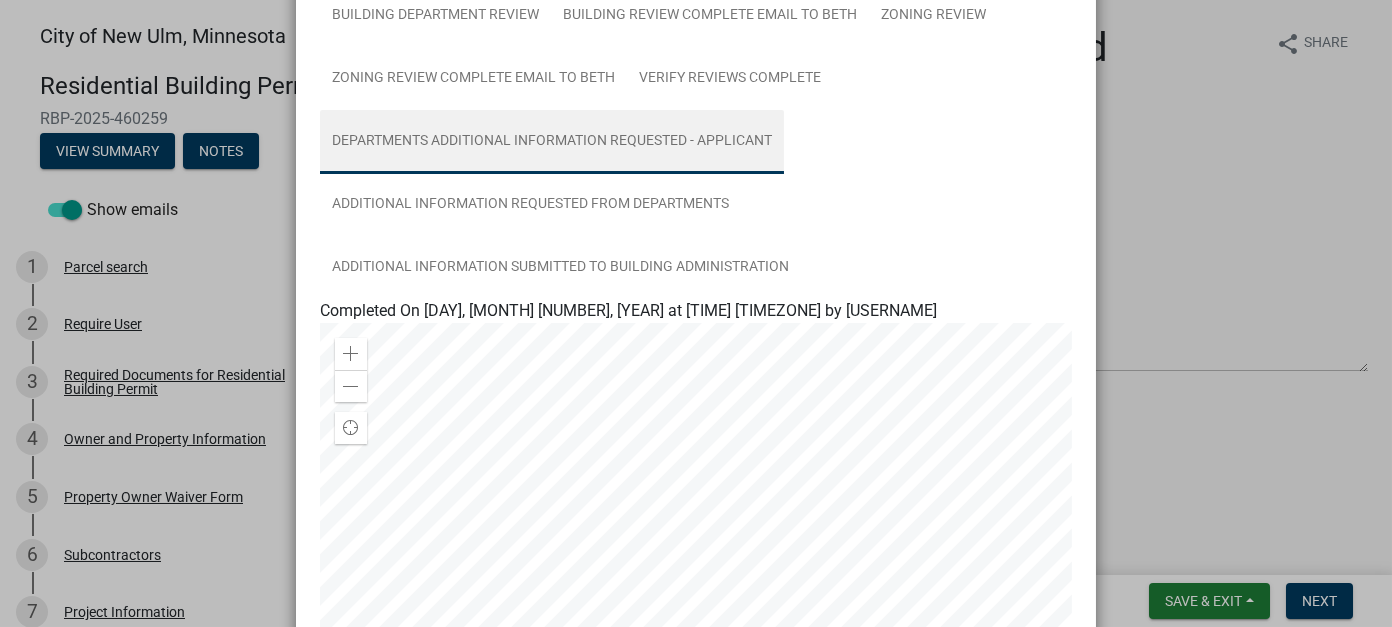 click on "Departments Additional Information Requested - Applicant" at bounding box center (552, 142) 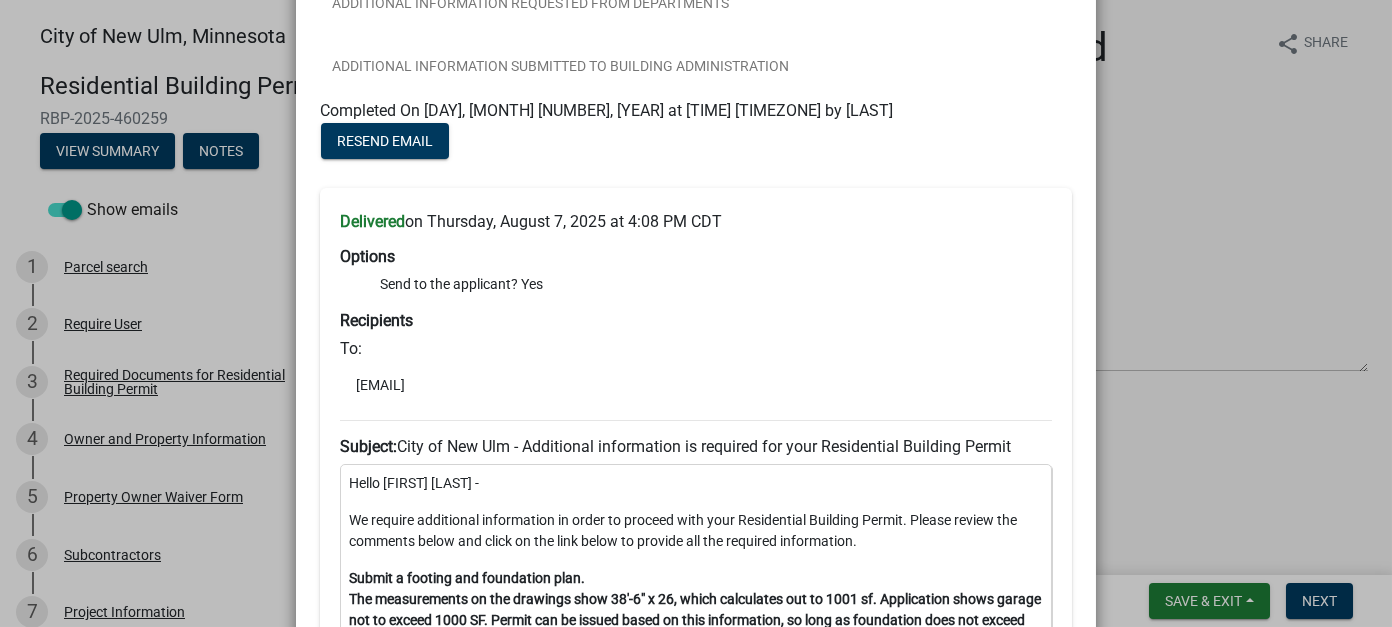 scroll, scrollTop: 200, scrollLeft: 0, axis: vertical 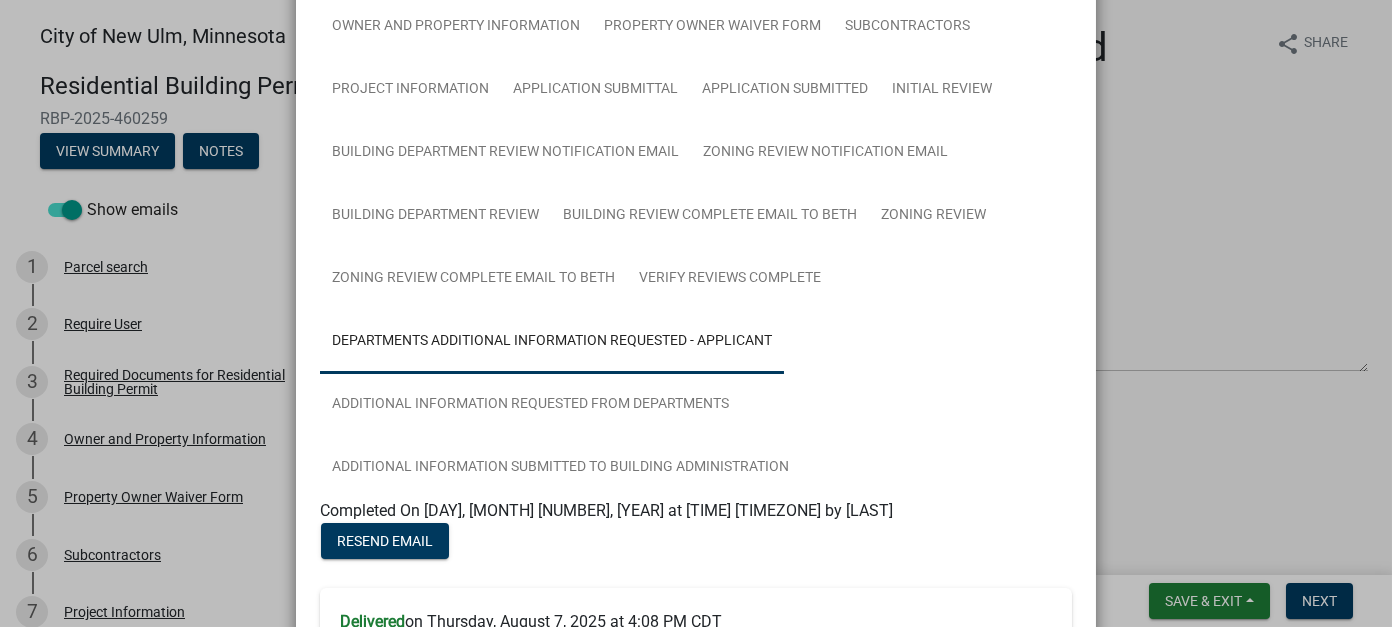 click on "Completed On [DAY], [MONTH] [NUMBER], [YEAR] at [TIME] [TIMEZONE] by [USERNAME] Zoom in Zoom out Find my location Powered by Esri 0, 0 Loading... ParcelID Address City OwnerName Acres [PARCEL_ID] [NUMBER] [STREET] AVE S [CITY] [FIRST] [LAST] [ACRES] Completed On [DAY], [MONTH] [NUMBER], [YEAR] at [TIME] [TIMEZONE] by [USERNAME] Site Plan Building Plan Twin Homes require 1 Building permit for each address $" 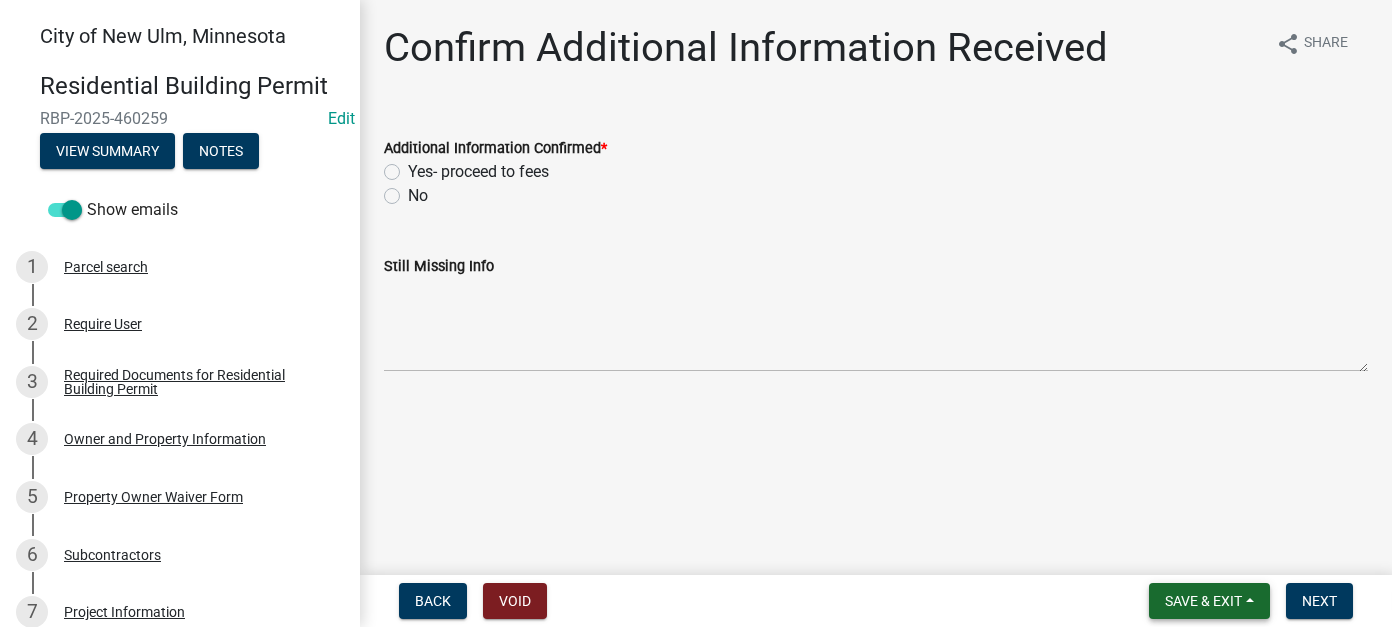 click on "Save & Exit" at bounding box center (1203, 601) 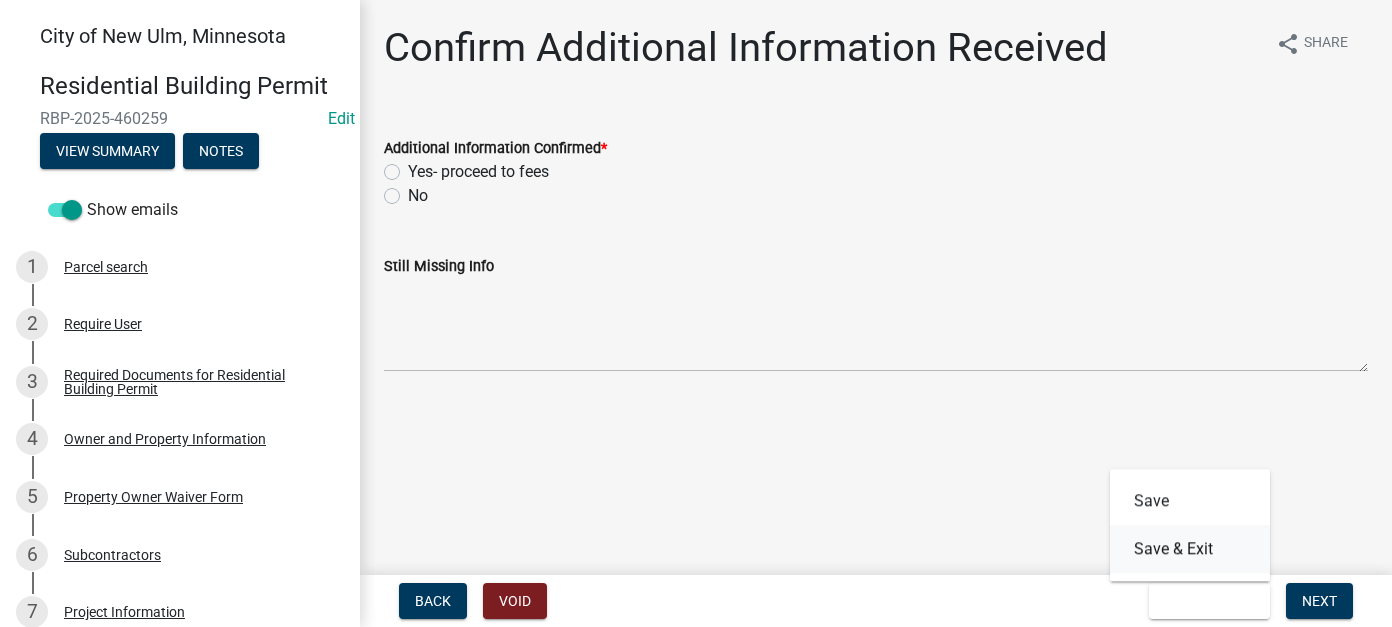 click on "Save & Exit" at bounding box center [1190, 549] 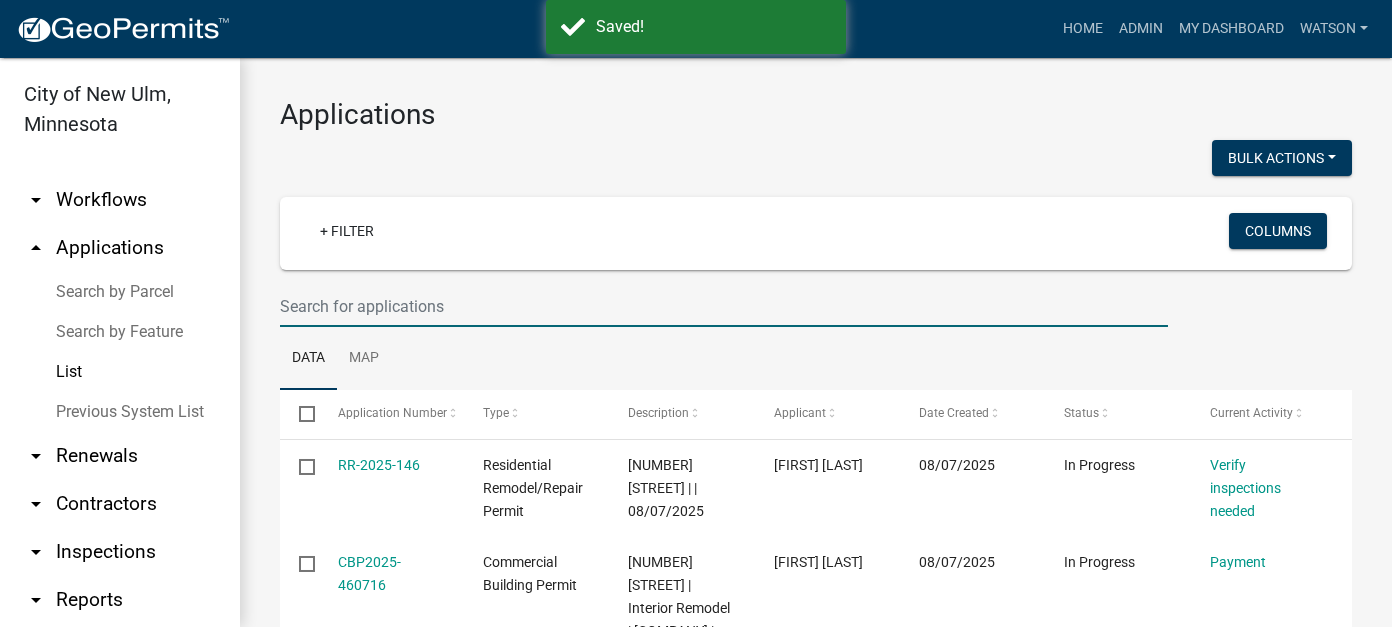click at bounding box center [724, 306] 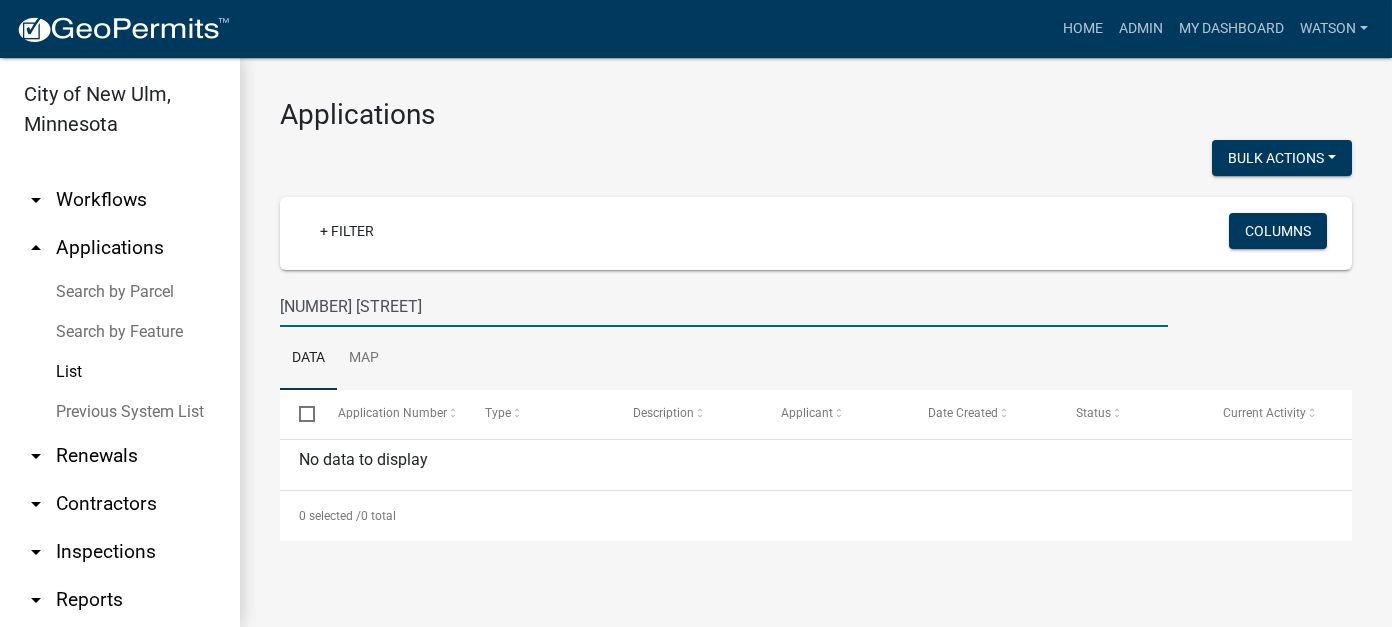 drag, startPoint x: 434, startPoint y: 316, endPoint x: 323, endPoint y: 307, distance: 111.364265 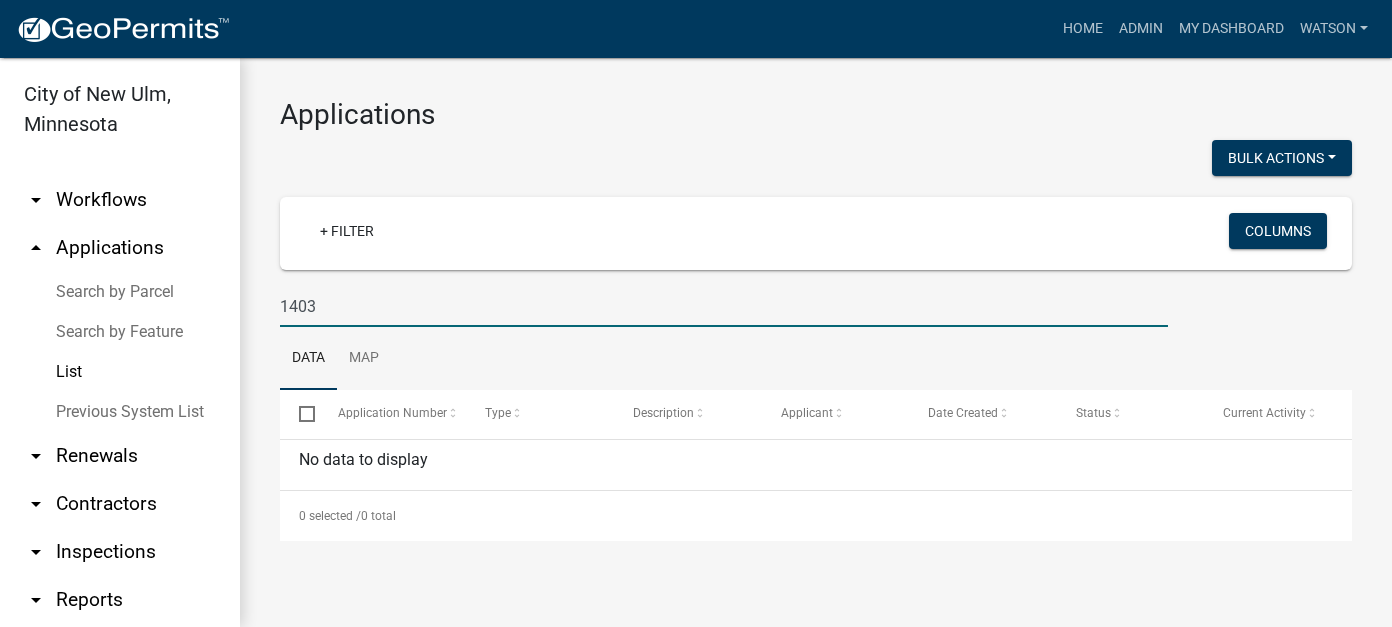 drag, startPoint x: 324, startPoint y: 307, endPoint x: 291, endPoint y: 297, distance: 34.48188 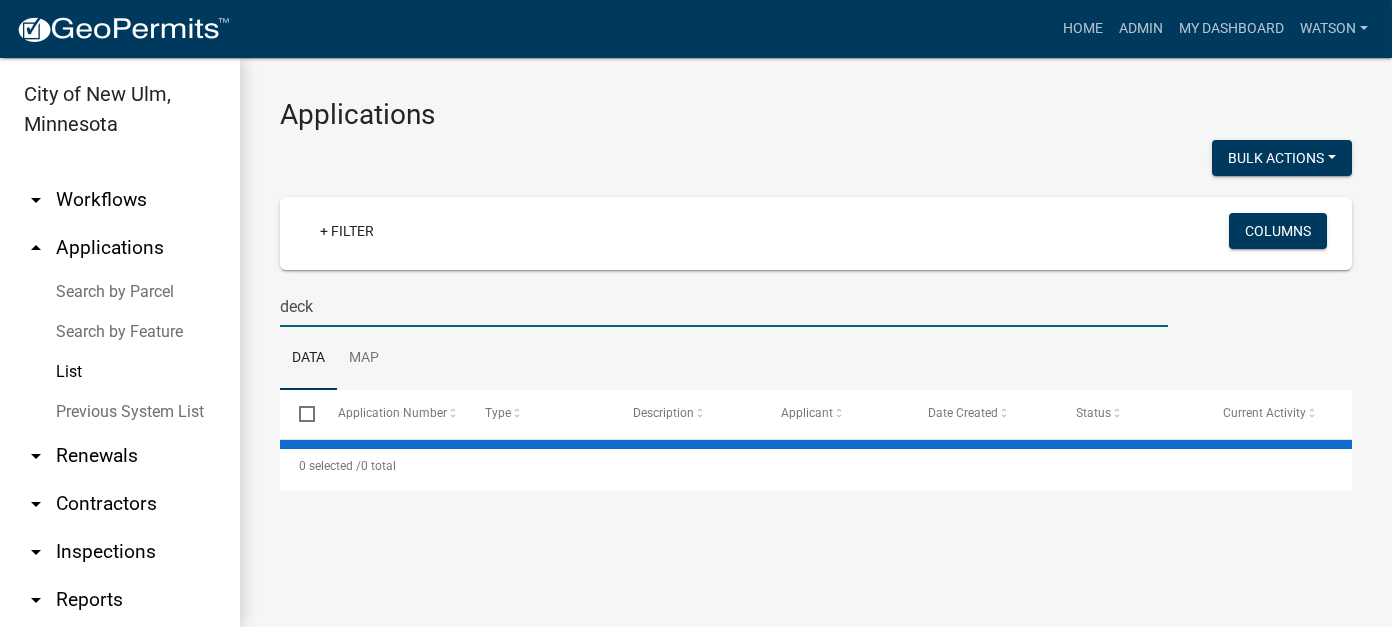 type on "deck" 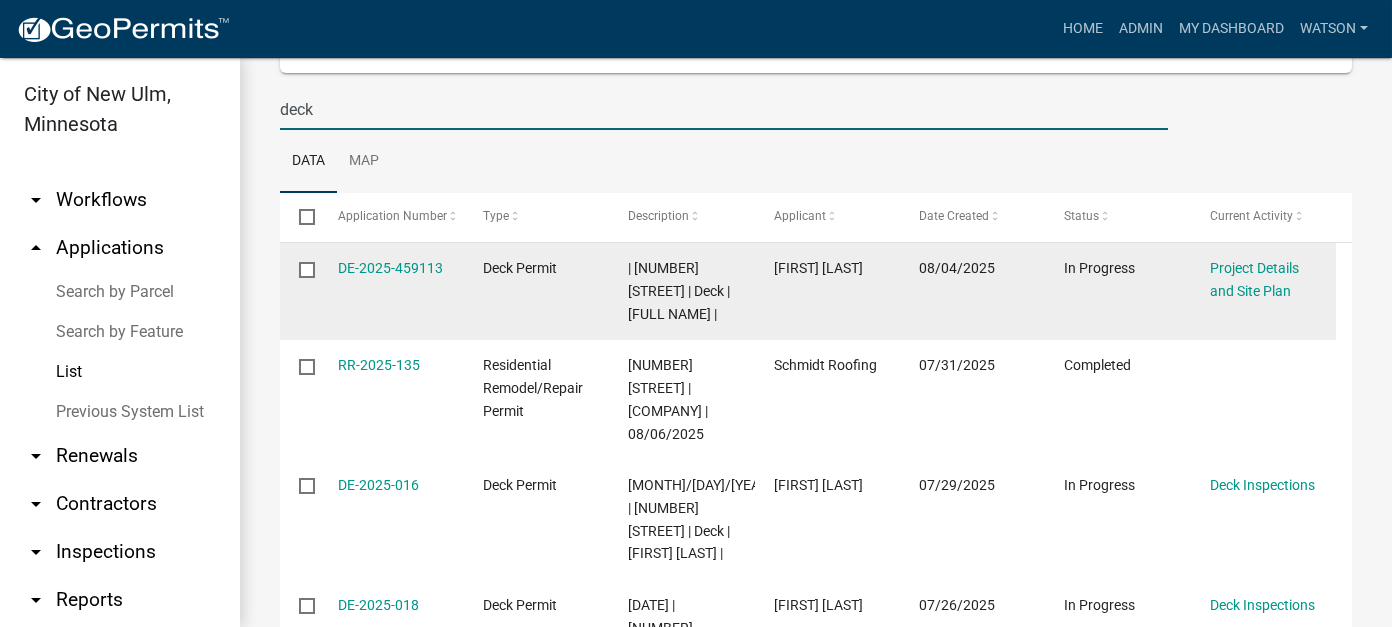 scroll, scrollTop: 0, scrollLeft: 0, axis: both 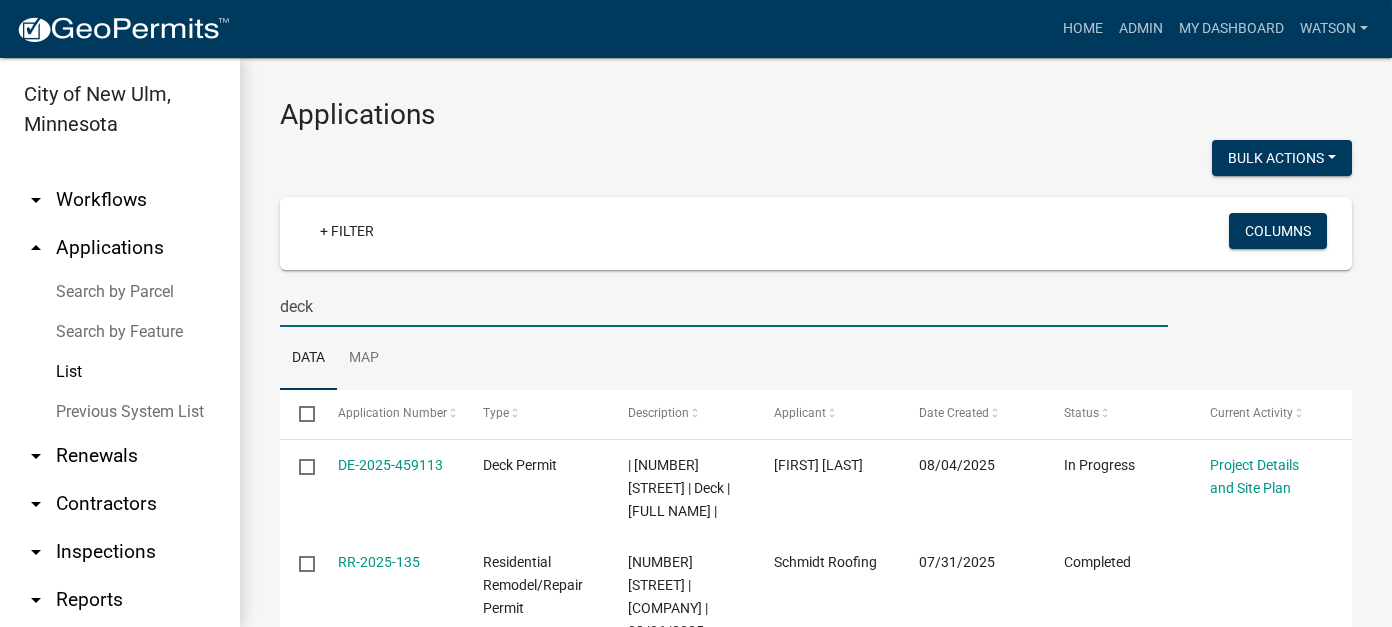 click on "Search by Parcel" at bounding box center (120, 292) 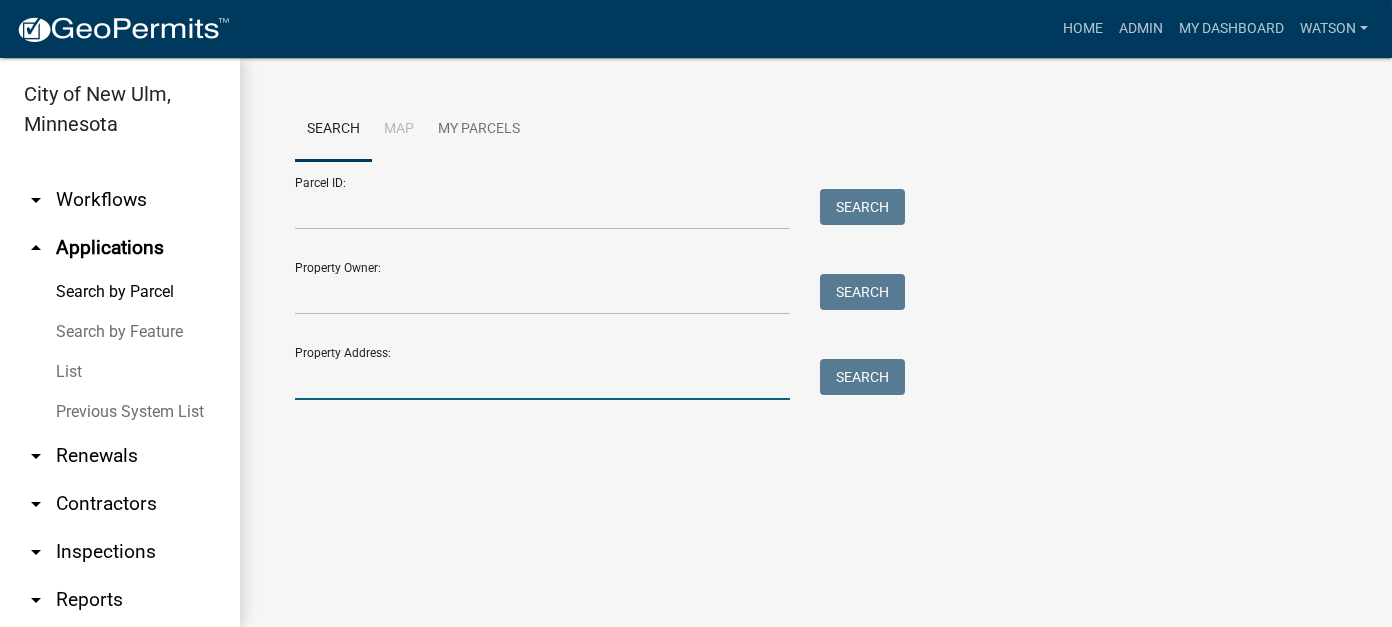click on "Property Address:" at bounding box center (542, 379) 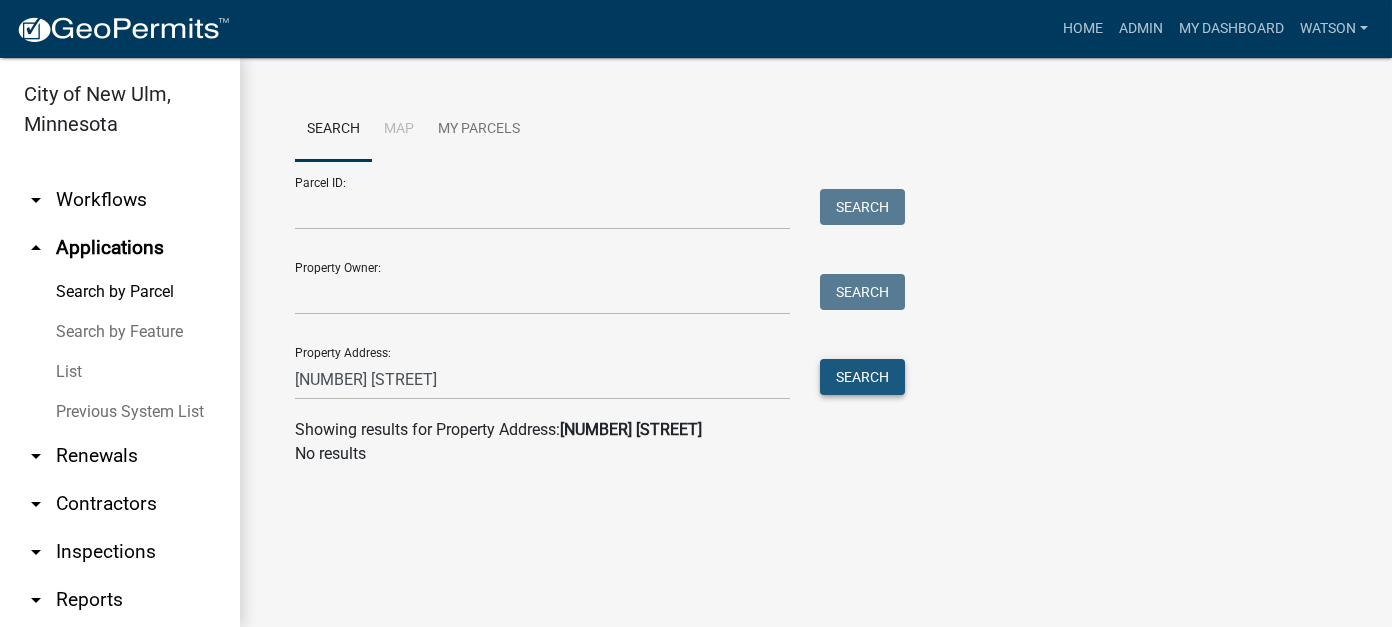 click on "Search" at bounding box center (862, 377) 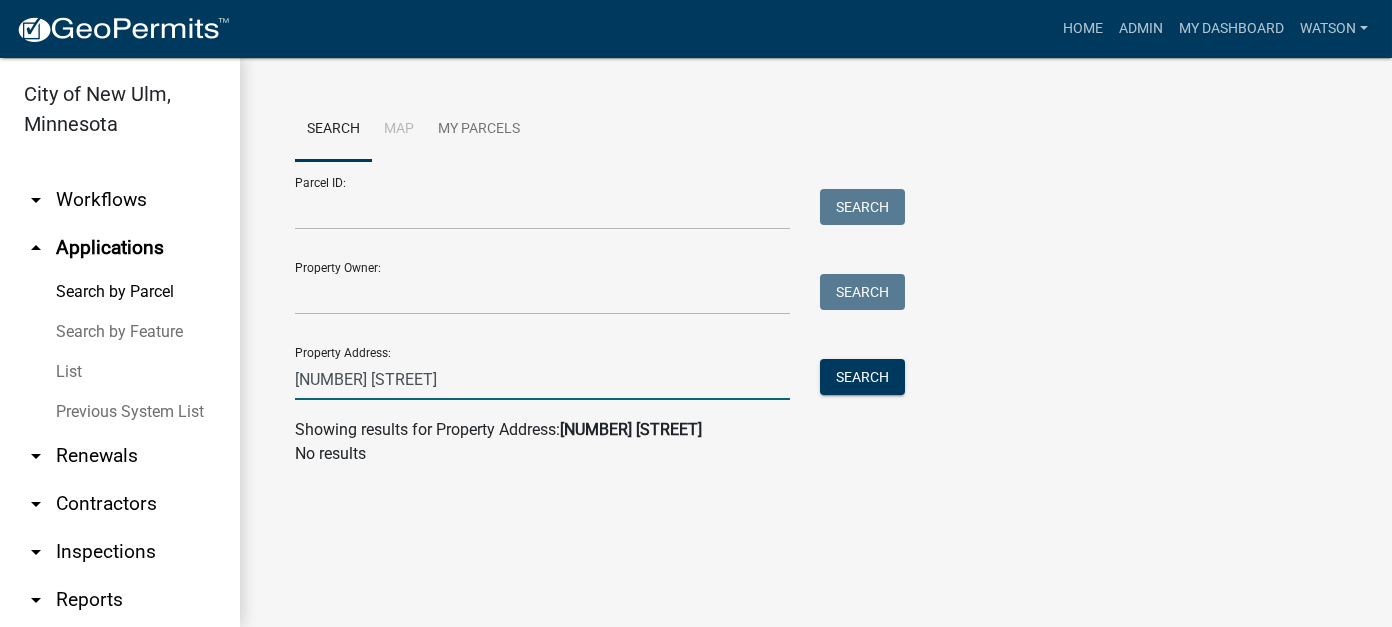click on "[NUMBER] [STREET]" at bounding box center [542, 379] 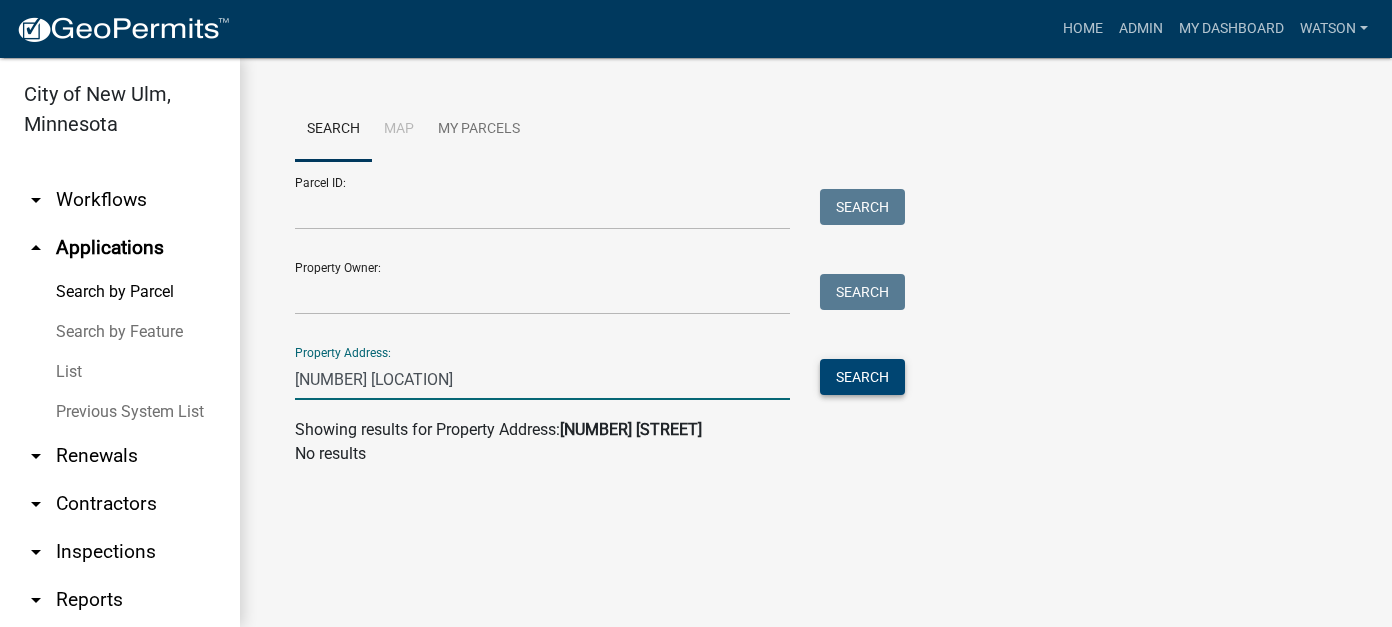 click on "Search" at bounding box center [862, 377] 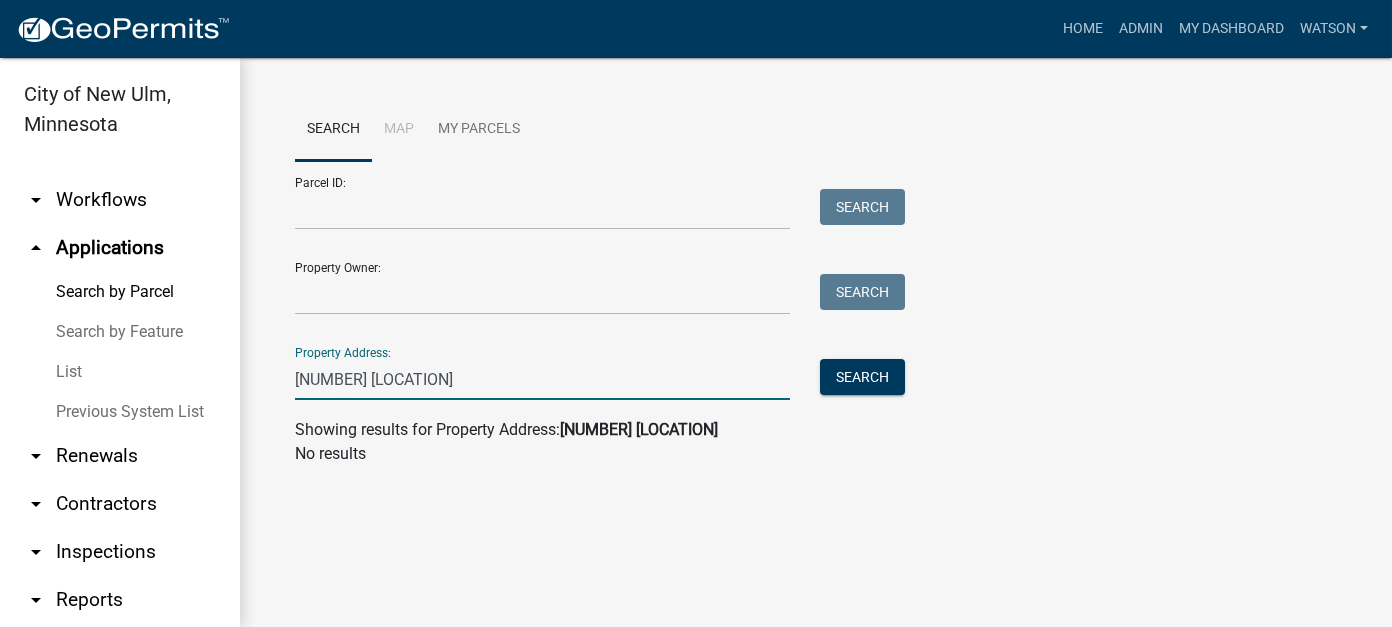 drag, startPoint x: 440, startPoint y: 384, endPoint x: 174, endPoint y: 381, distance: 266.0169 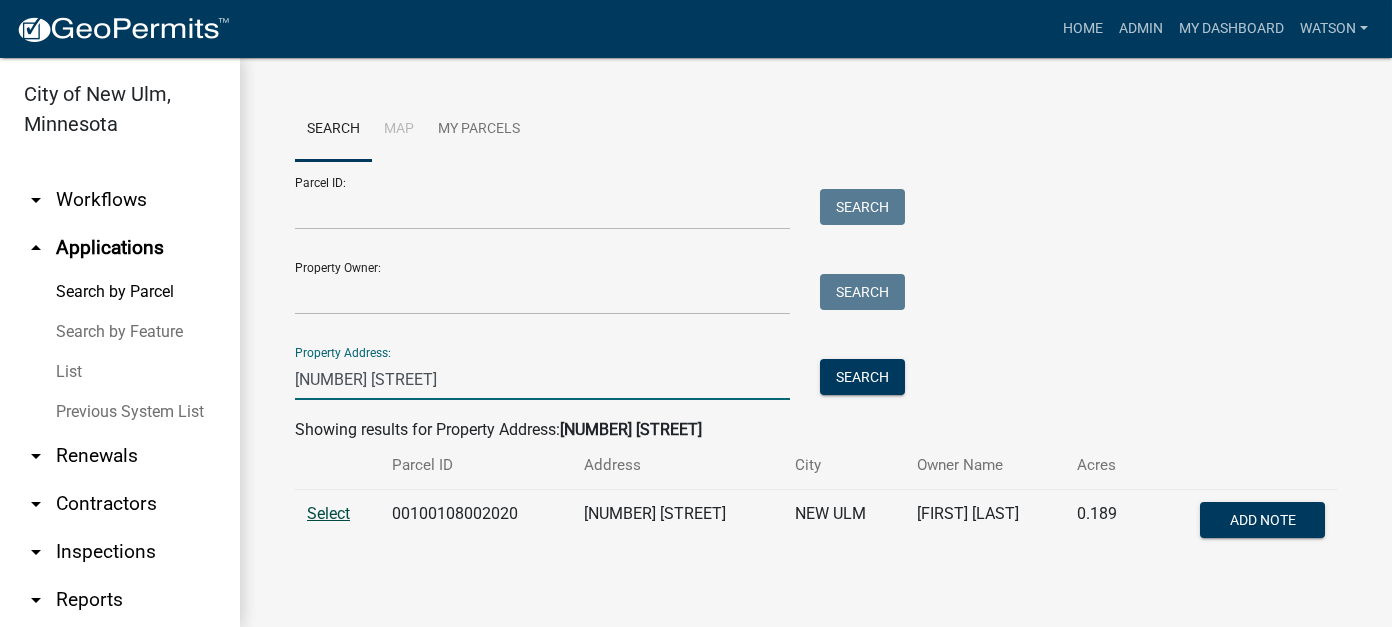 type on "[NUMBER] [STREET]" 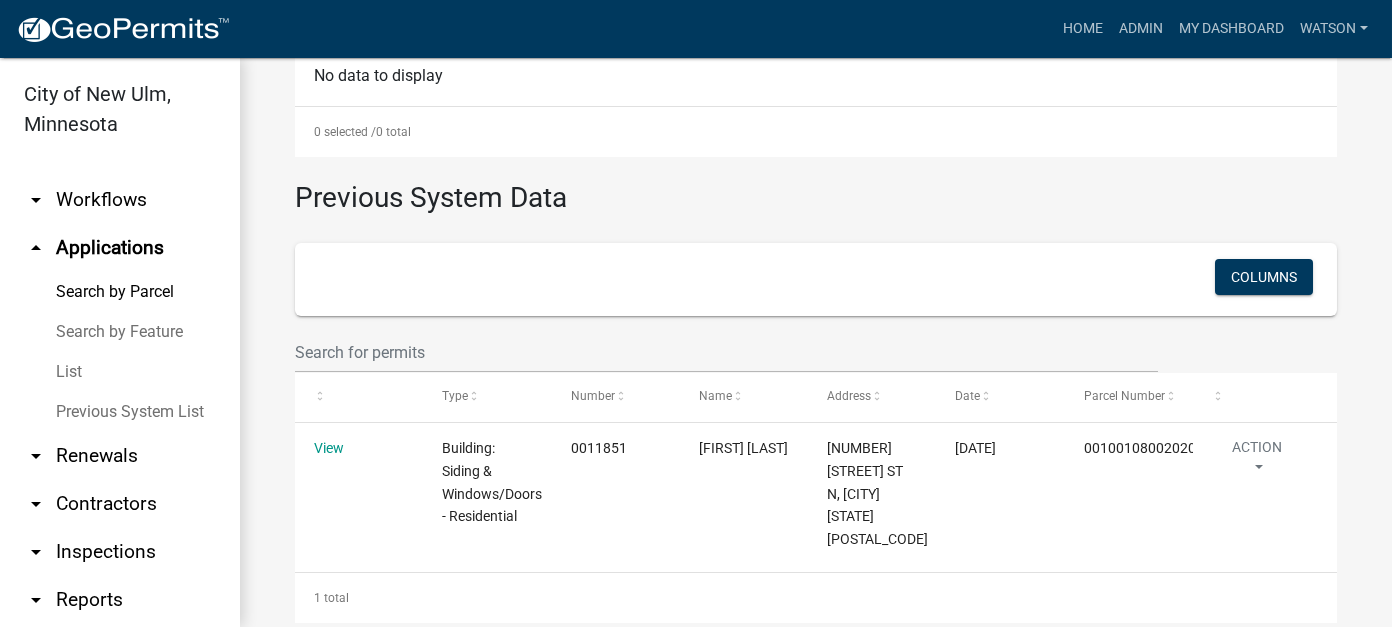 scroll, scrollTop: 786, scrollLeft: 0, axis: vertical 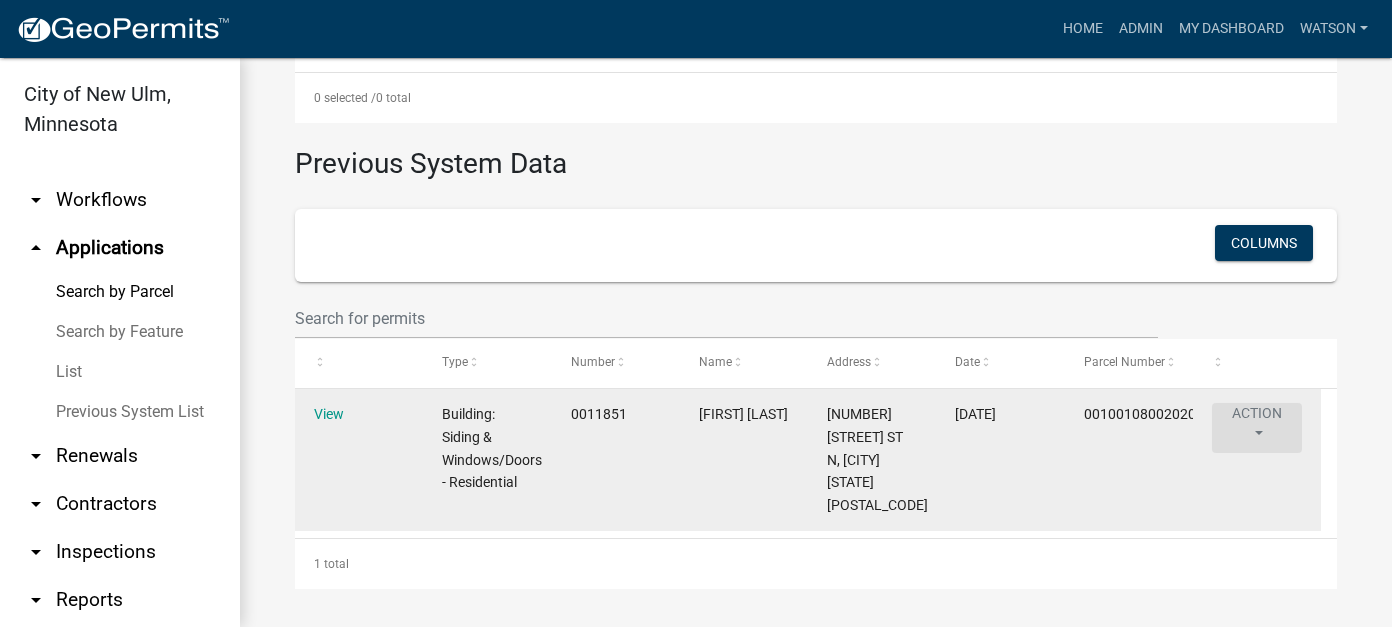 click on "Action" at bounding box center [1257, 428] 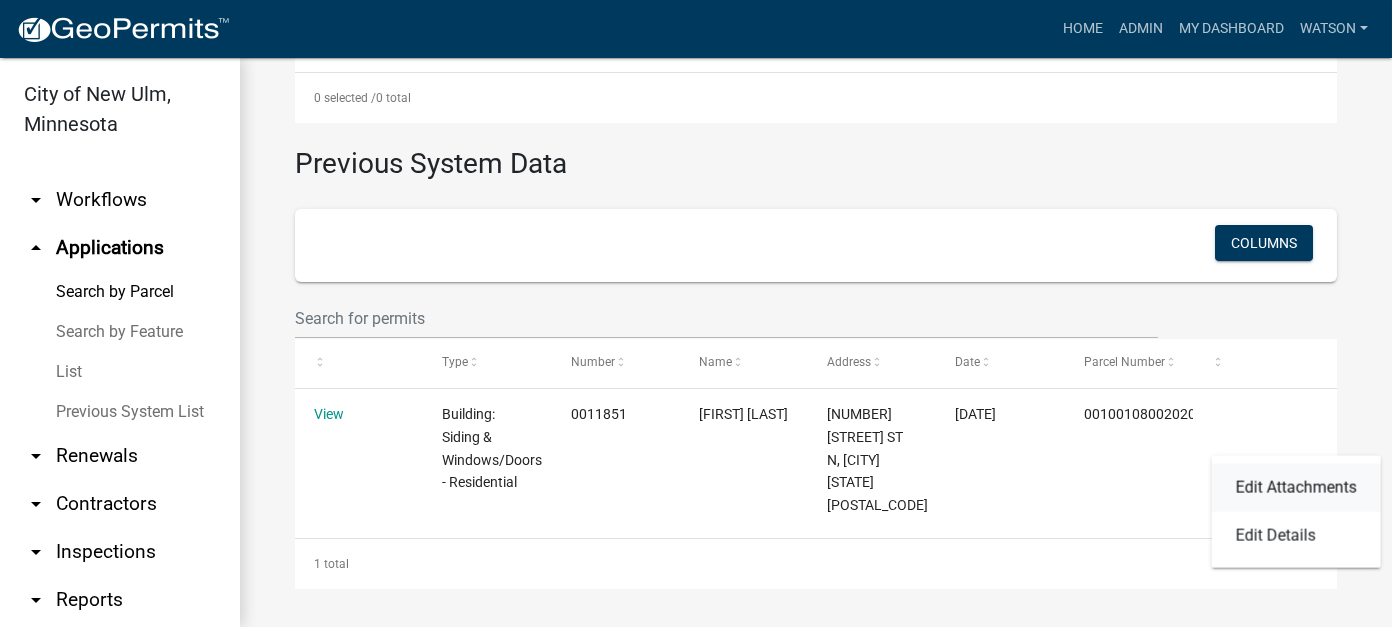 click on "Edit Attachments" at bounding box center [1296, 488] 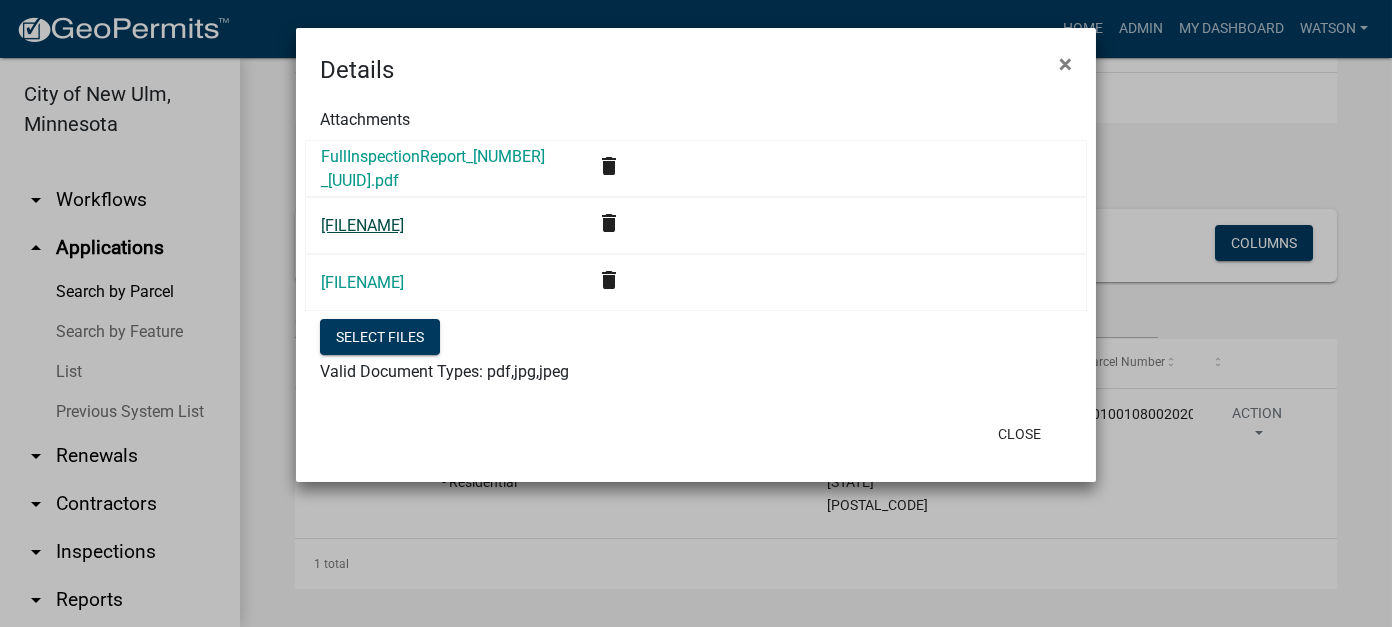click on "[FILENAME]" 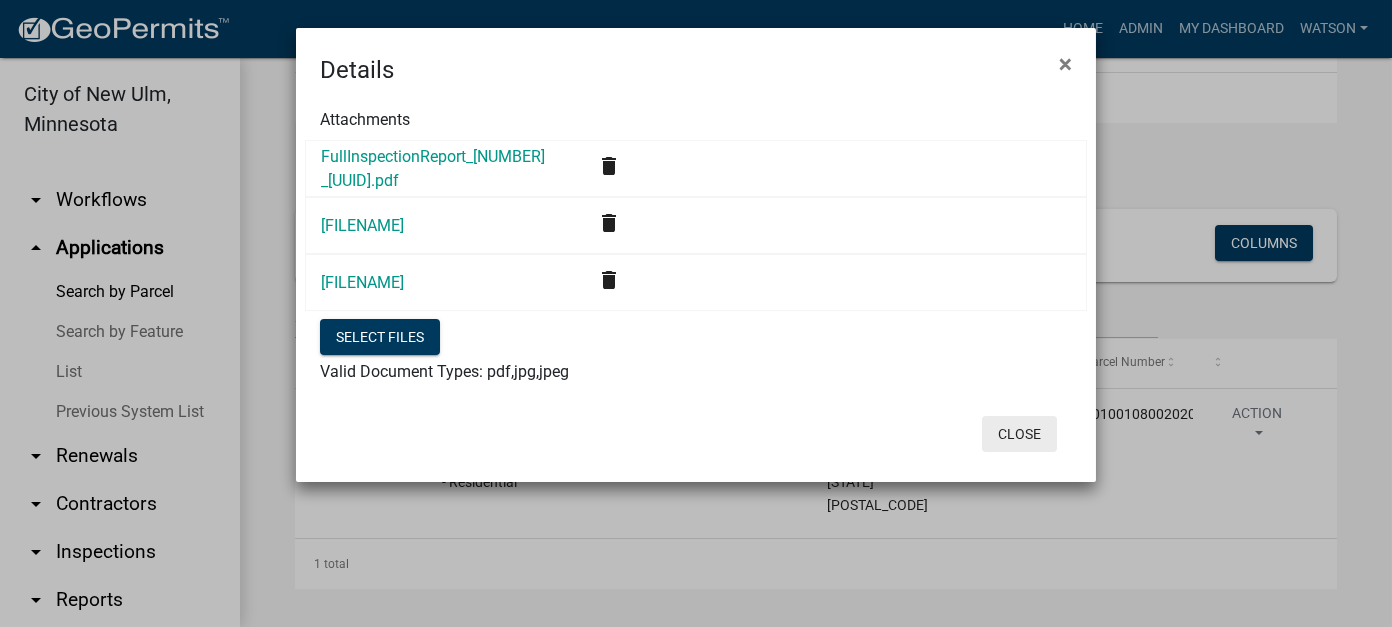 click on "Close" 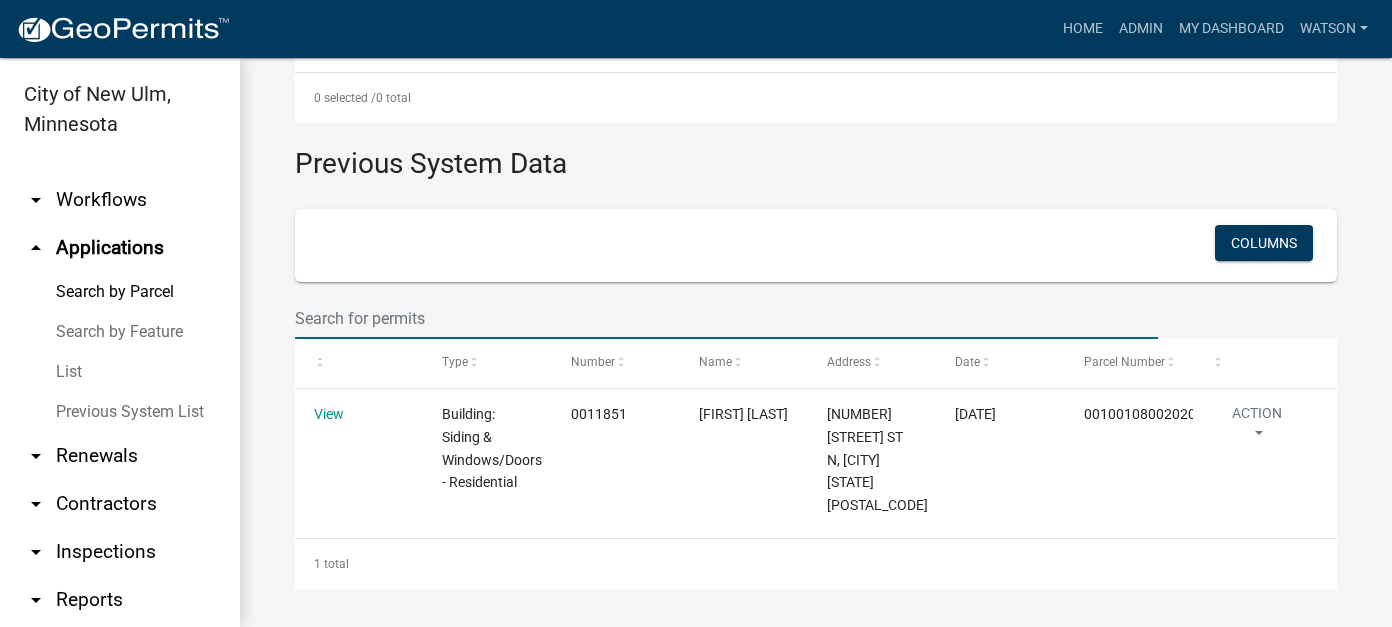 click at bounding box center (726, 318) 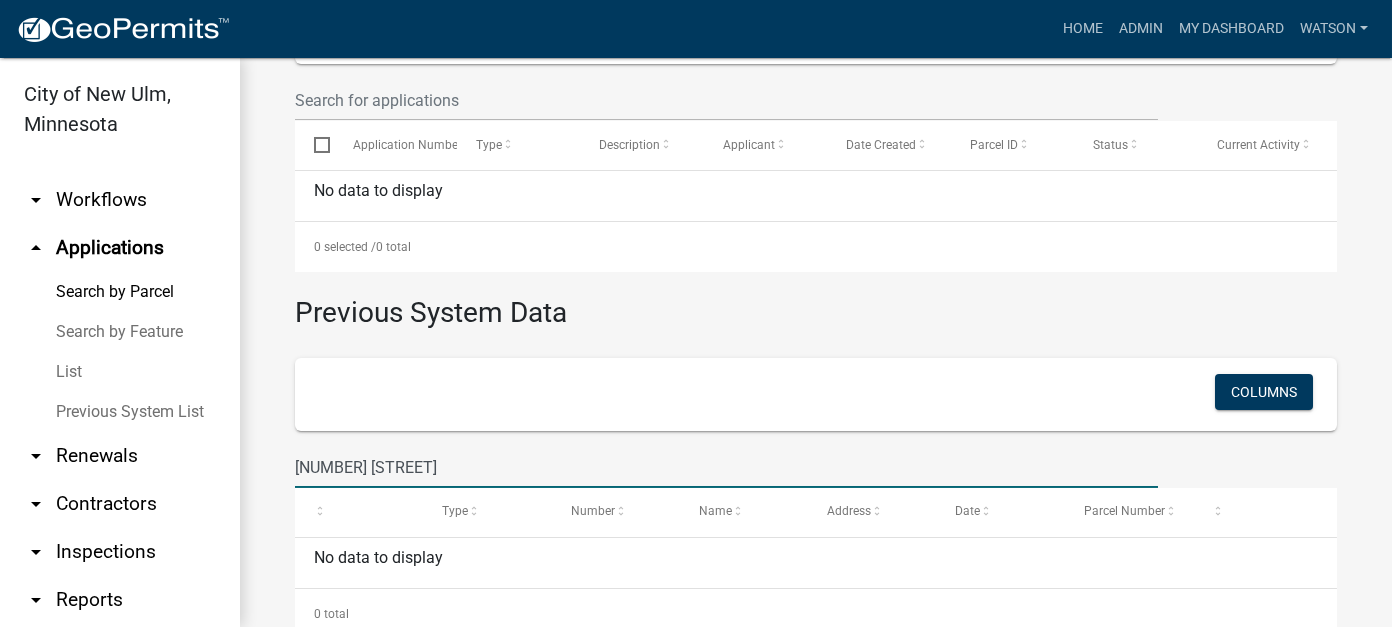 scroll, scrollTop: 687, scrollLeft: 0, axis: vertical 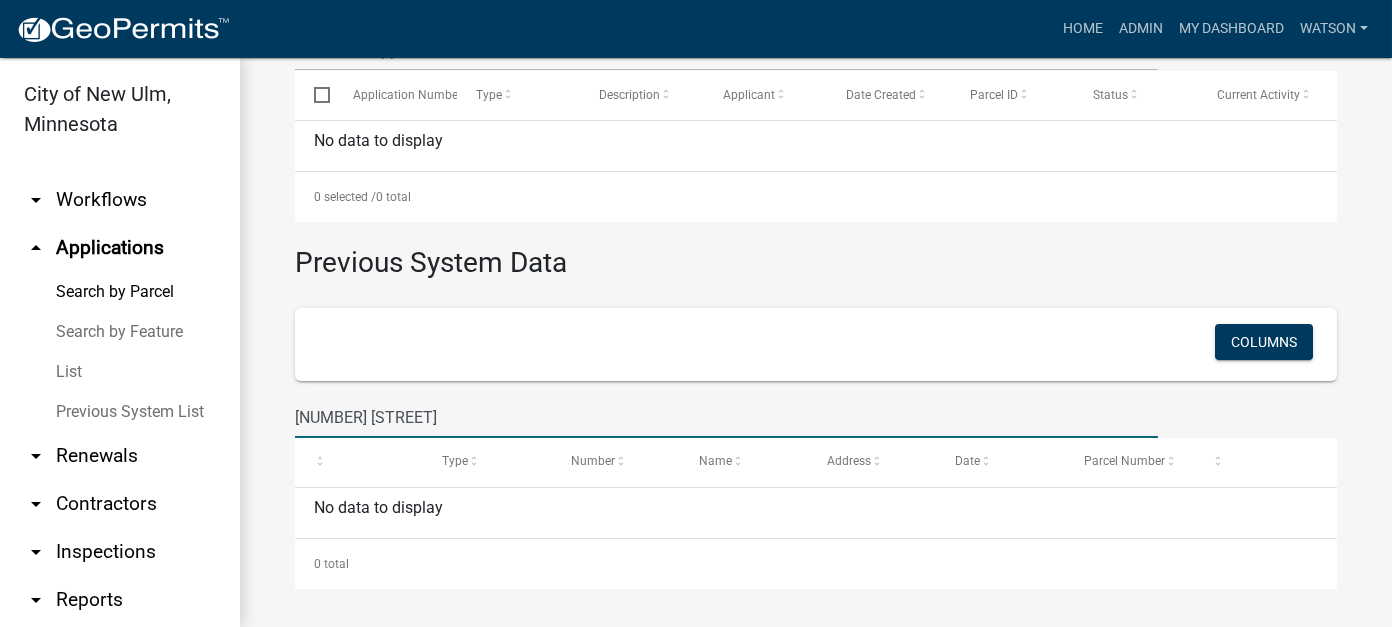 drag, startPoint x: 413, startPoint y: 419, endPoint x: 483, endPoint y: 411, distance: 70.45566 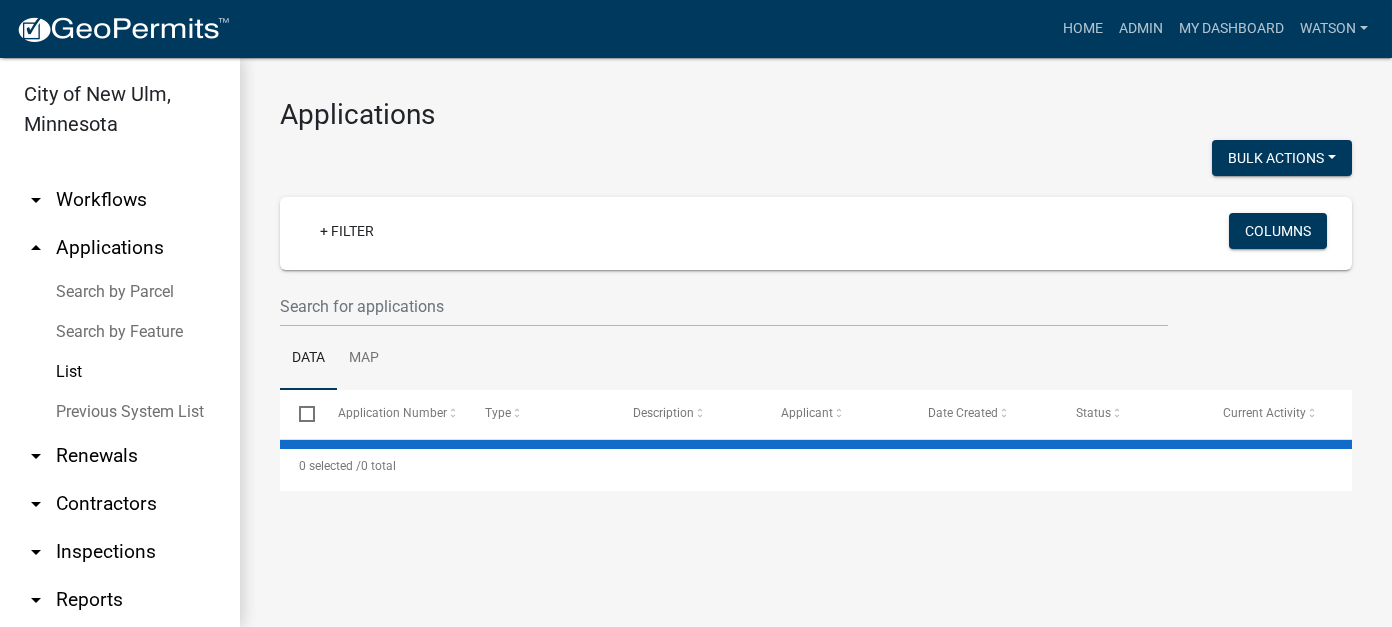 scroll, scrollTop: 0, scrollLeft: 0, axis: both 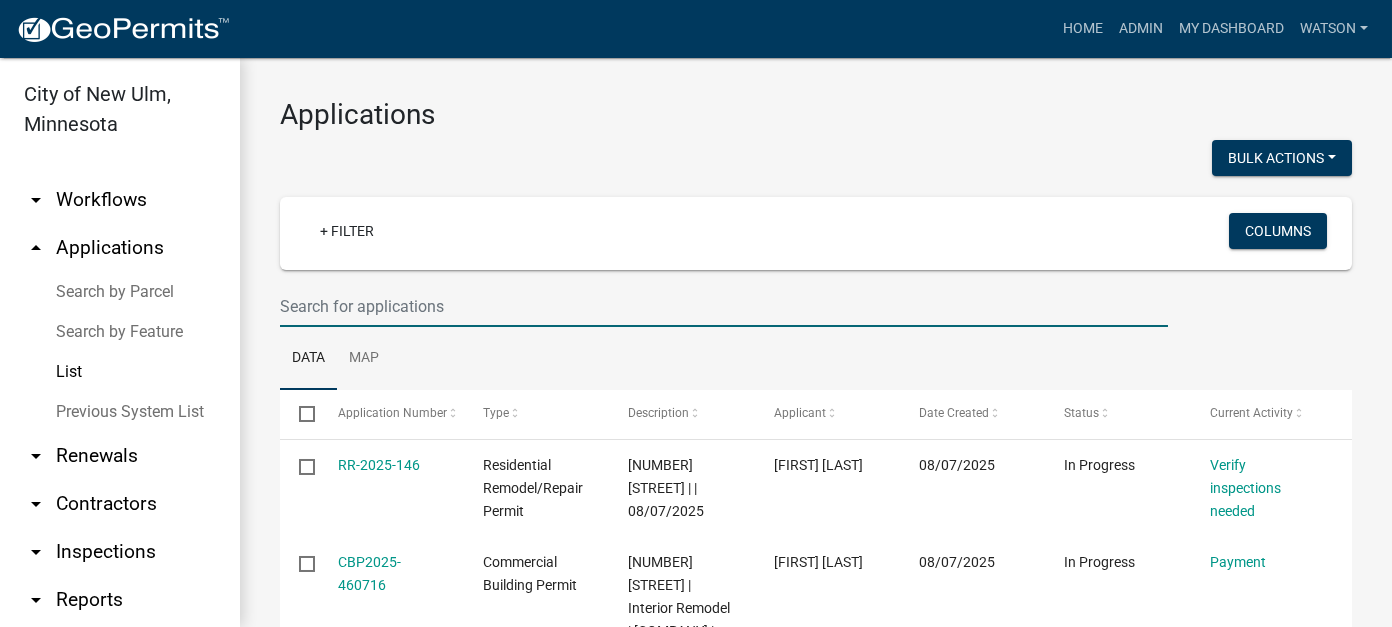 click at bounding box center [724, 306] 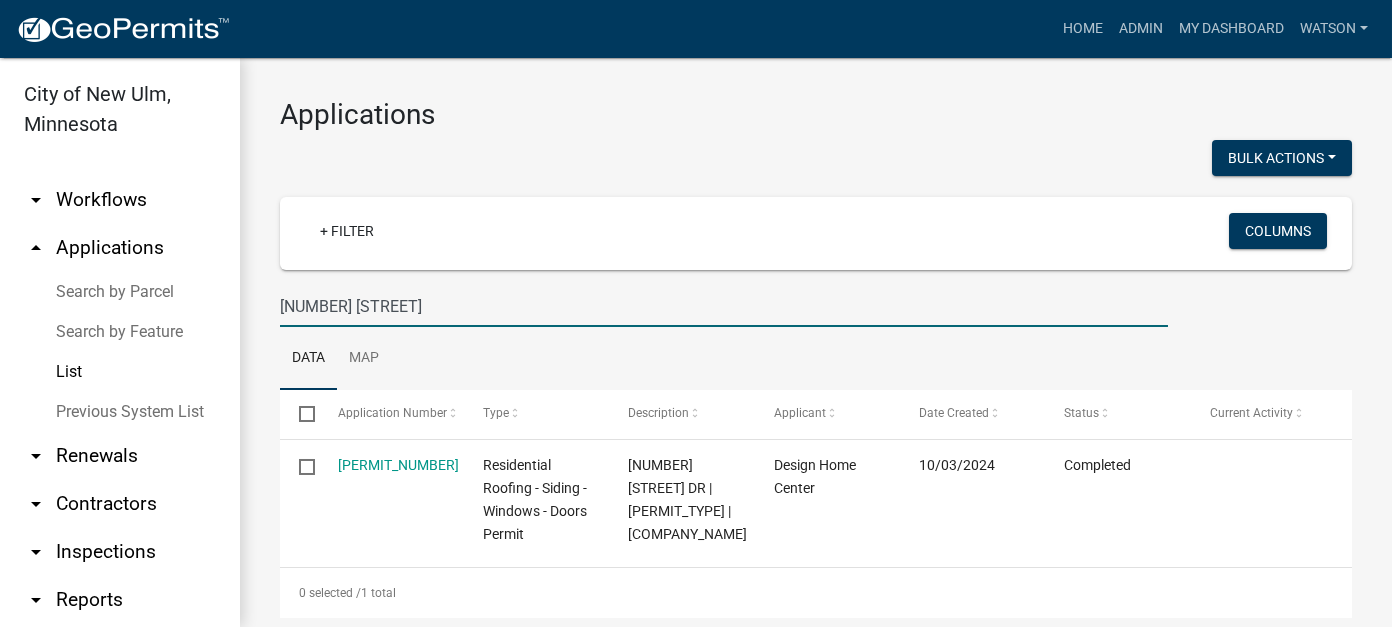 click on "[NUMBER] [STREET]" at bounding box center [724, 306] 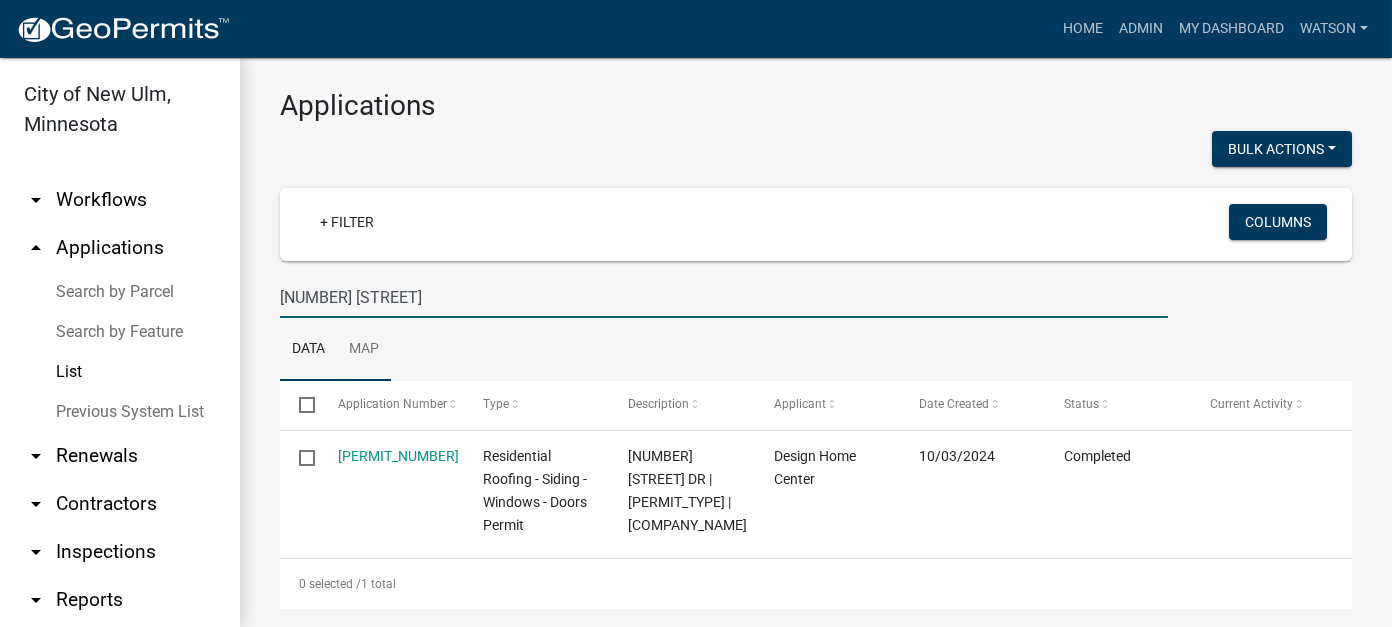 scroll, scrollTop: 0, scrollLeft: 0, axis: both 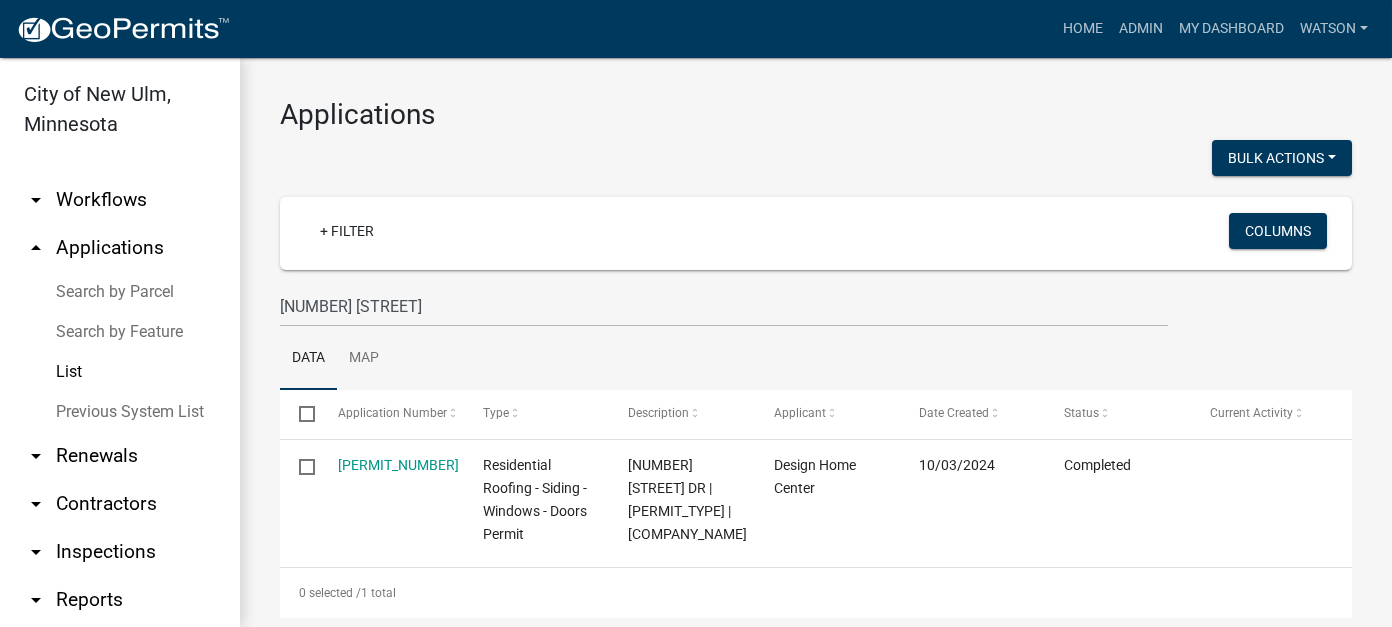 click on "List" at bounding box center (120, 372) 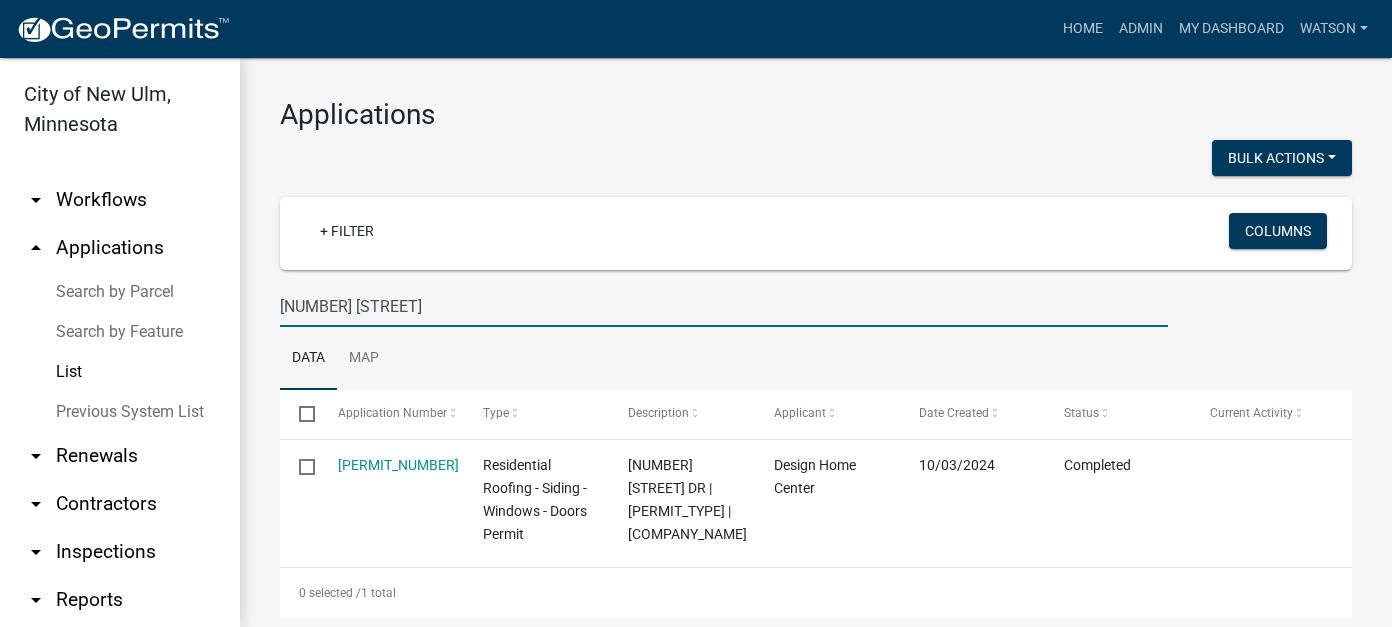 click on "[NUMBER] [STREET]" at bounding box center (724, 306) 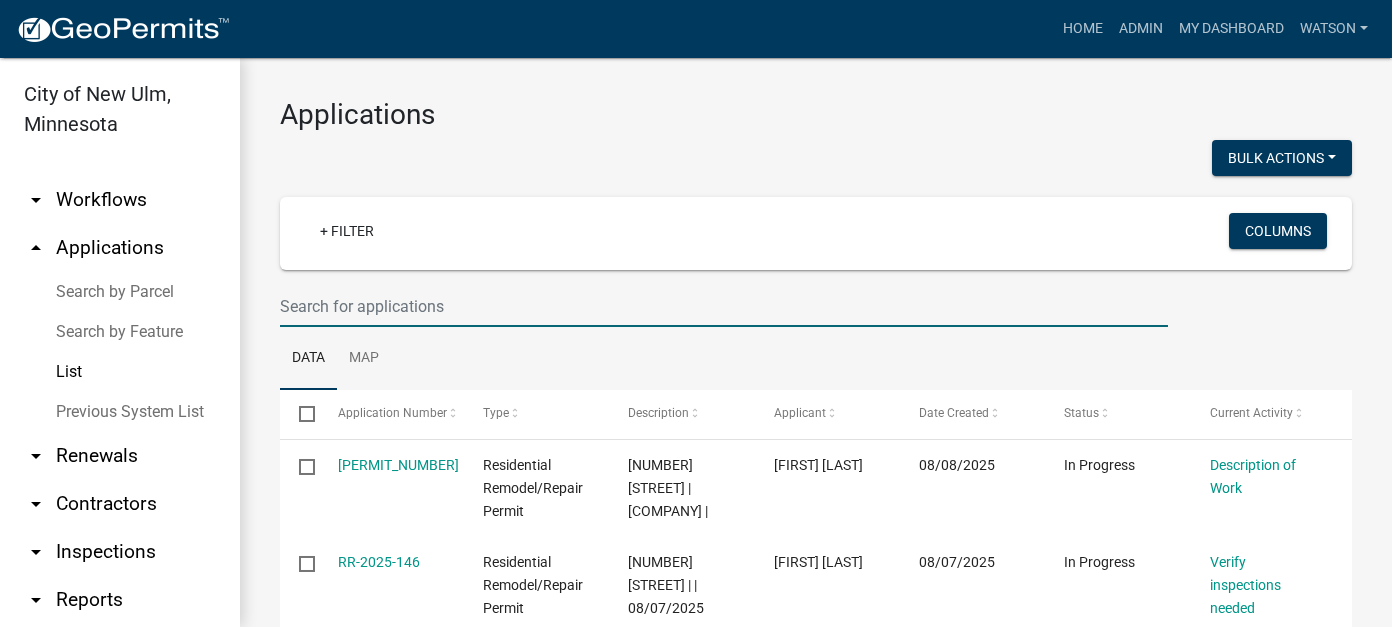 type 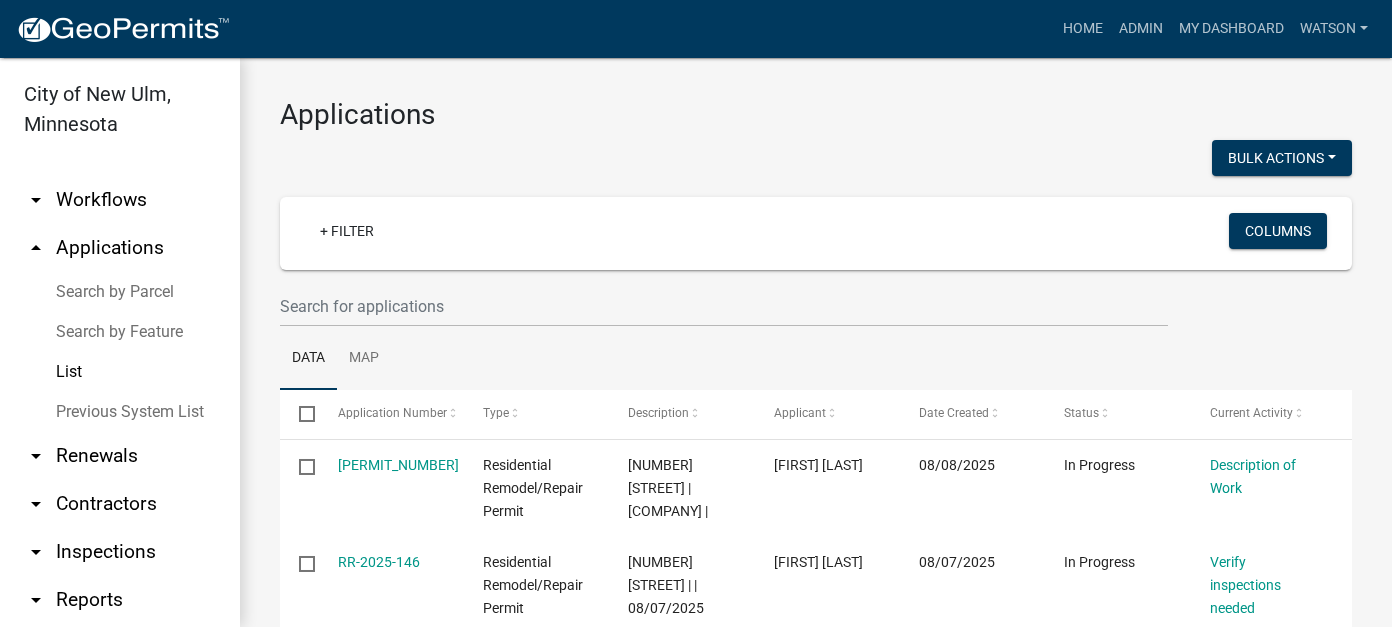click on "Applications  Bulk Actions   Void   + Filter   Columns  Data Map Select Application Number Type Description Applicant Date Created Status Current Activity  RR-2025-461054  Residential Remodel/Repair Permit [NUMBER] [STREET] |  [COMPANY] |  [FIRST] [LAST] 08/08/2025  In Progress  Description of Work   RR-2025-146  Residential Remodel/Repair Permit [NUMBER] [STREET] |   | 08/07/2025 [FIRST] [LAST] 08/07/2025  In Progress  Verify inspections needed   CBP2025-460716  Commercial Building Permit [NUMBER] [STREET] | Interior Remodel | [COMPANY] |  [FIRST] [LAST] 08/07/2025  In Progress  Payment   MR-2025-298  Mechanical Residential Permit - 2025  [NUMBER] [STREET] | [COMPANY] | 08/07/2025 [FIRST] [LAST] 08/07/2025  Completed  MR-2025-297  Mechanical Residential Permit - 2025  [NUMBER] [STREET] | [COMPANY]  | 08/07/2025 [FIRST] [LAST] 08/07/2025  Completed  MR-2025-296  Mechanical Residential Permit - 2025  [NUMBER] [STREET] | [COMPANY] | 08/07/2025 [FIRST] [LAST] 08/07/2025  In Progress" 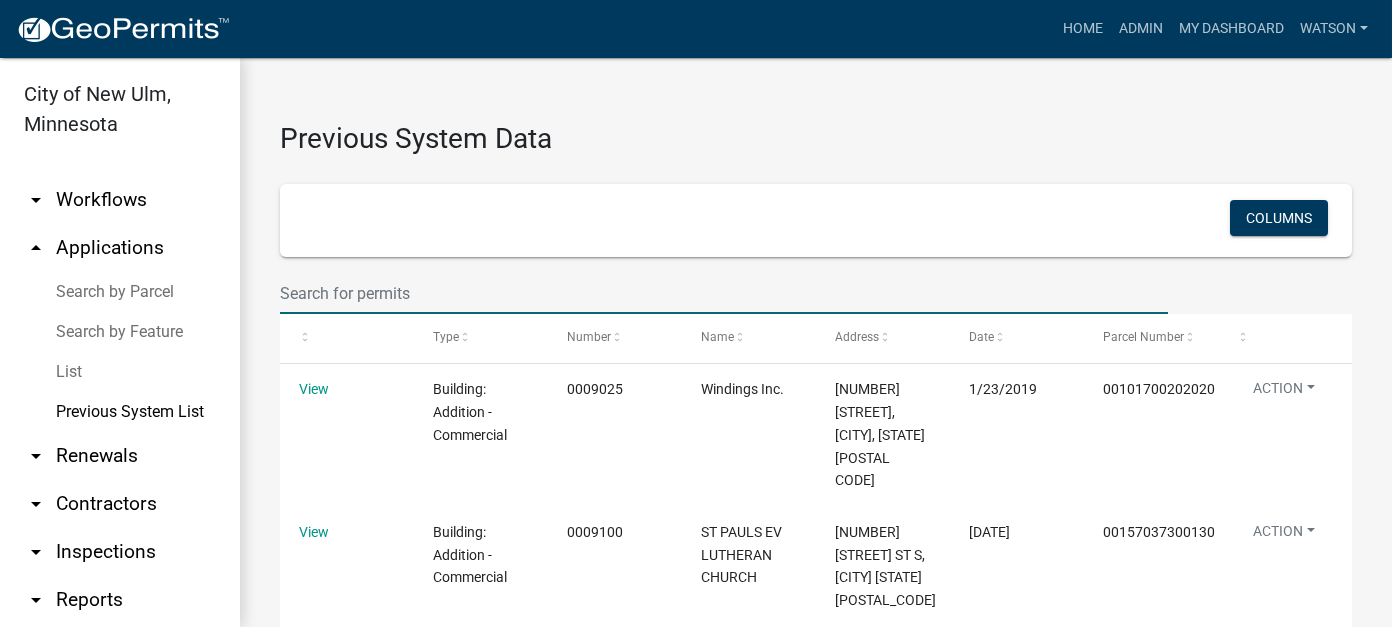 click at bounding box center [724, 293] 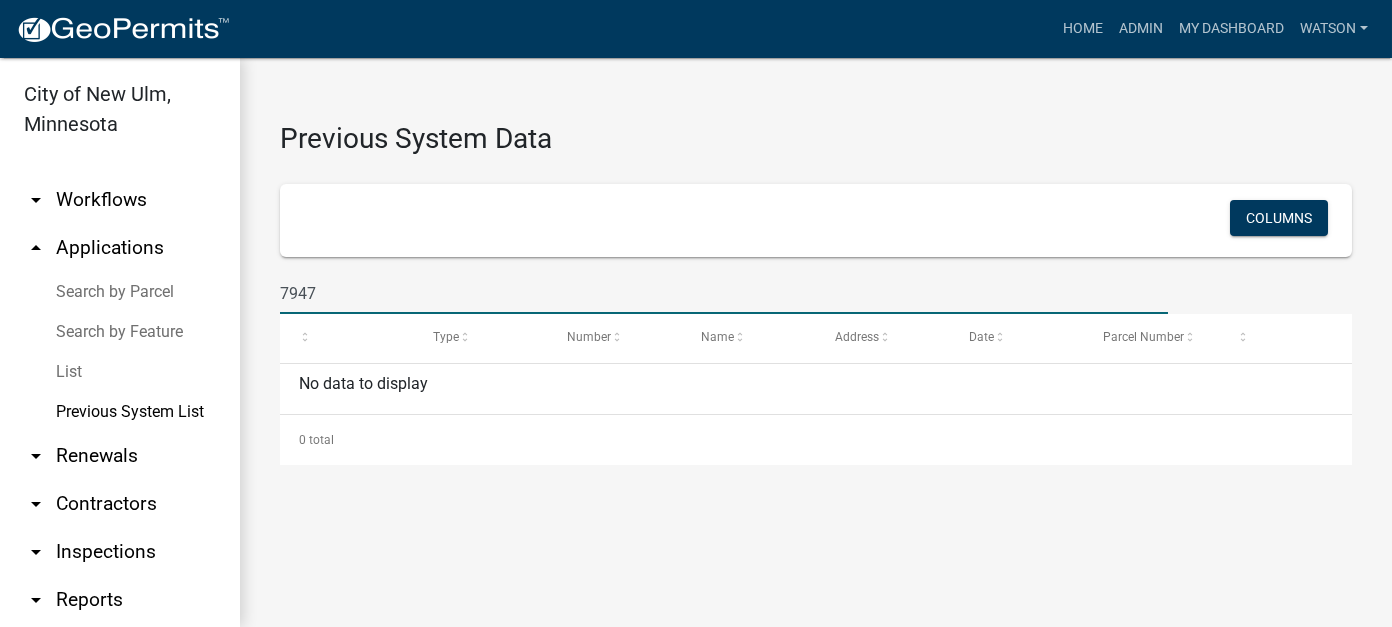 drag, startPoint x: 328, startPoint y: 291, endPoint x: 252, endPoint y: 286, distance: 76.1643 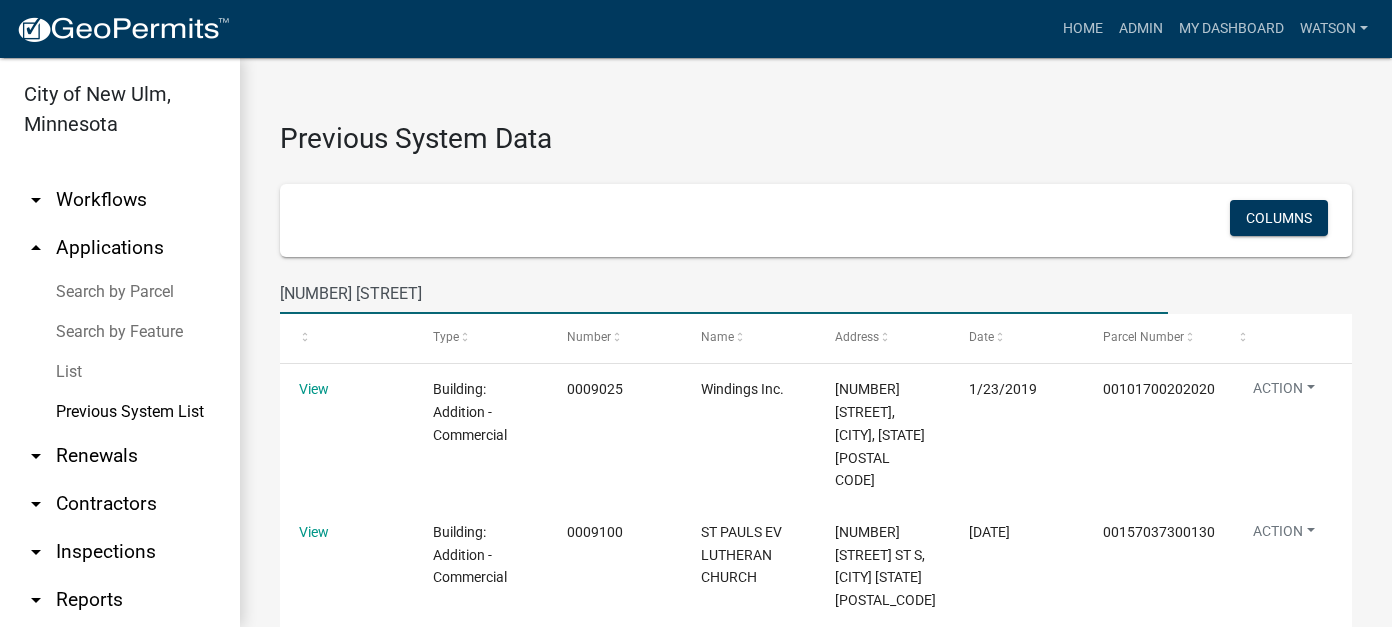 type on "[NUMBER] [STREET]" 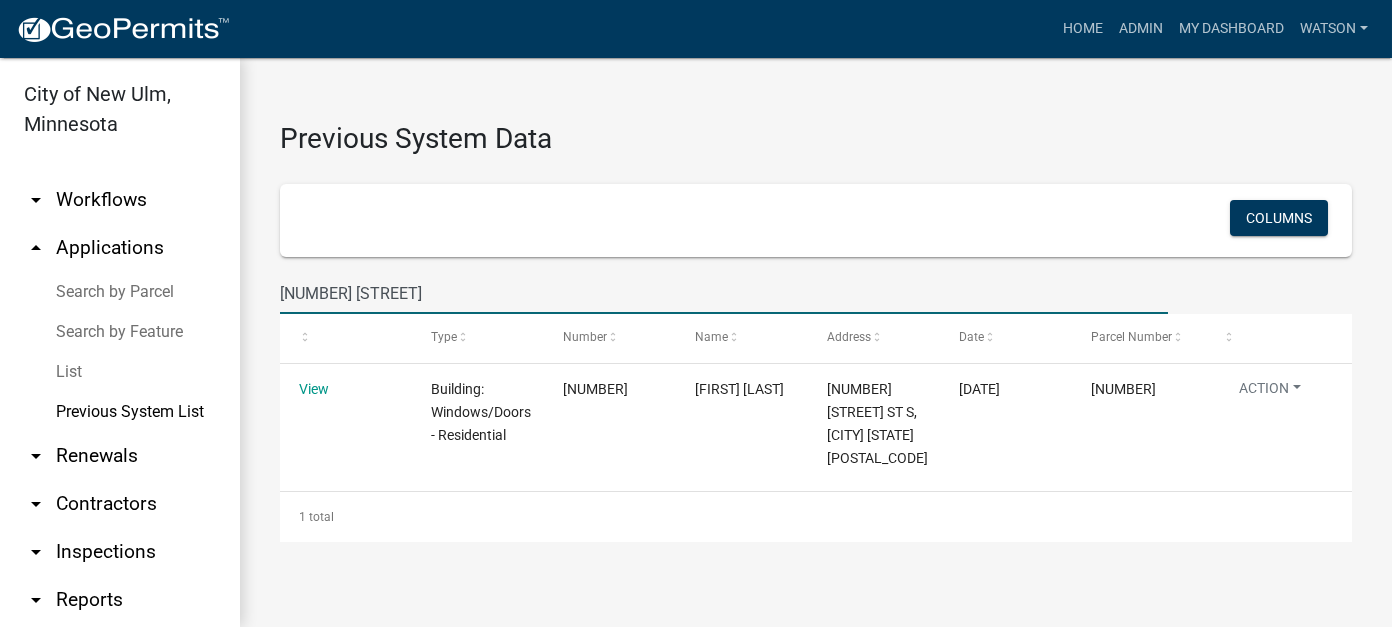 drag, startPoint x: 362, startPoint y: 289, endPoint x: 243, endPoint y: 291, distance: 119.01681 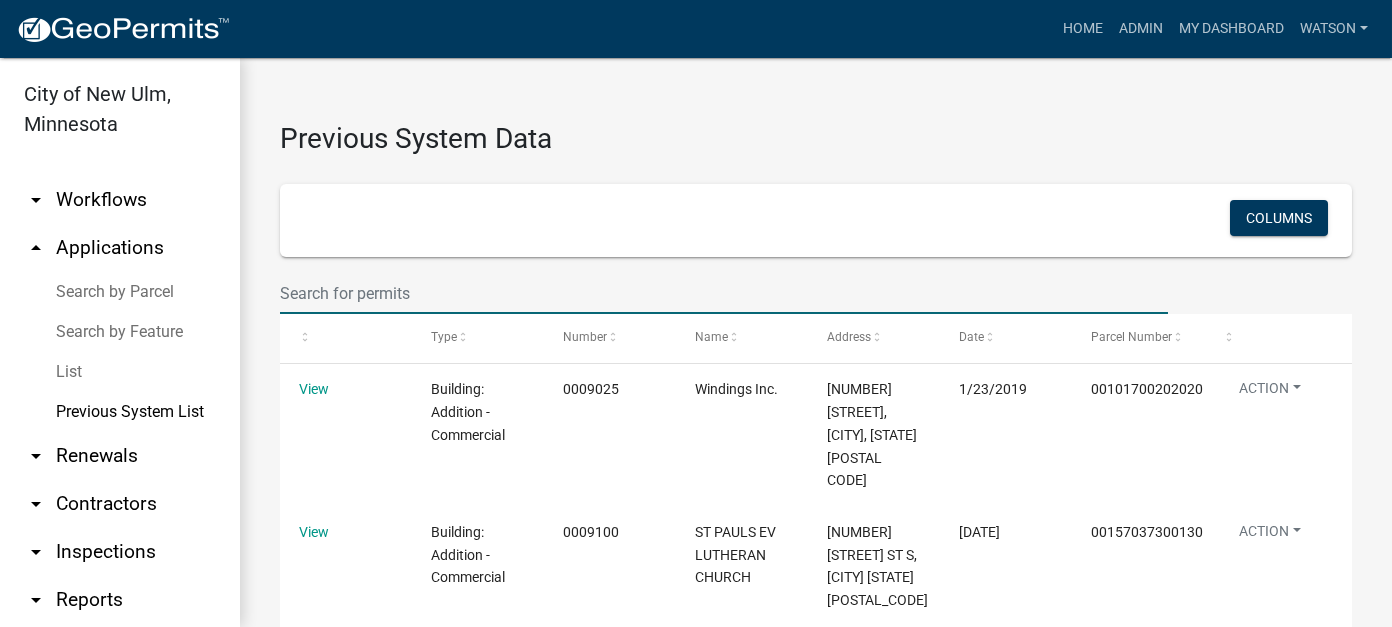 click at bounding box center (724, 293) 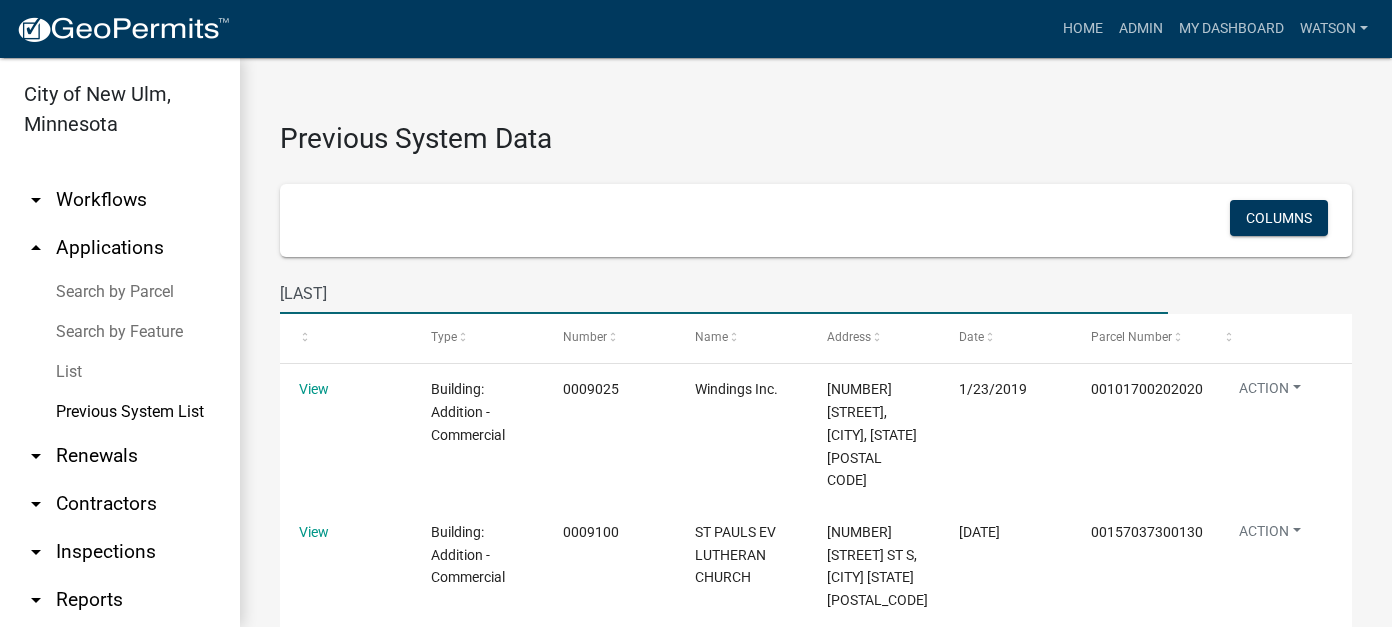 type on "[LAST]" 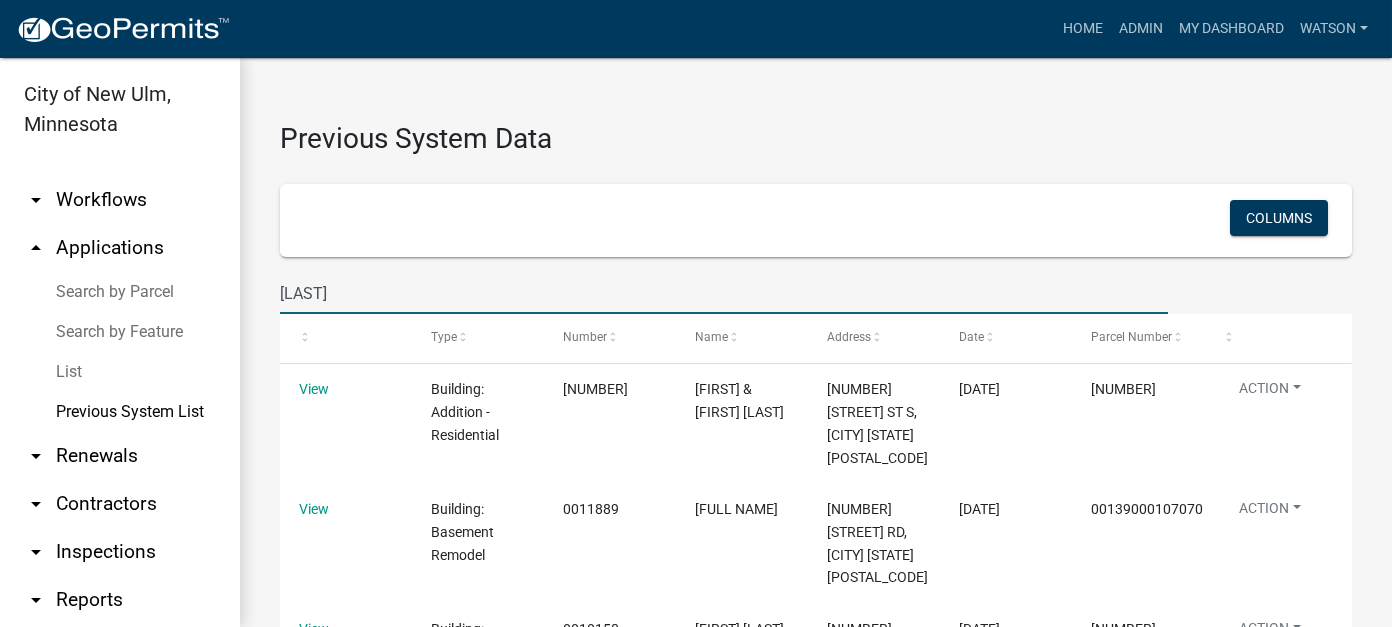 drag, startPoint x: 334, startPoint y: 292, endPoint x: 278, endPoint y: 286, distance: 56.32051 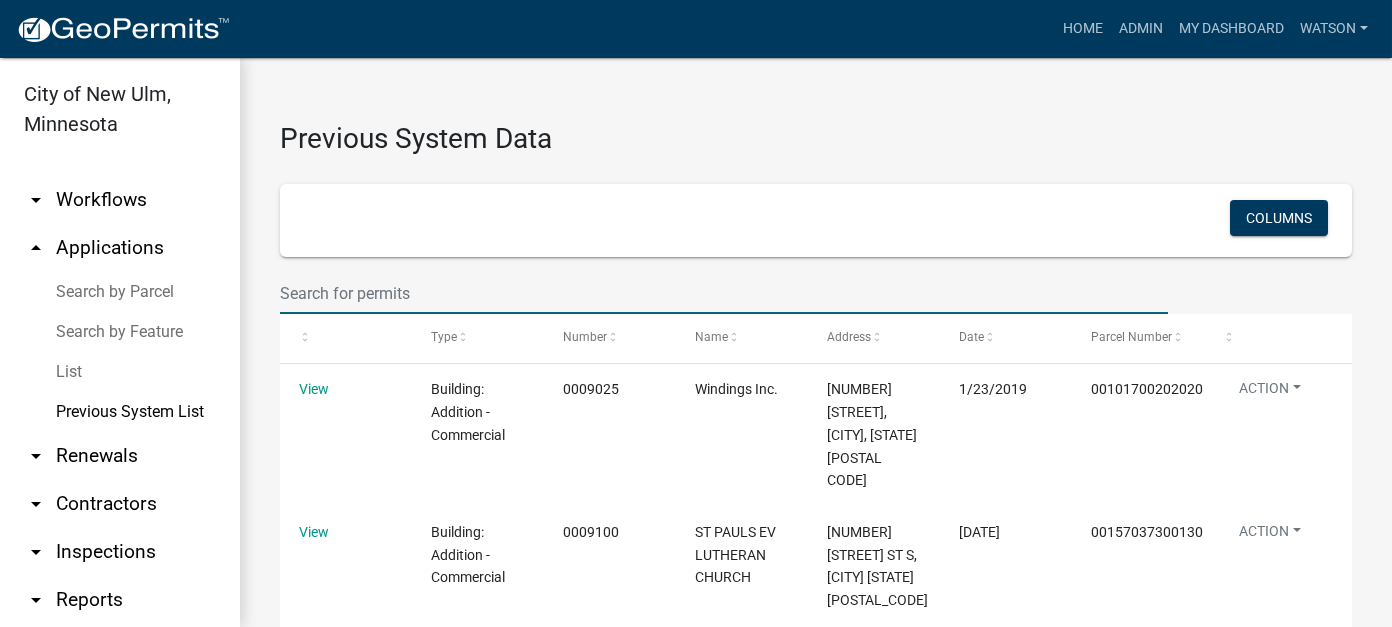 type 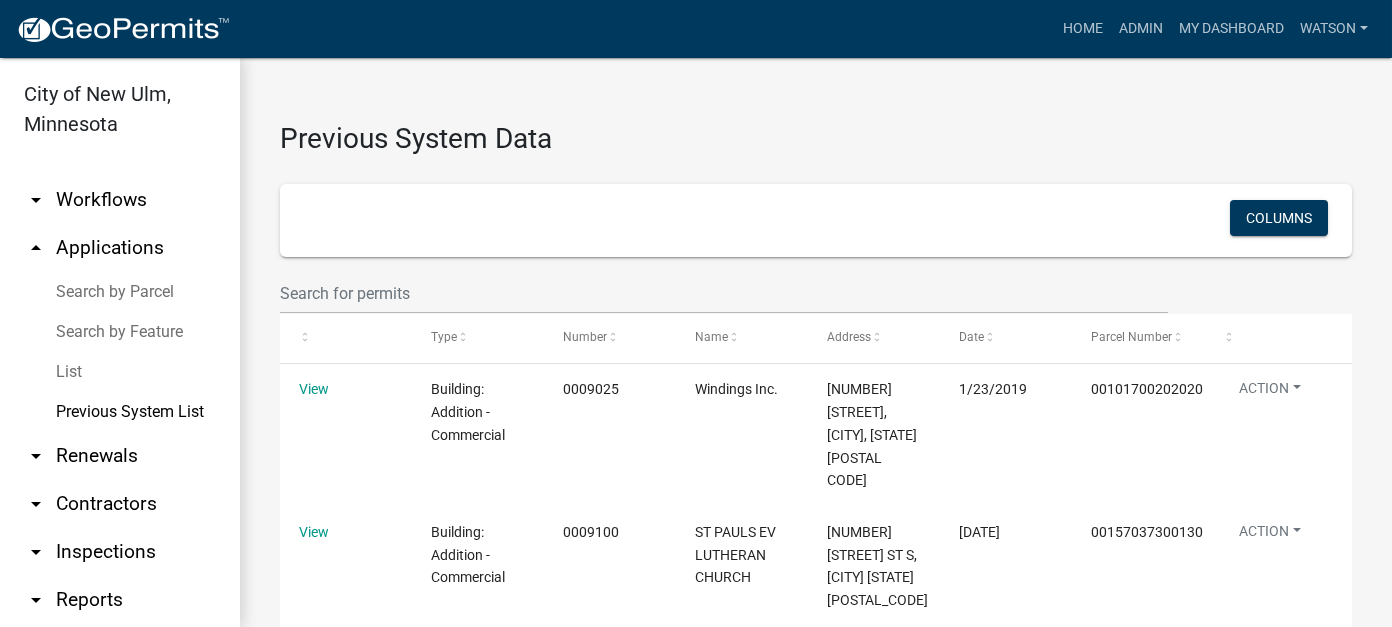click on "Search by Parcel" at bounding box center [120, 292] 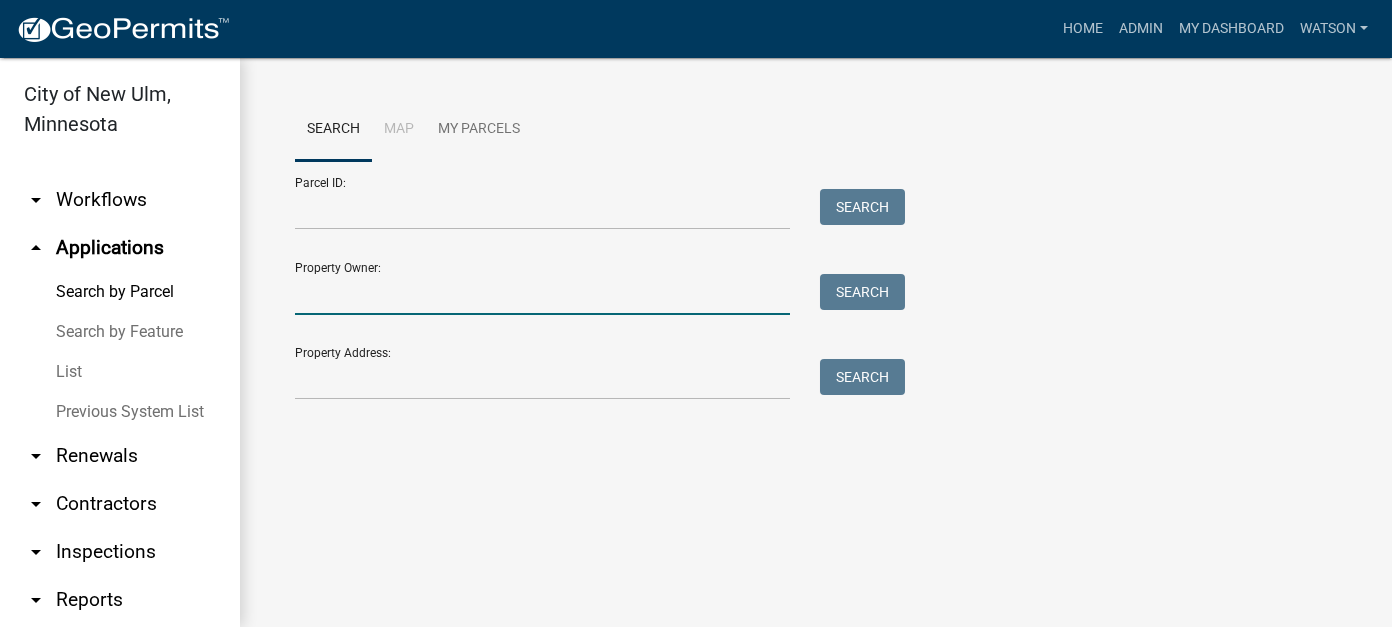 click on "Property Owner:" at bounding box center [542, 294] 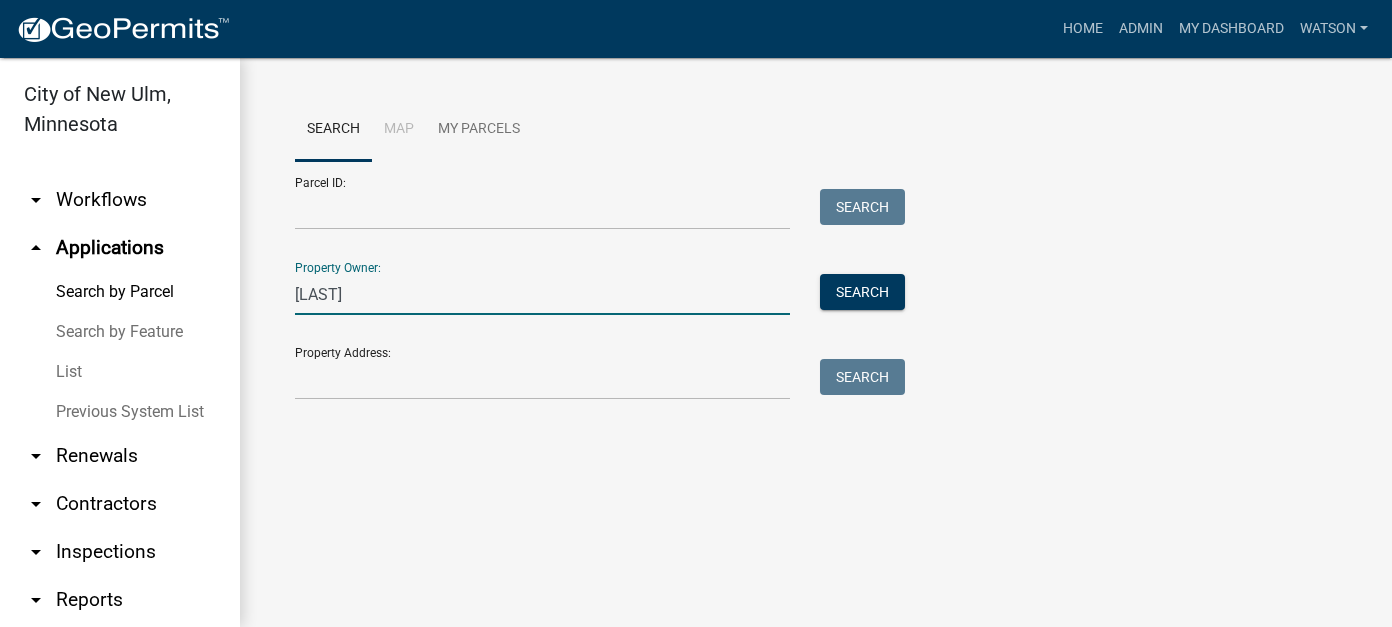 type on "[LAST]" 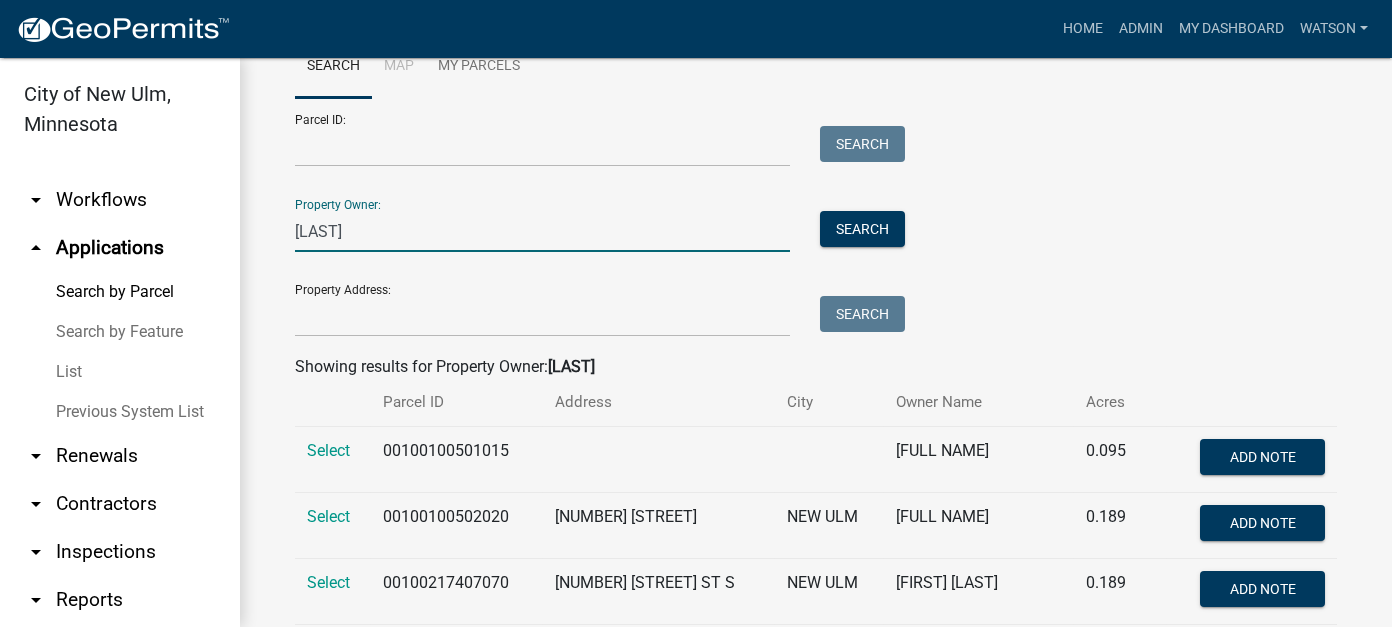 scroll, scrollTop: 0, scrollLeft: 0, axis: both 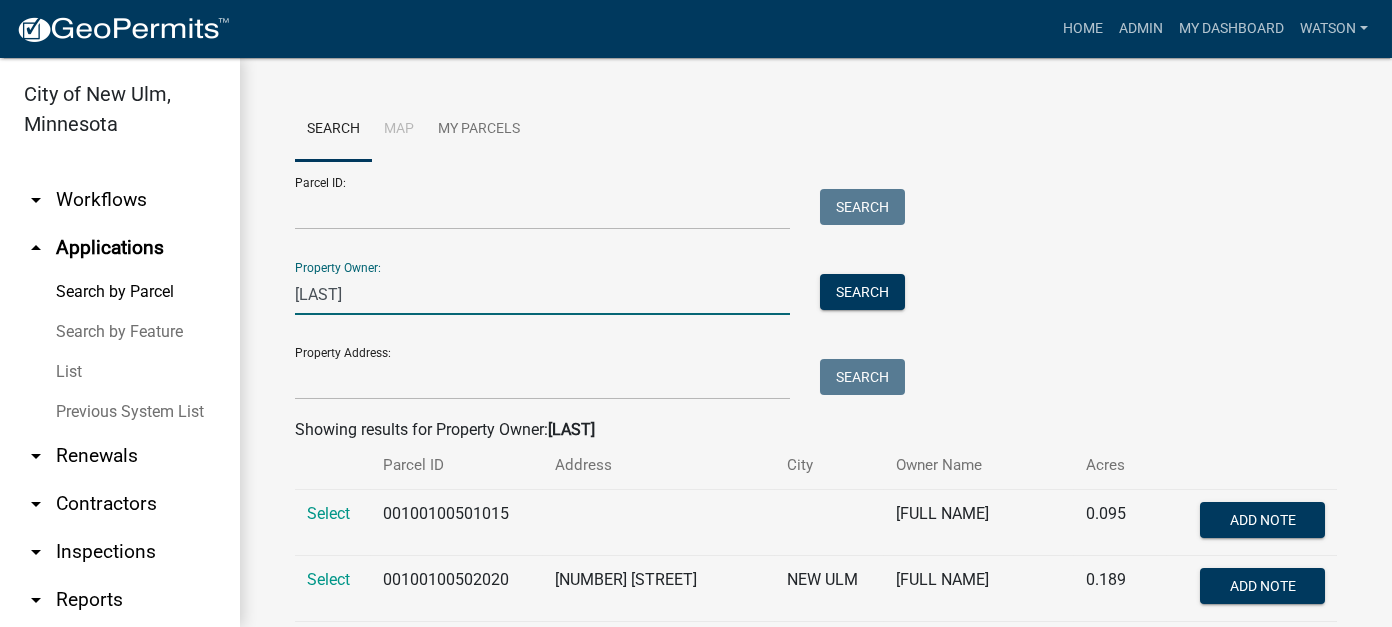 drag, startPoint x: 371, startPoint y: 289, endPoint x: 248, endPoint y: 274, distance: 123.911255 